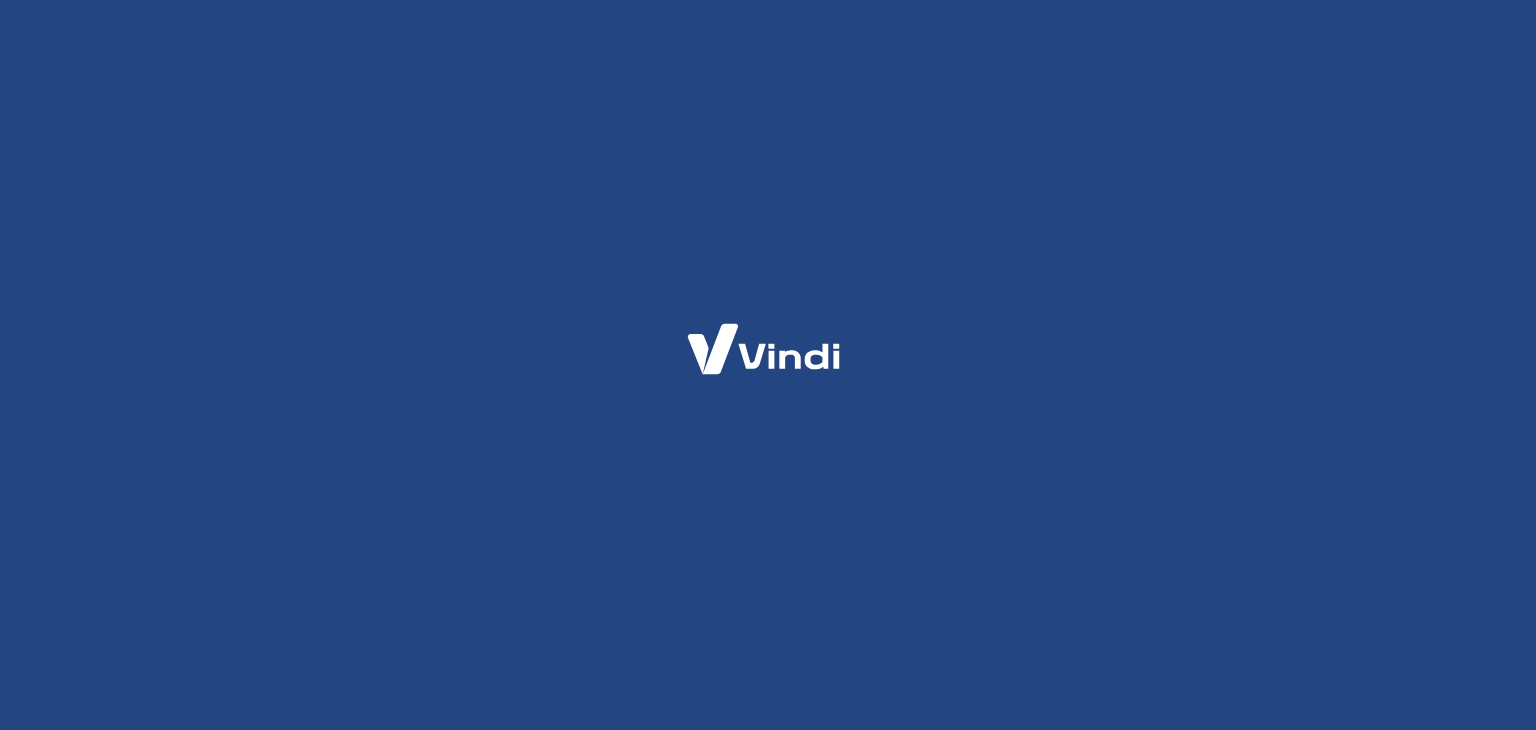 scroll, scrollTop: 0, scrollLeft: 0, axis: both 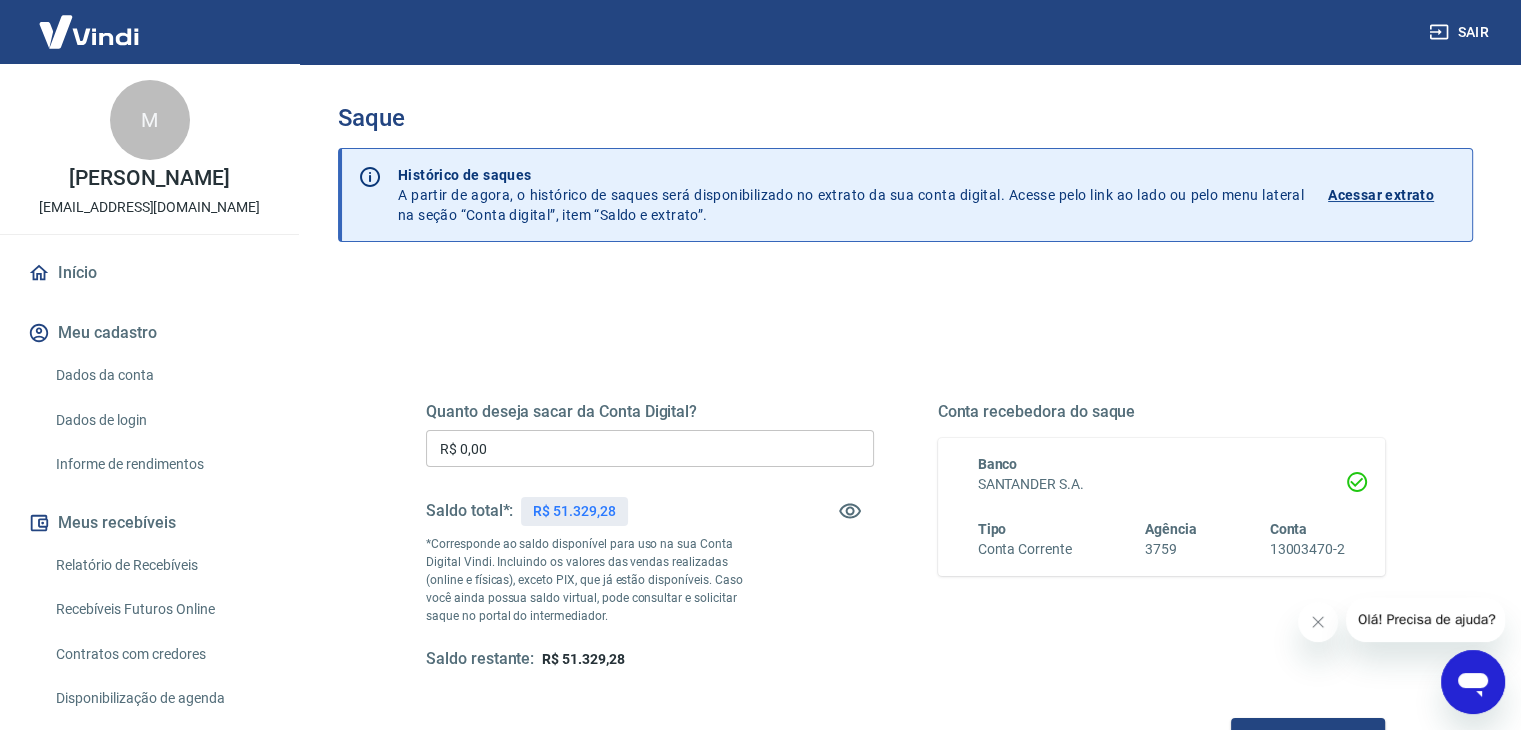 click on "Meu cadastro" at bounding box center [149, 333] 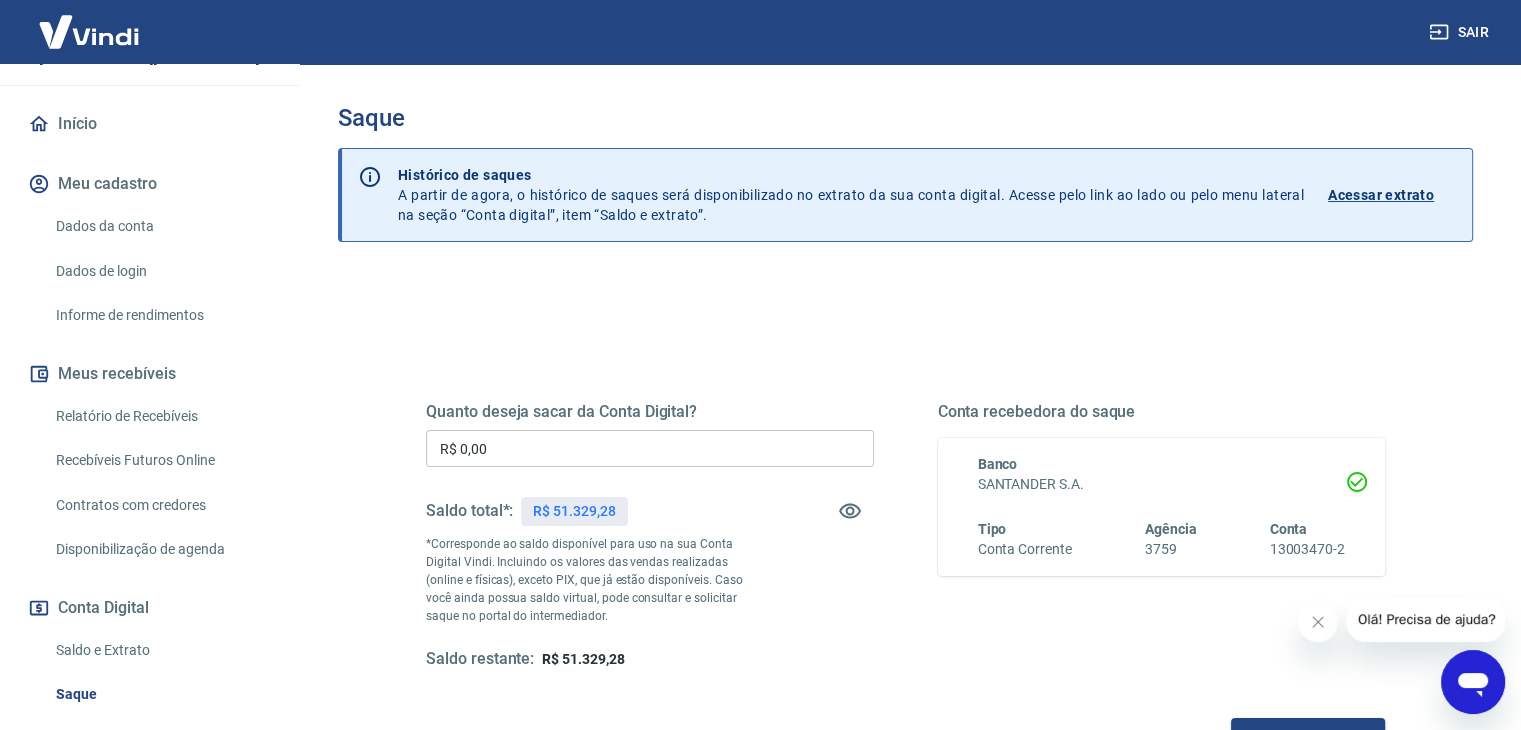 scroll, scrollTop: 0, scrollLeft: 0, axis: both 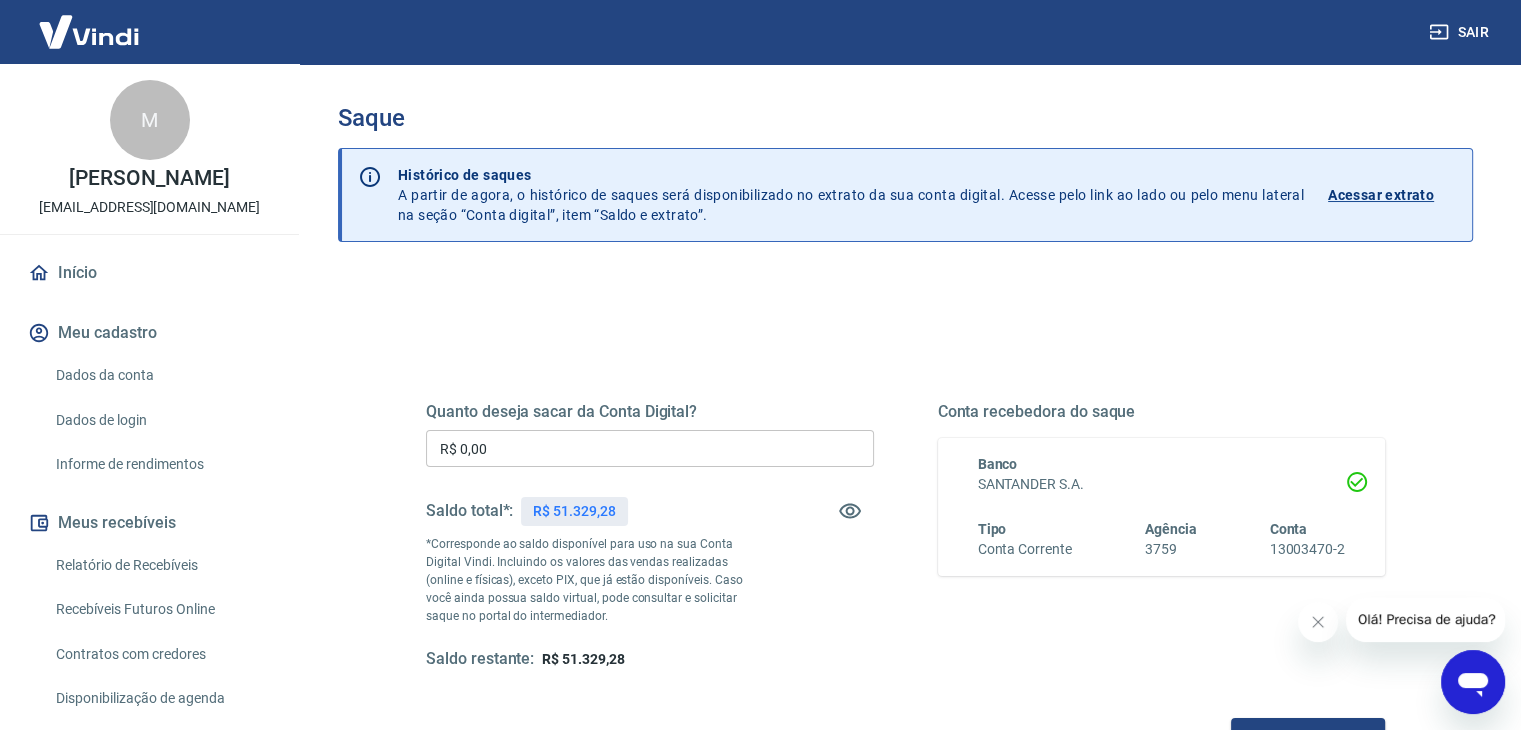 click on "Dados da conta" at bounding box center [161, 375] 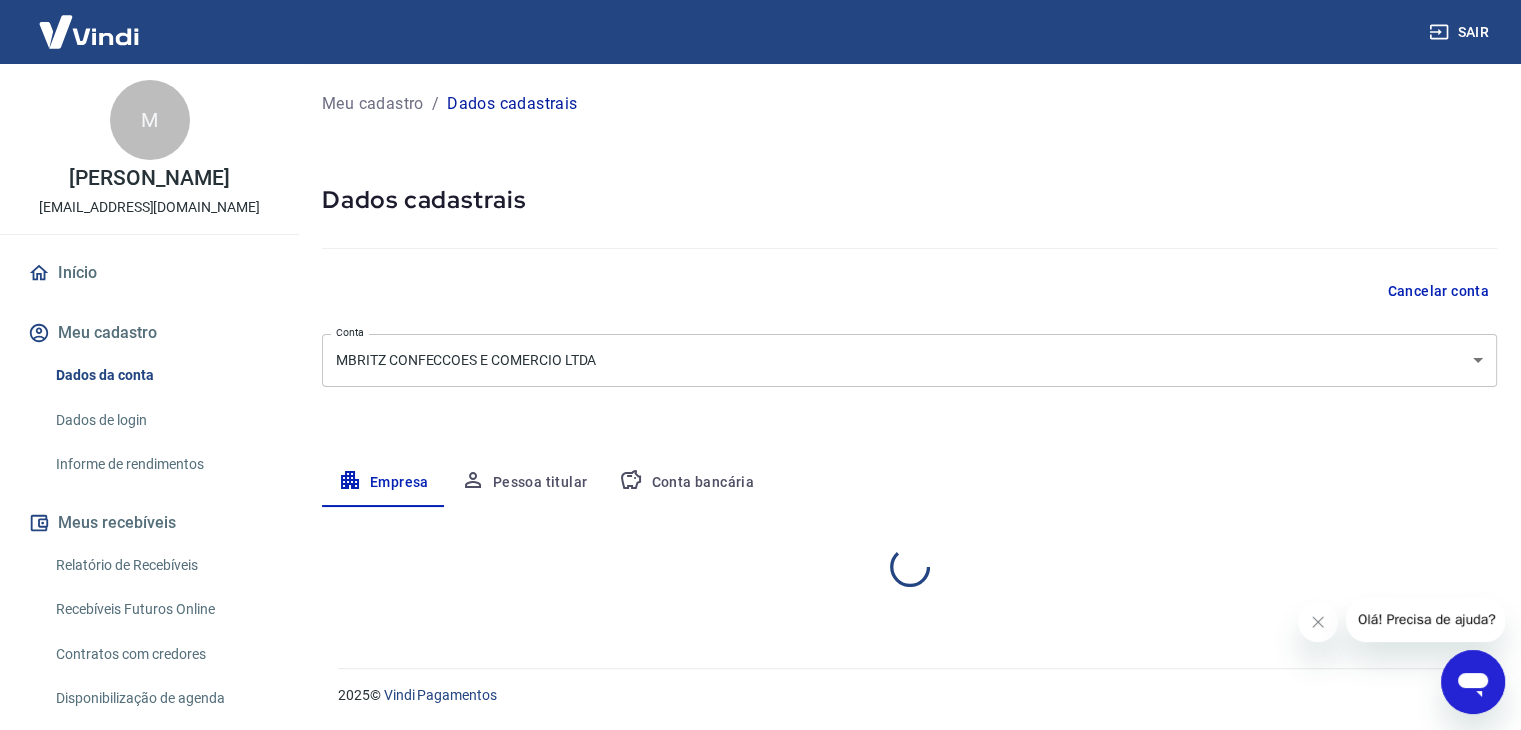 select on "SP" 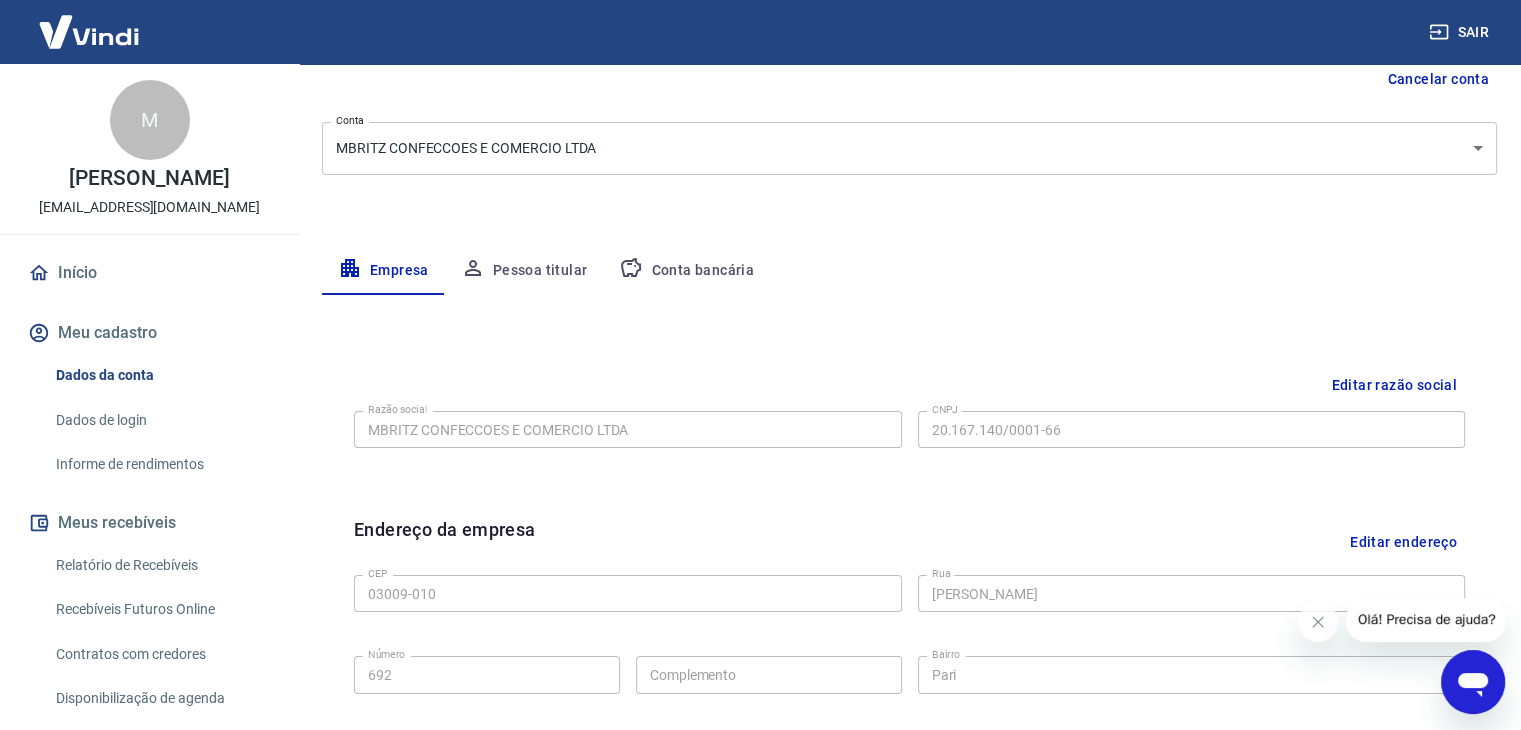 scroll, scrollTop: 112, scrollLeft: 0, axis: vertical 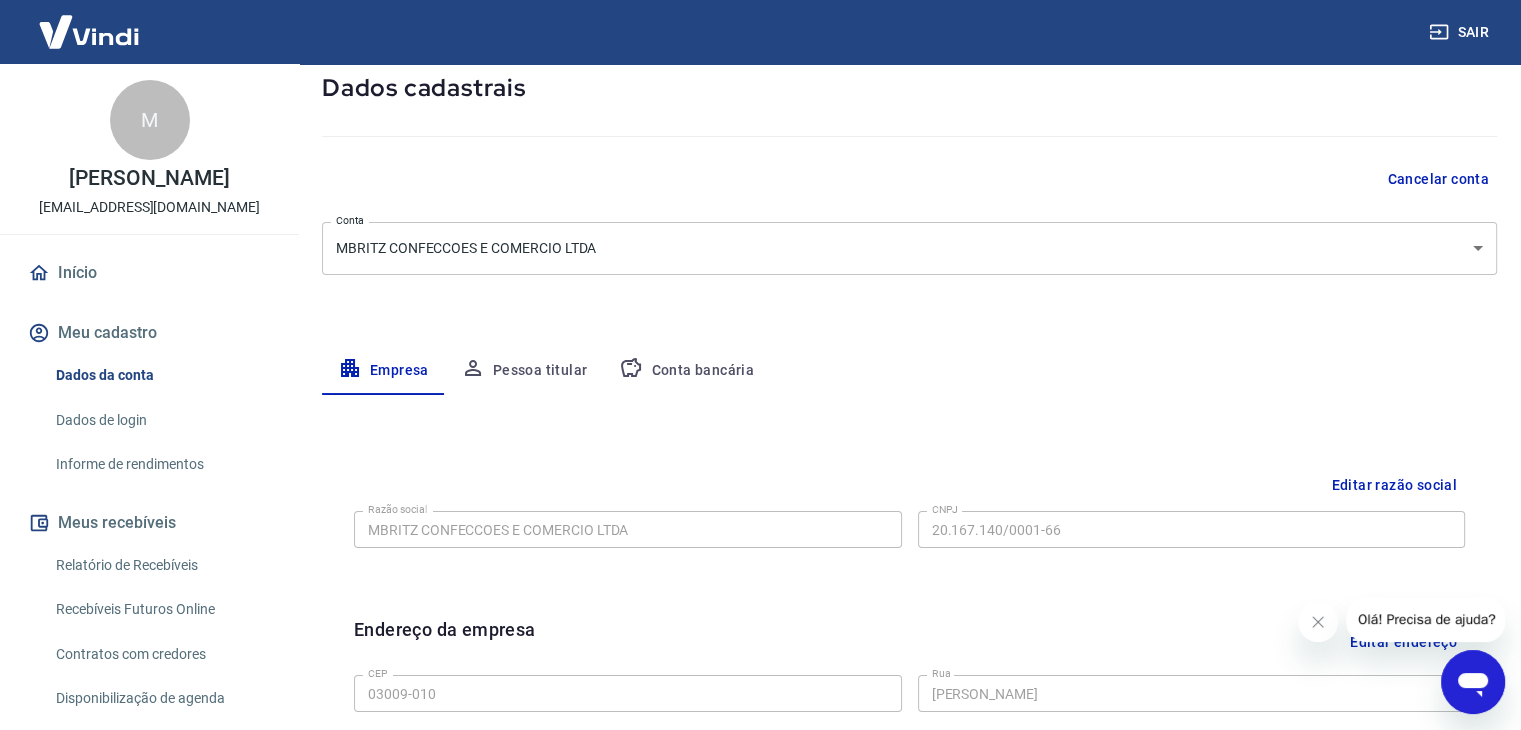 click on "Pessoa titular" at bounding box center (524, 371) 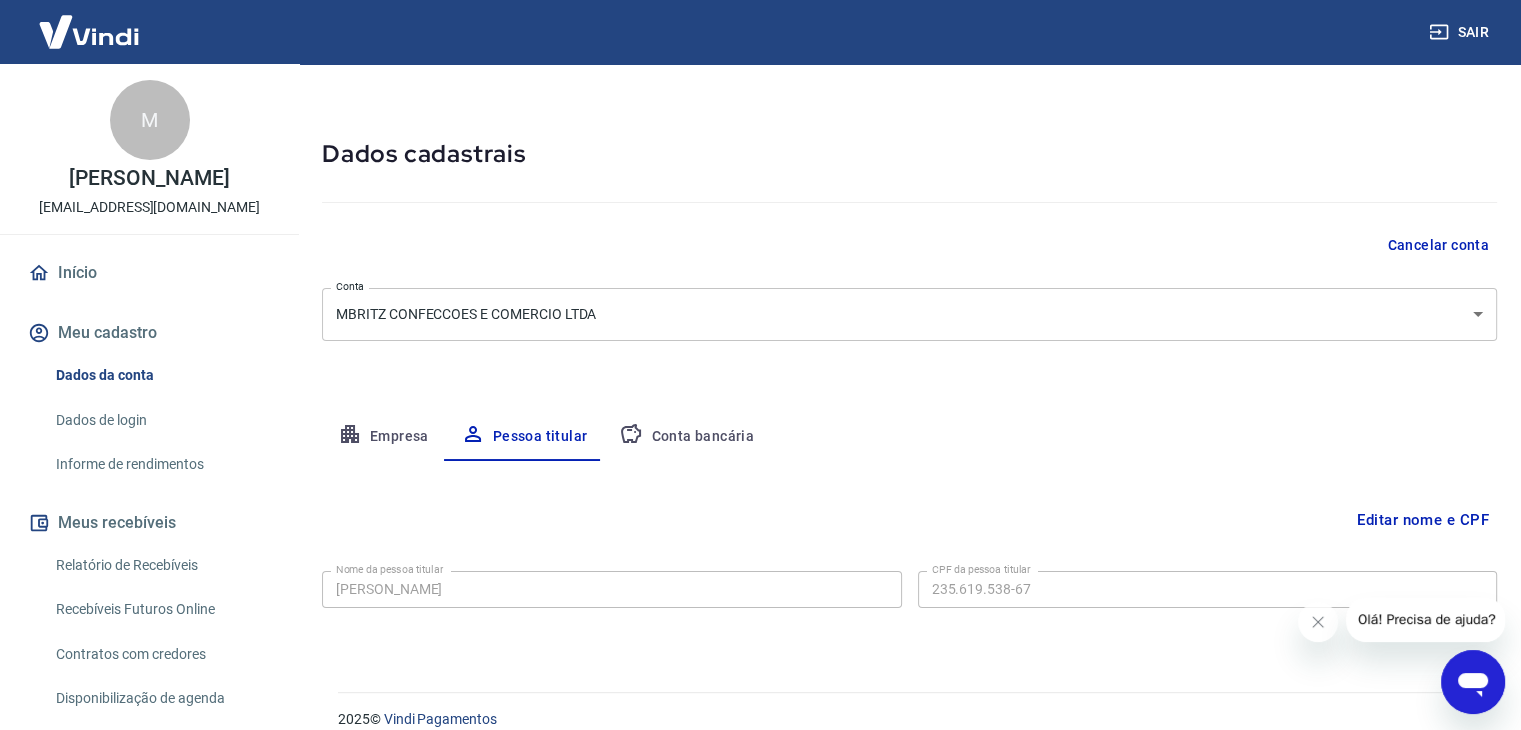 scroll, scrollTop: 69, scrollLeft: 0, axis: vertical 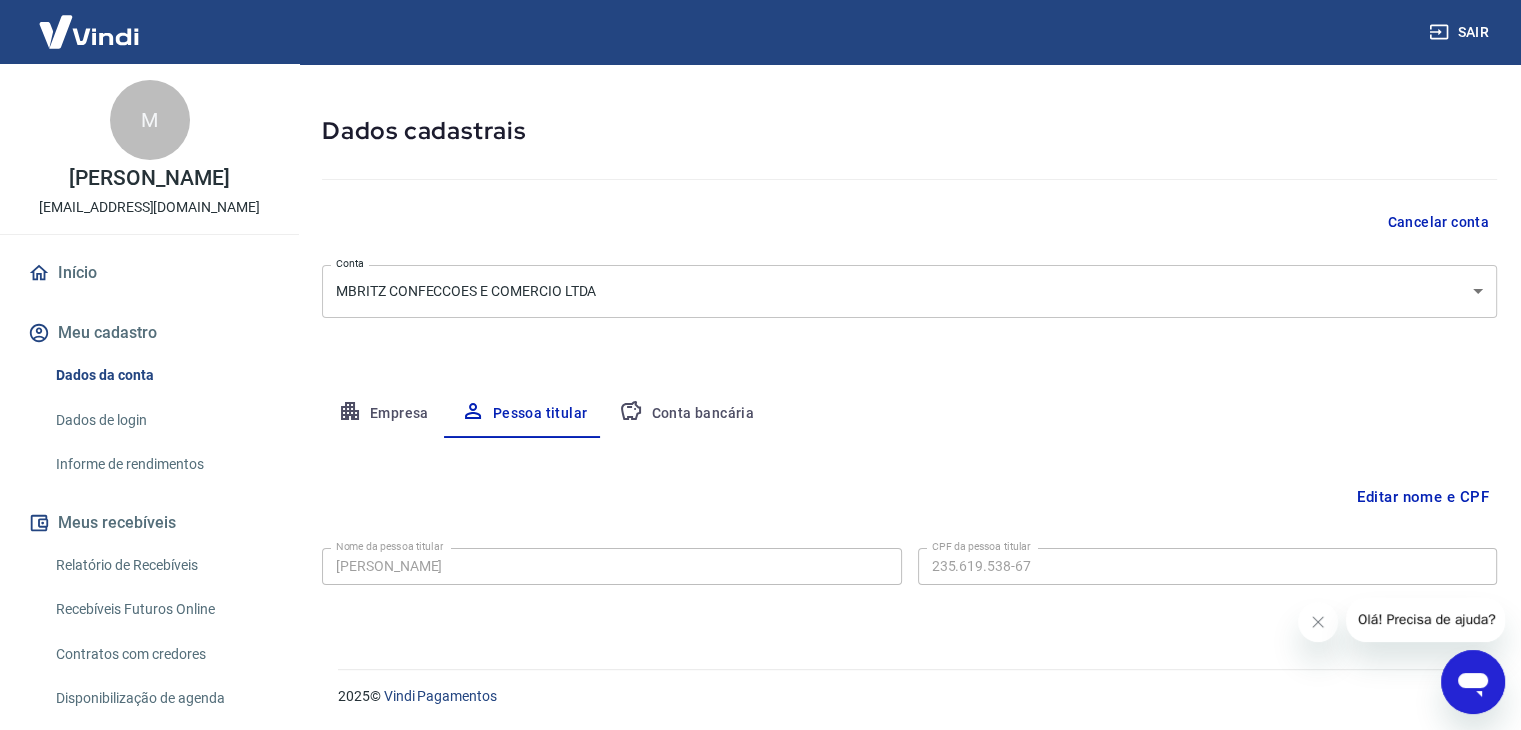 click on "Conta bancária" at bounding box center [686, 414] 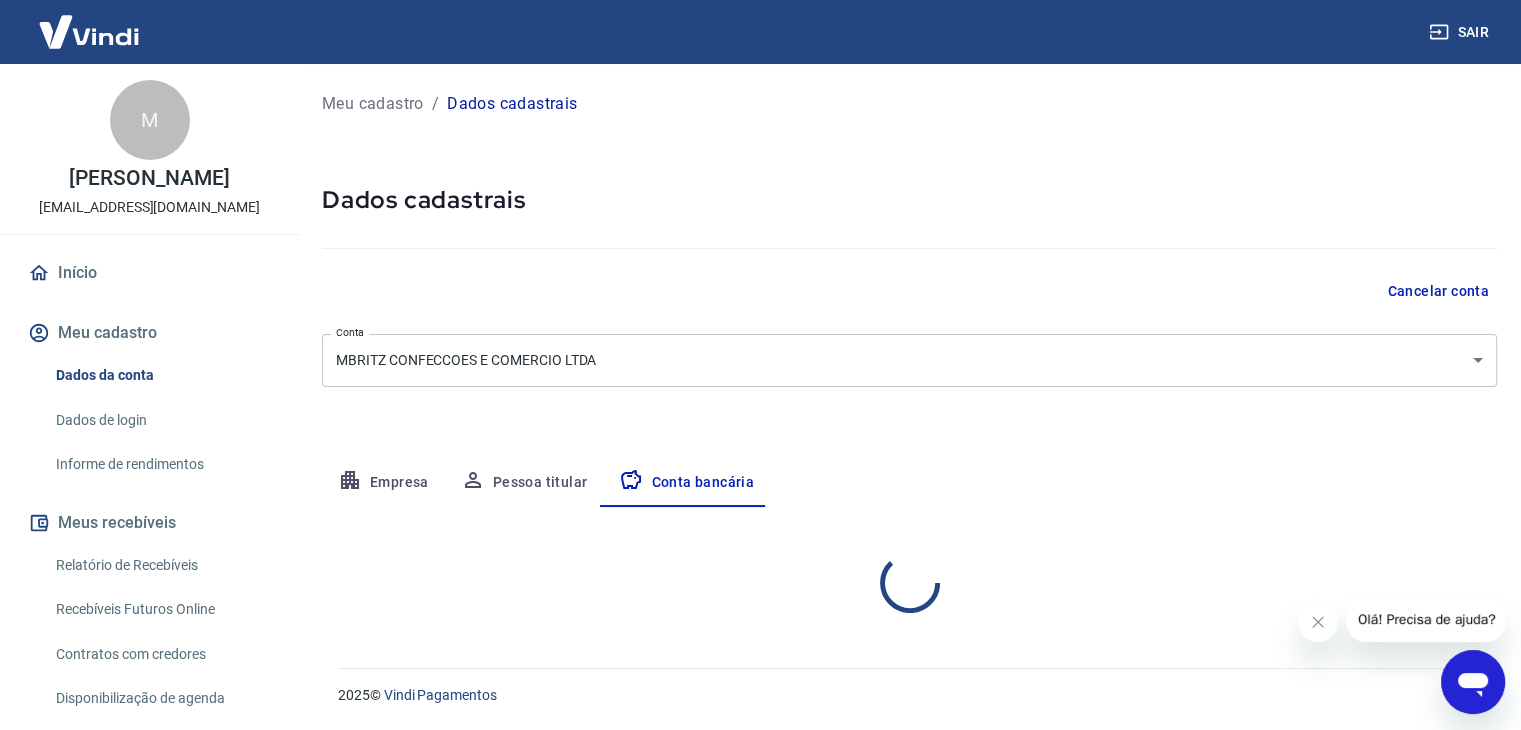 scroll, scrollTop: 0, scrollLeft: 0, axis: both 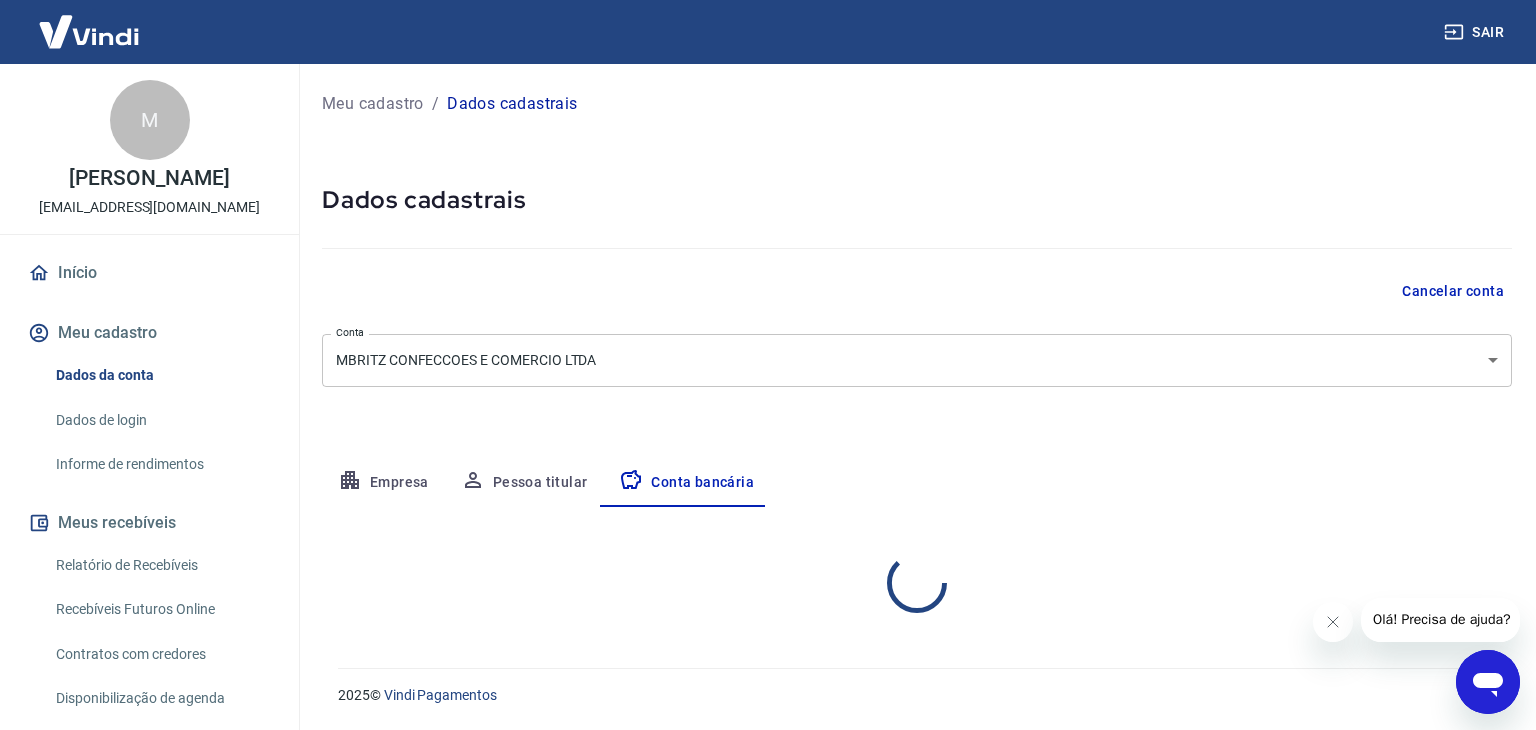 select on "1" 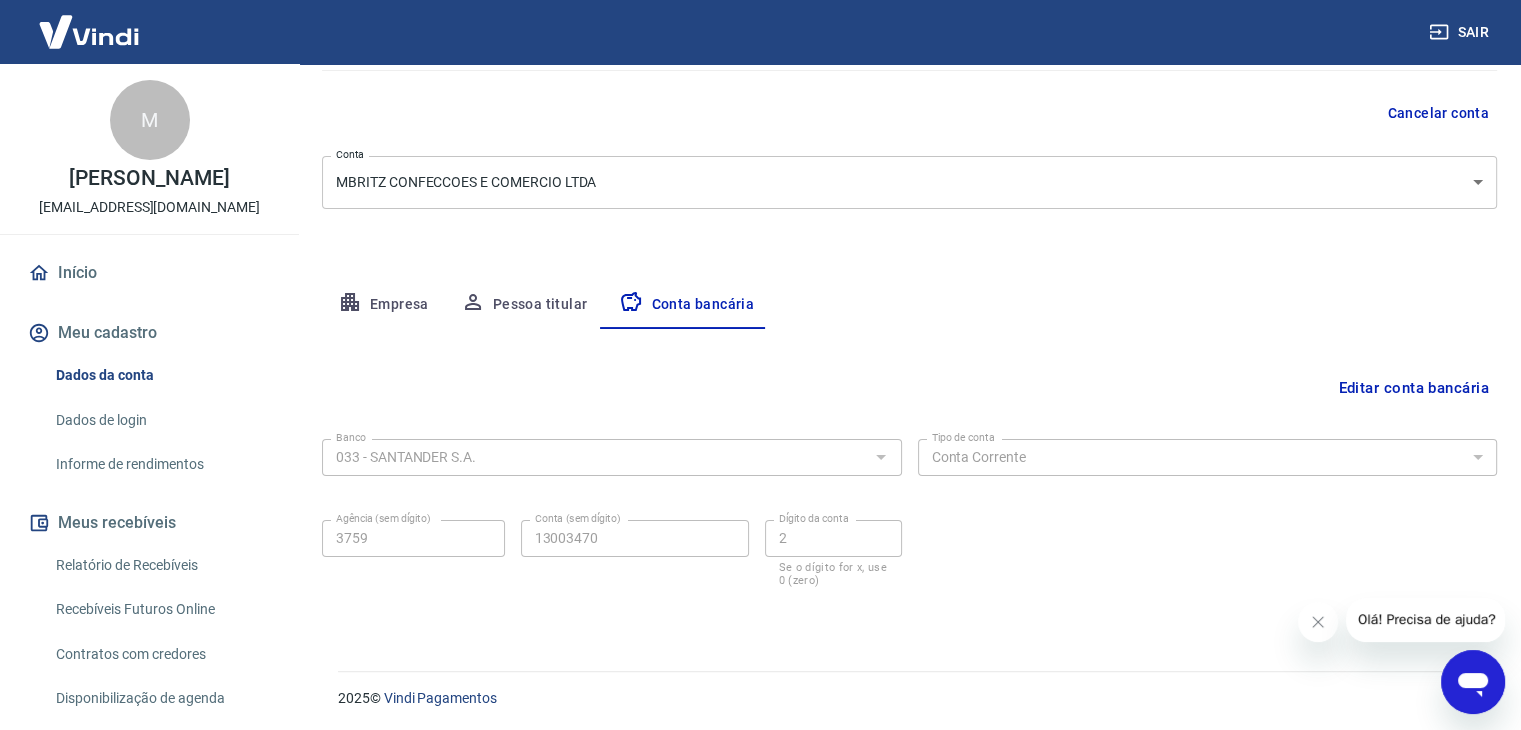 scroll, scrollTop: 180, scrollLeft: 0, axis: vertical 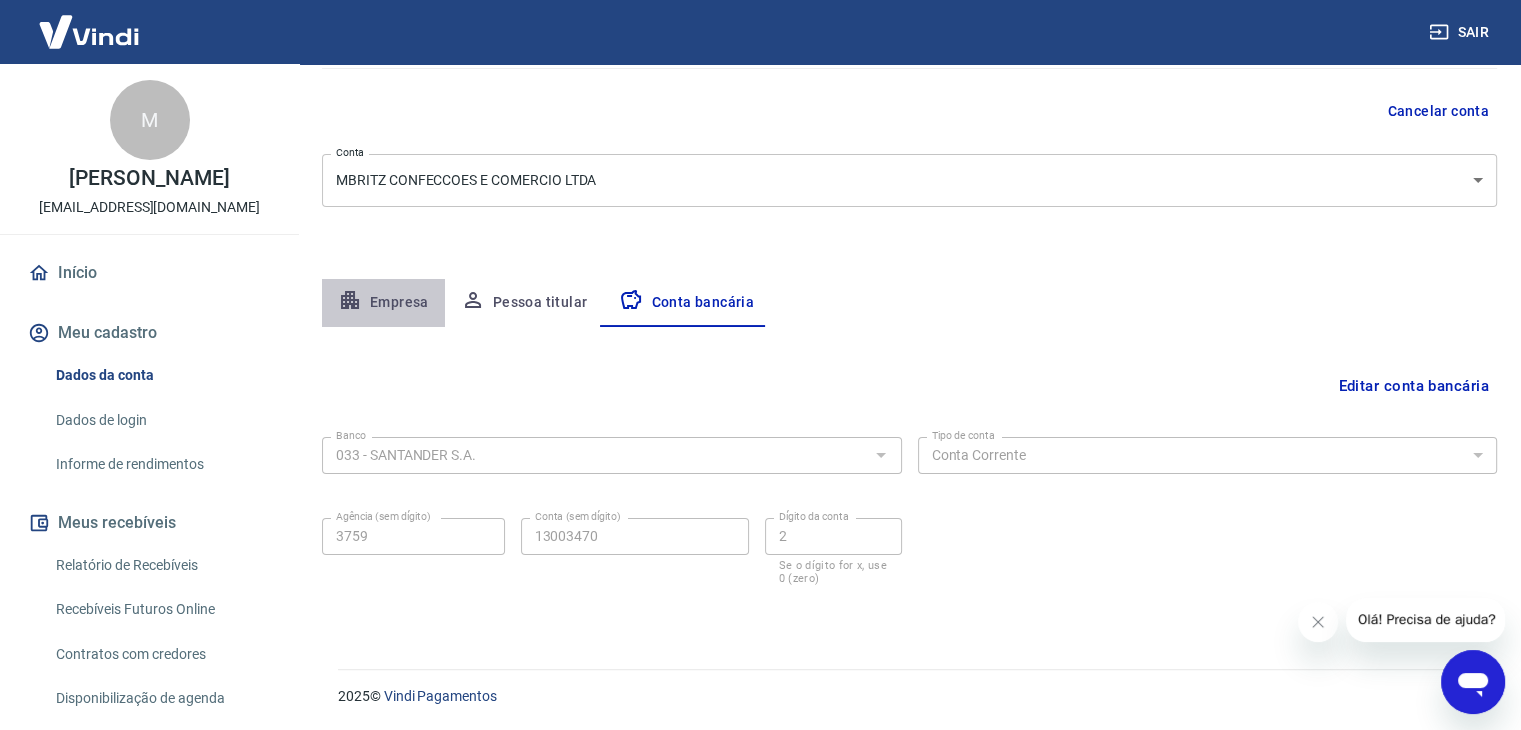 click 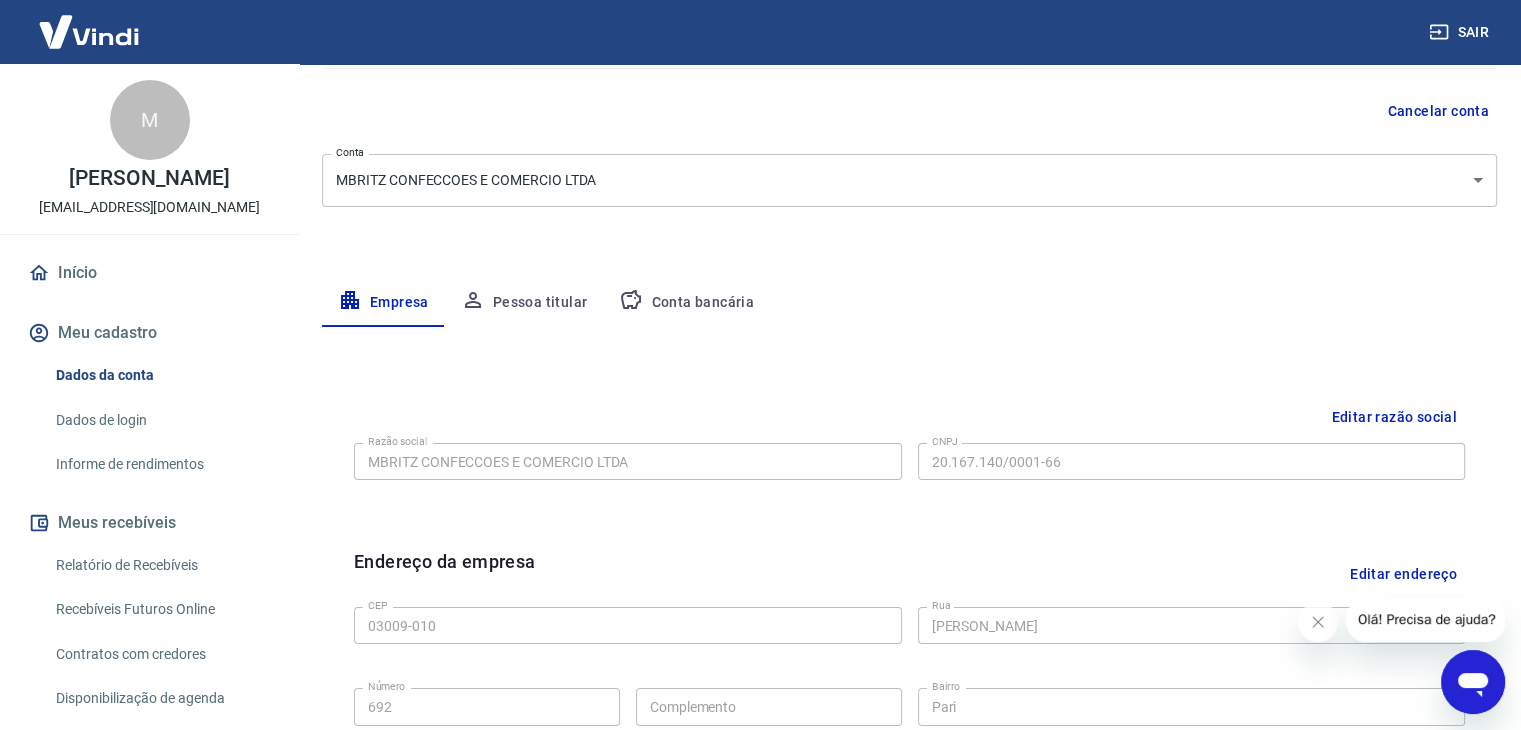 scroll, scrollTop: 0, scrollLeft: 0, axis: both 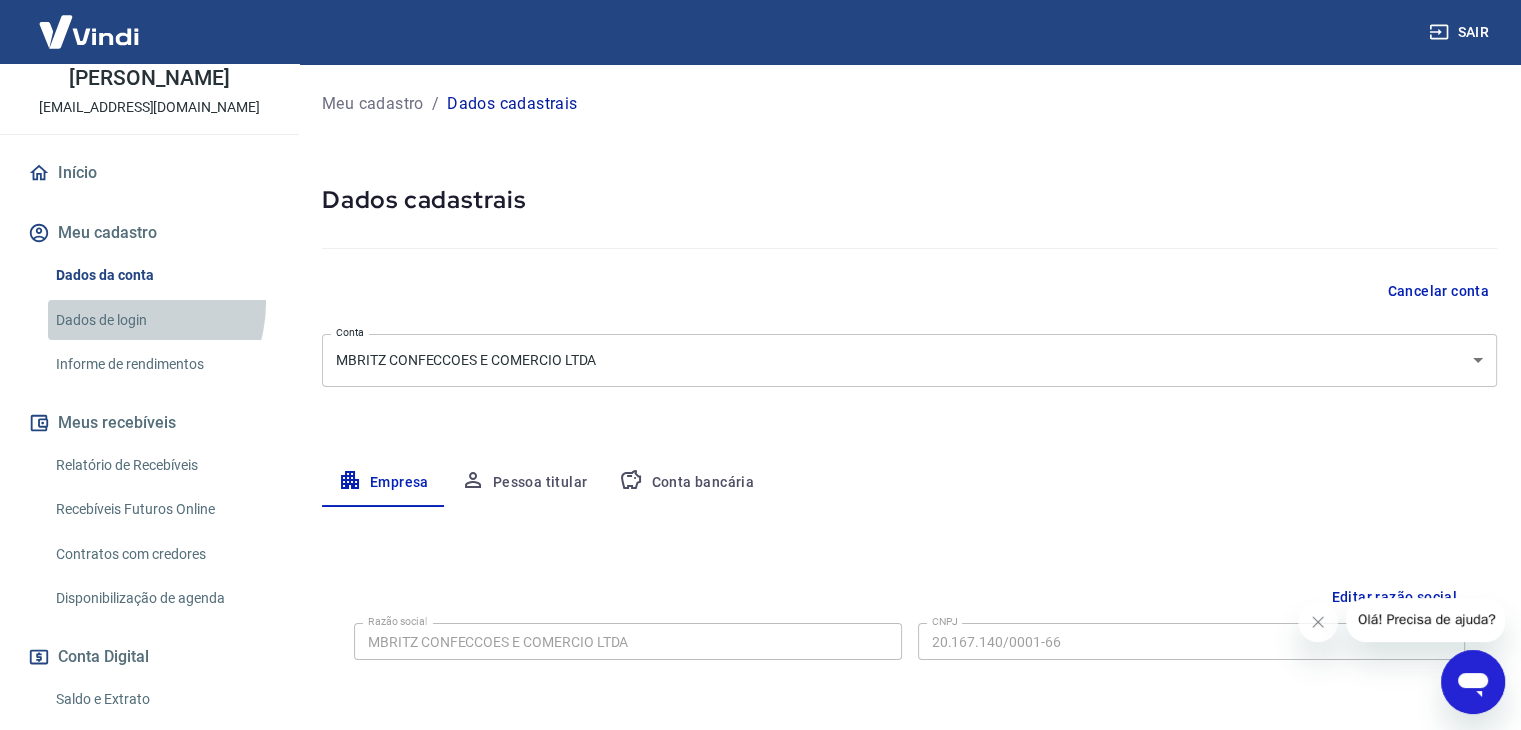 click on "Dados de login" at bounding box center (161, 320) 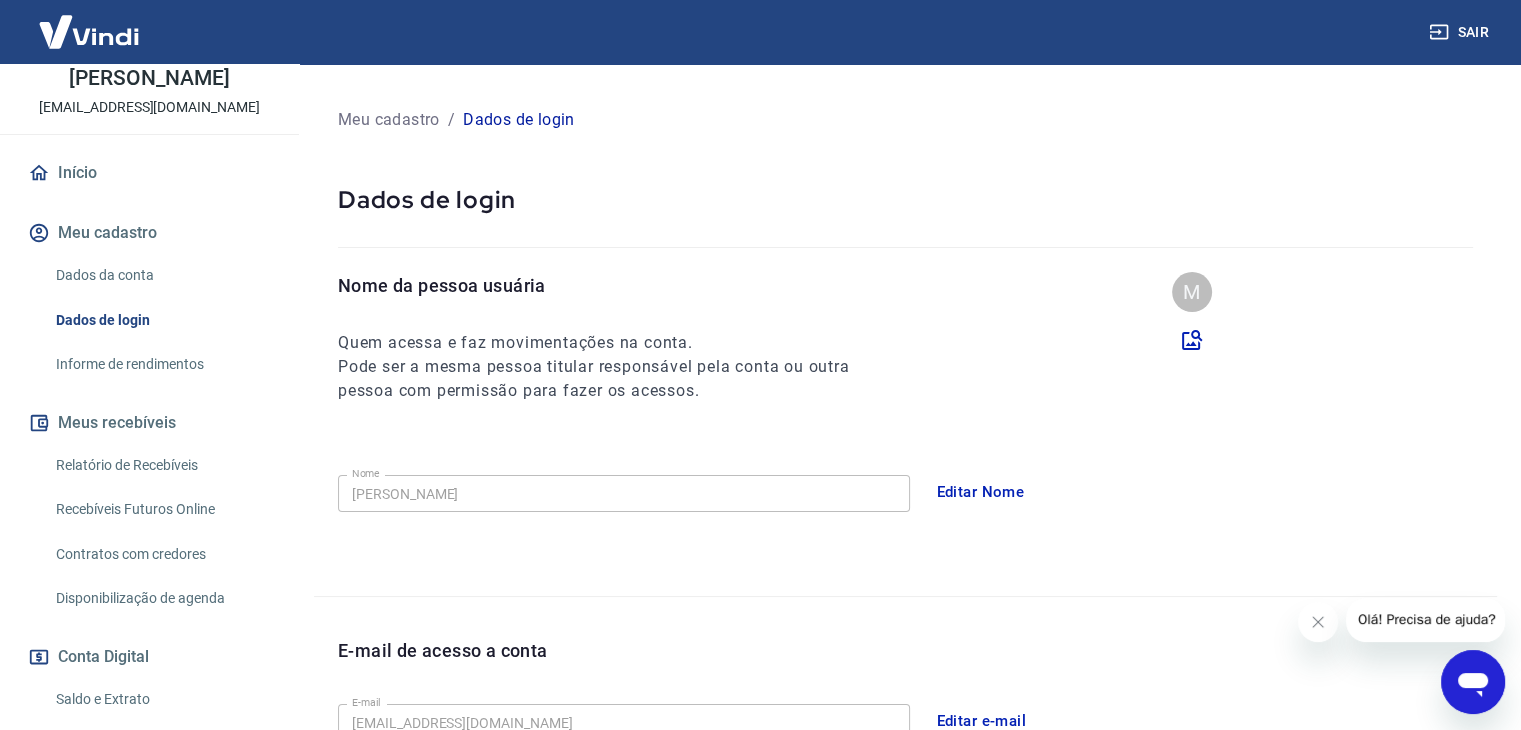 scroll, scrollTop: 0, scrollLeft: 0, axis: both 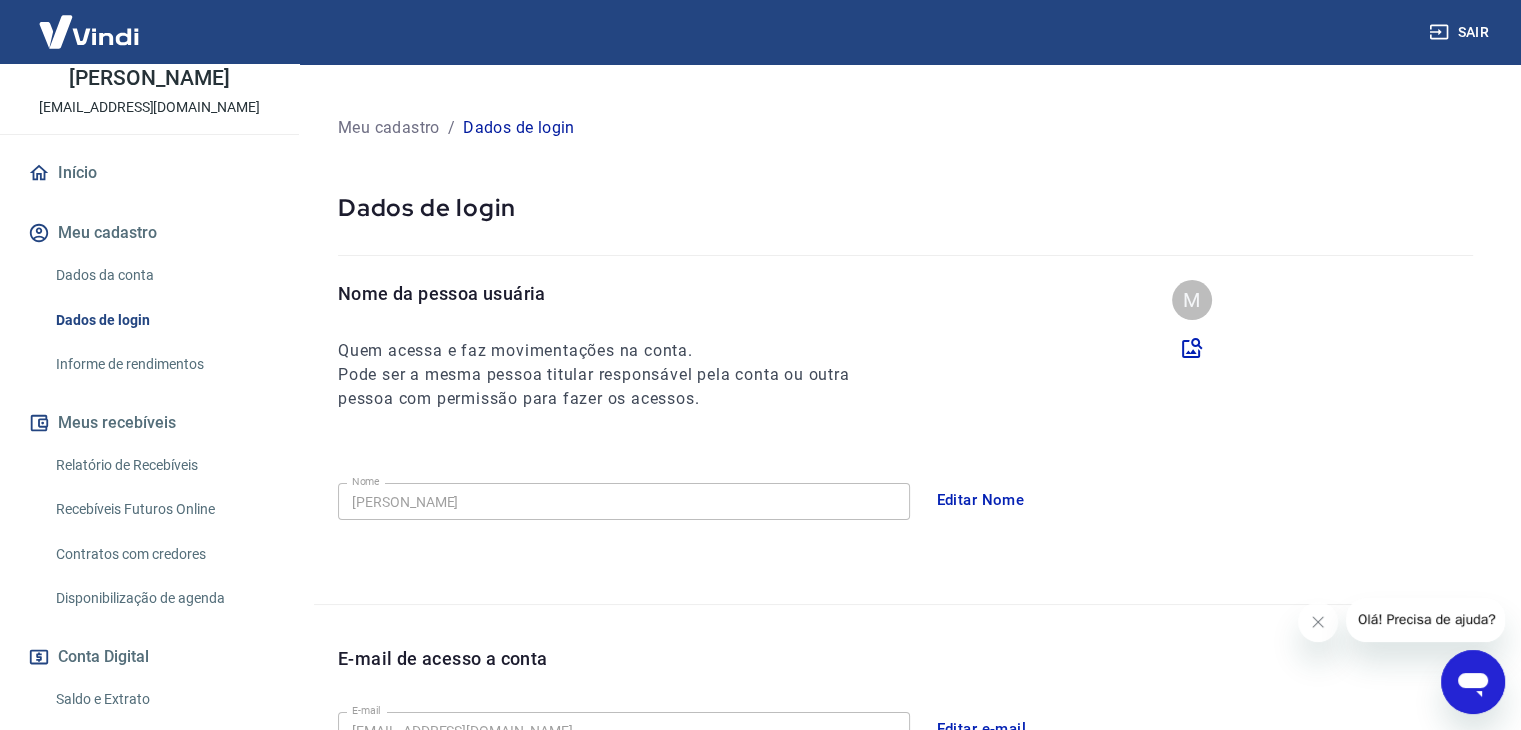click on "Dados de login" at bounding box center (519, 128) 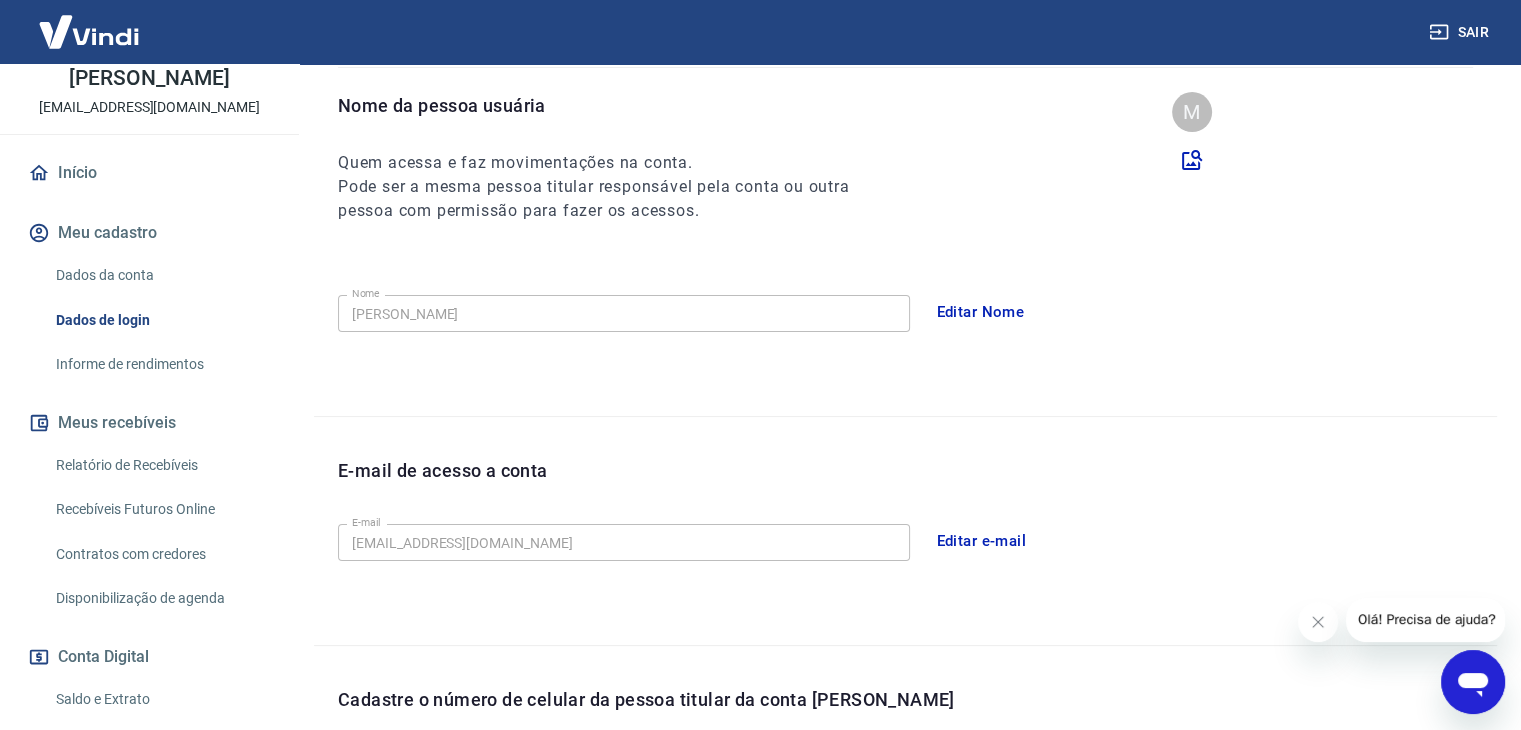 scroll, scrollTop: 200, scrollLeft: 0, axis: vertical 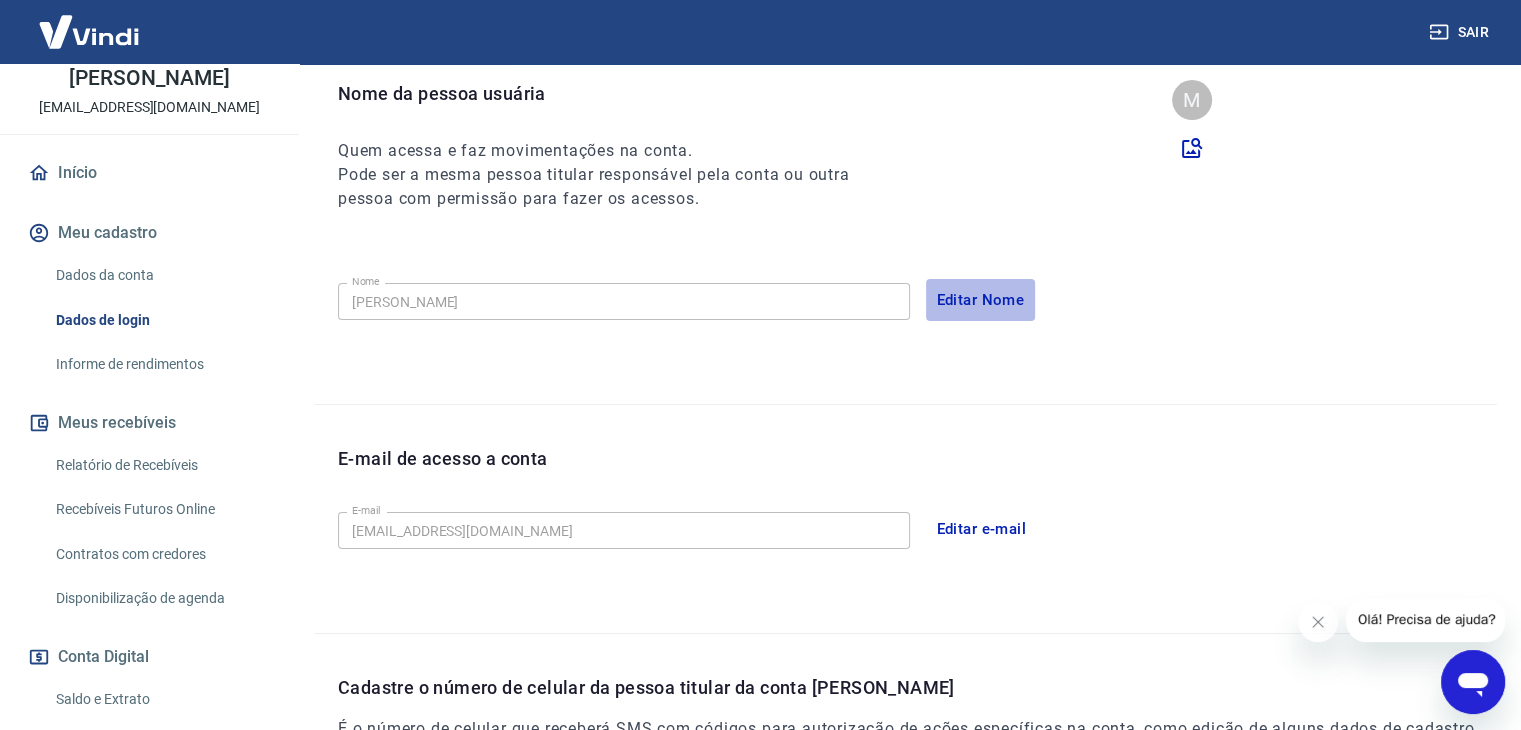 click on "Editar Nome" at bounding box center (981, 300) 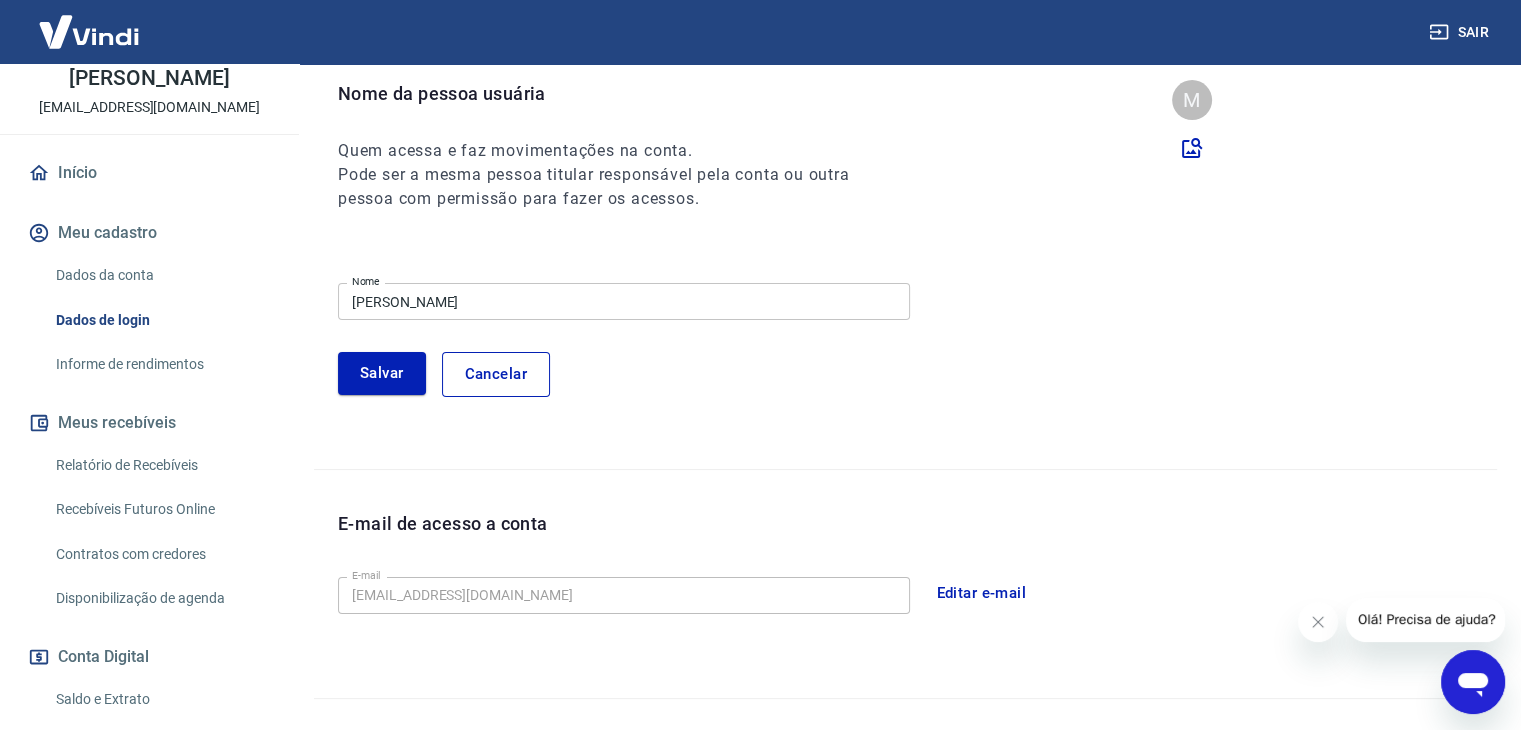 click on "Nome [PERSON_NAME] Nome" at bounding box center (917, 299) 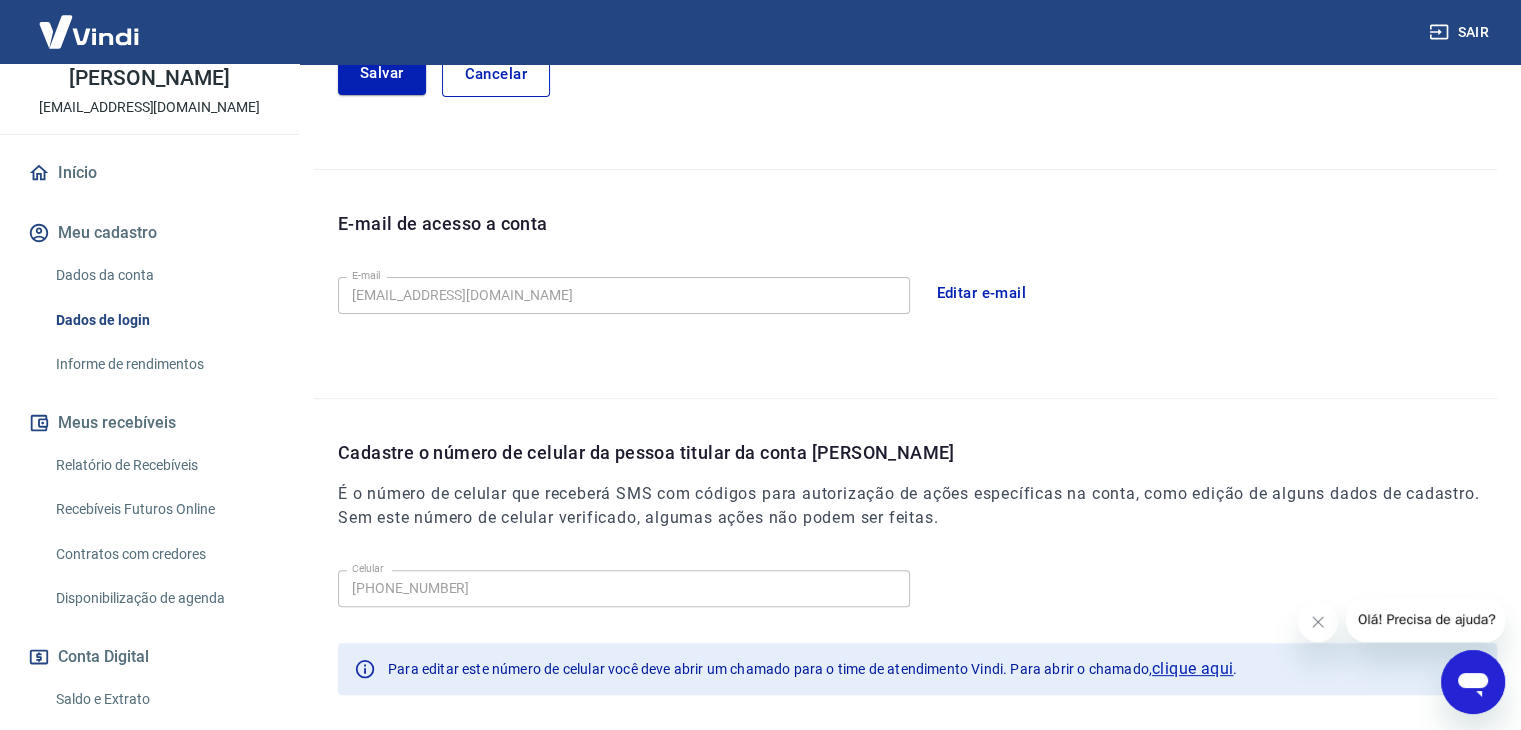 click on "Editar e-mail" at bounding box center (982, 293) 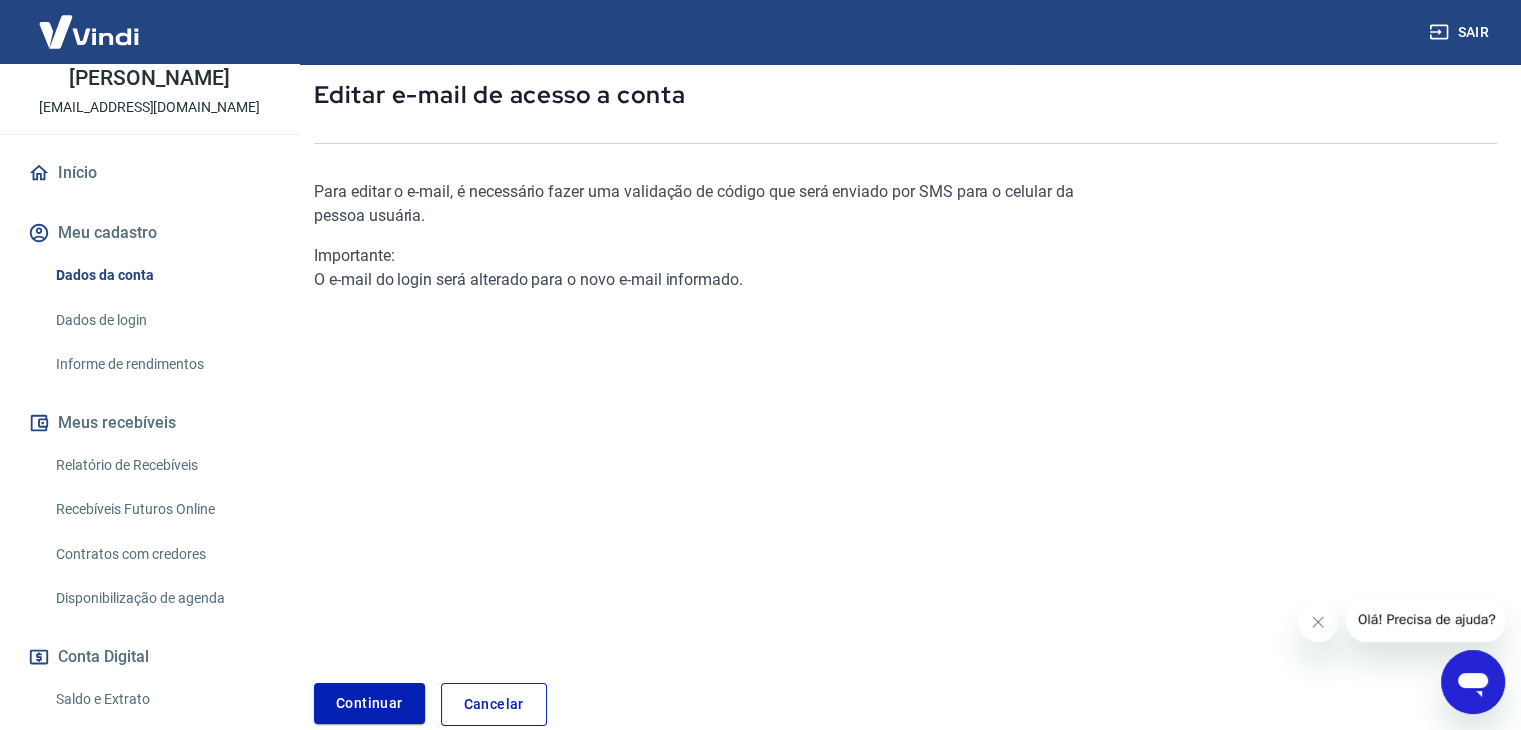scroll, scrollTop: 0, scrollLeft: 0, axis: both 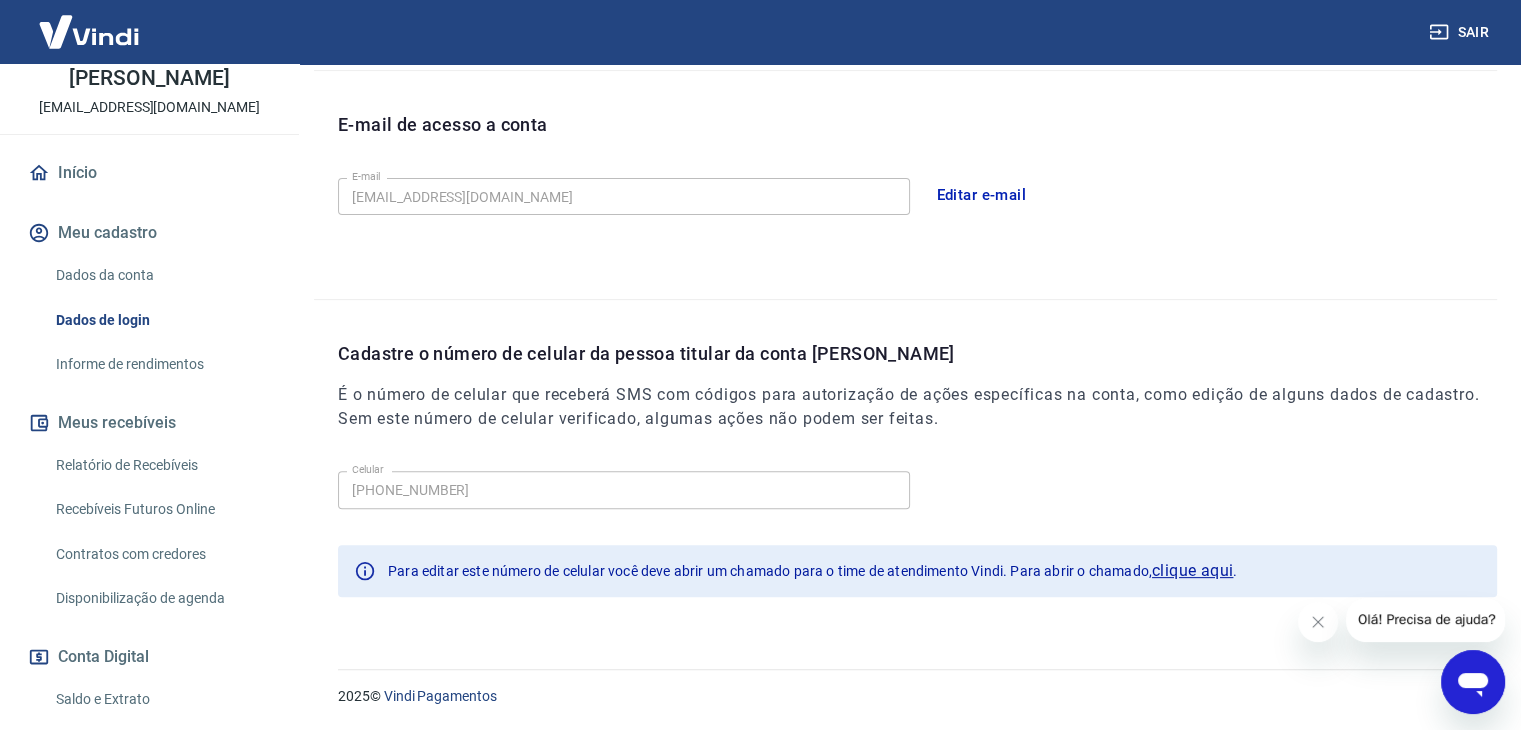 click on "clique aqui" at bounding box center [1192, 571] 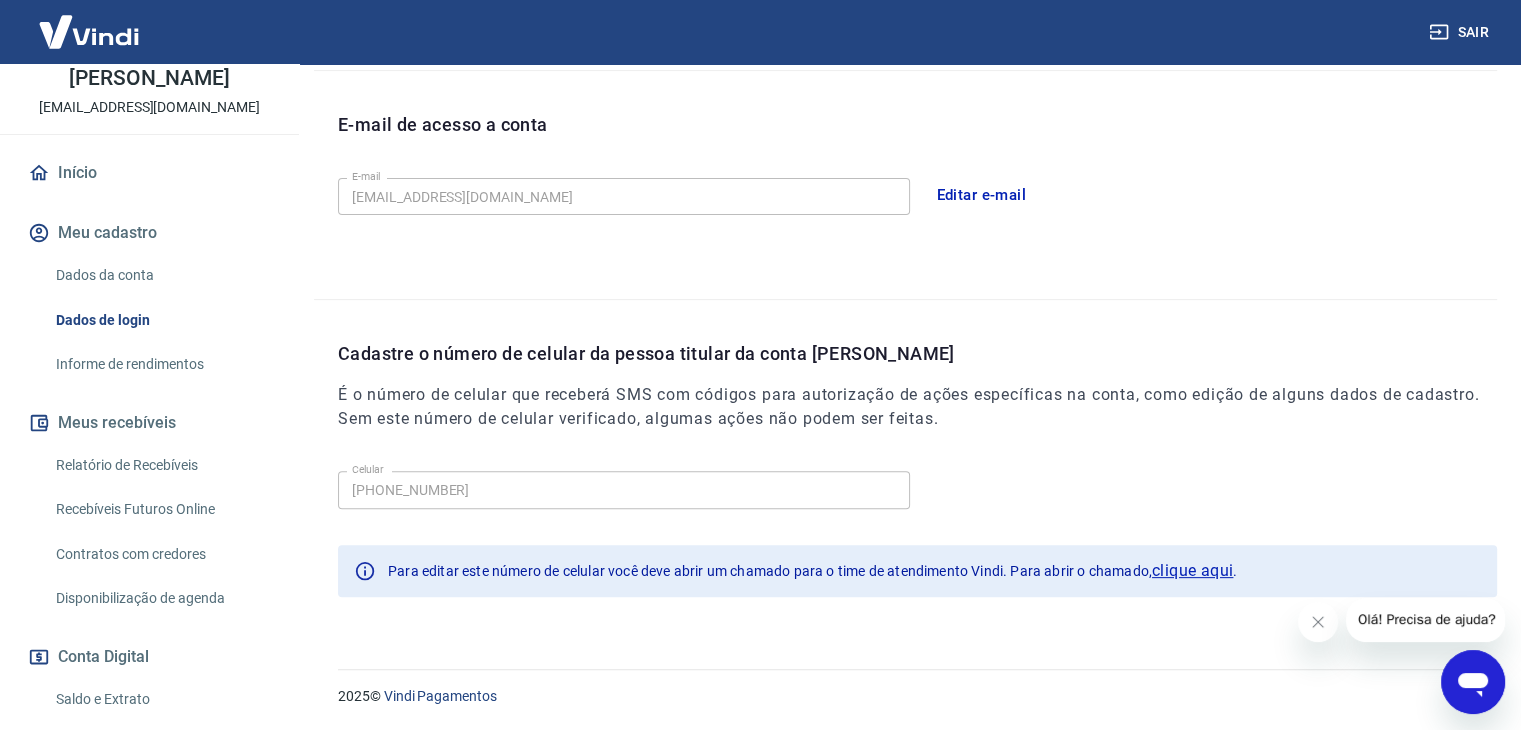 click 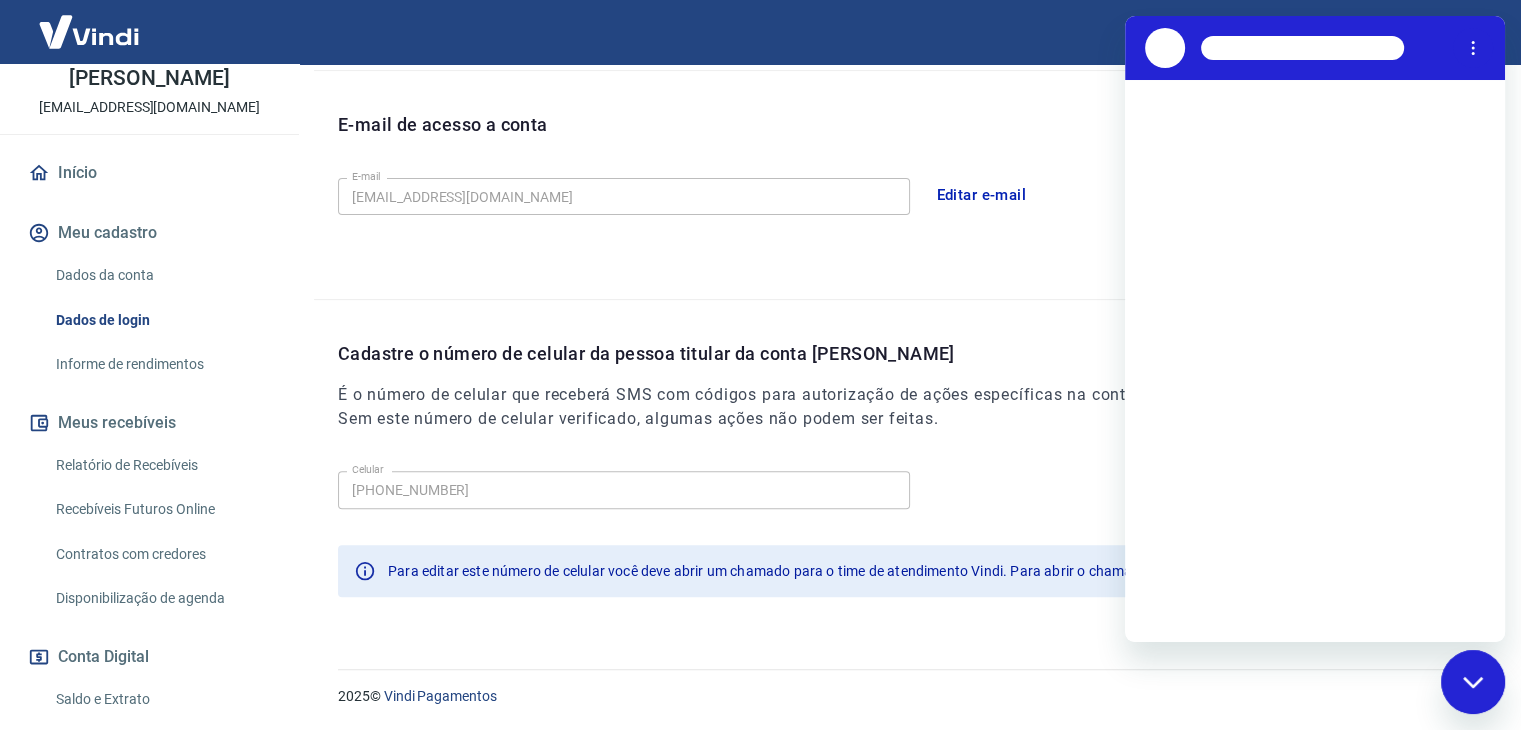 scroll, scrollTop: 0, scrollLeft: 0, axis: both 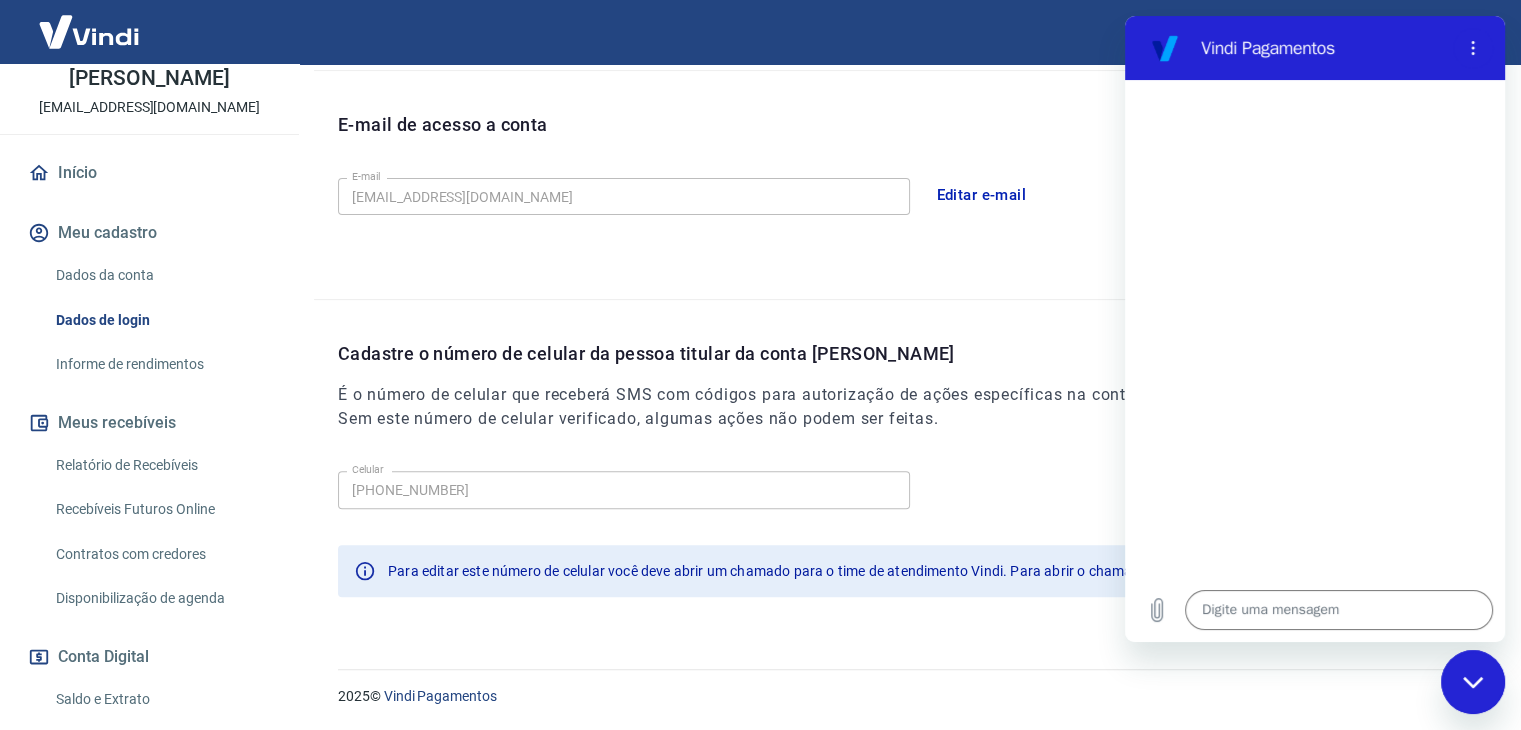 click on "E-mail de acesso a conta E-mail [EMAIL_ADDRESS][DOMAIN_NAME] E-mail Editar e-mail" at bounding box center [905, 185] 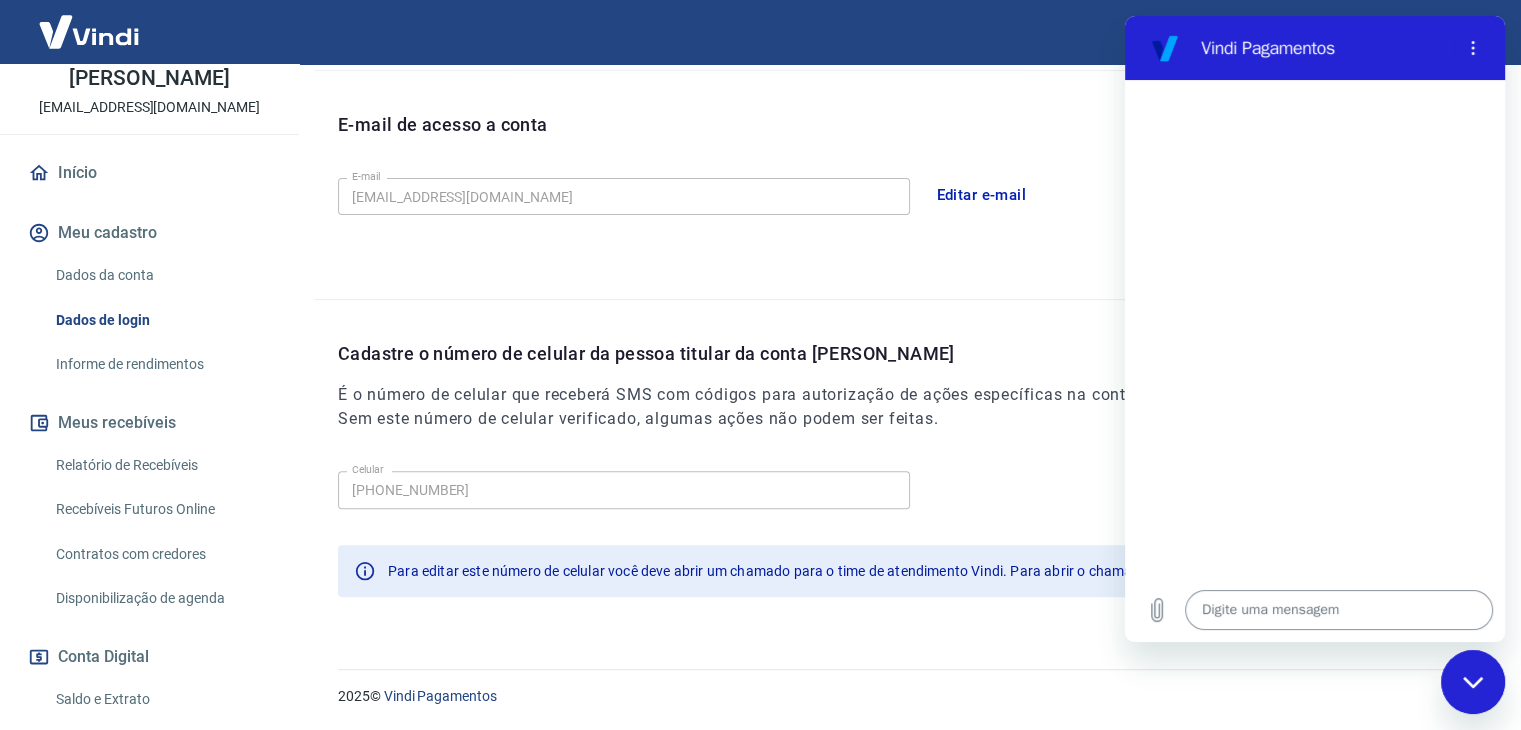 click at bounding box center [1339, 610] 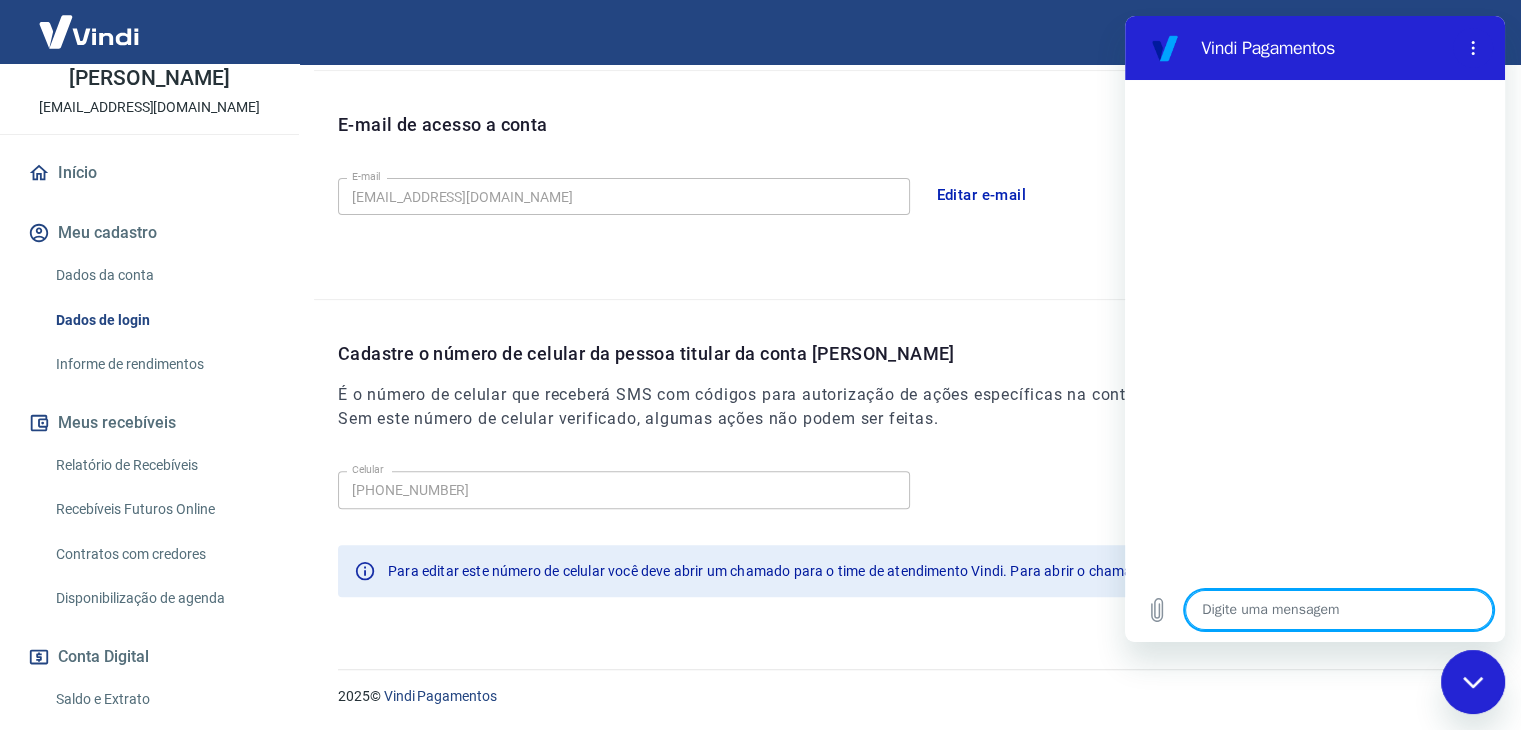 type on "o" 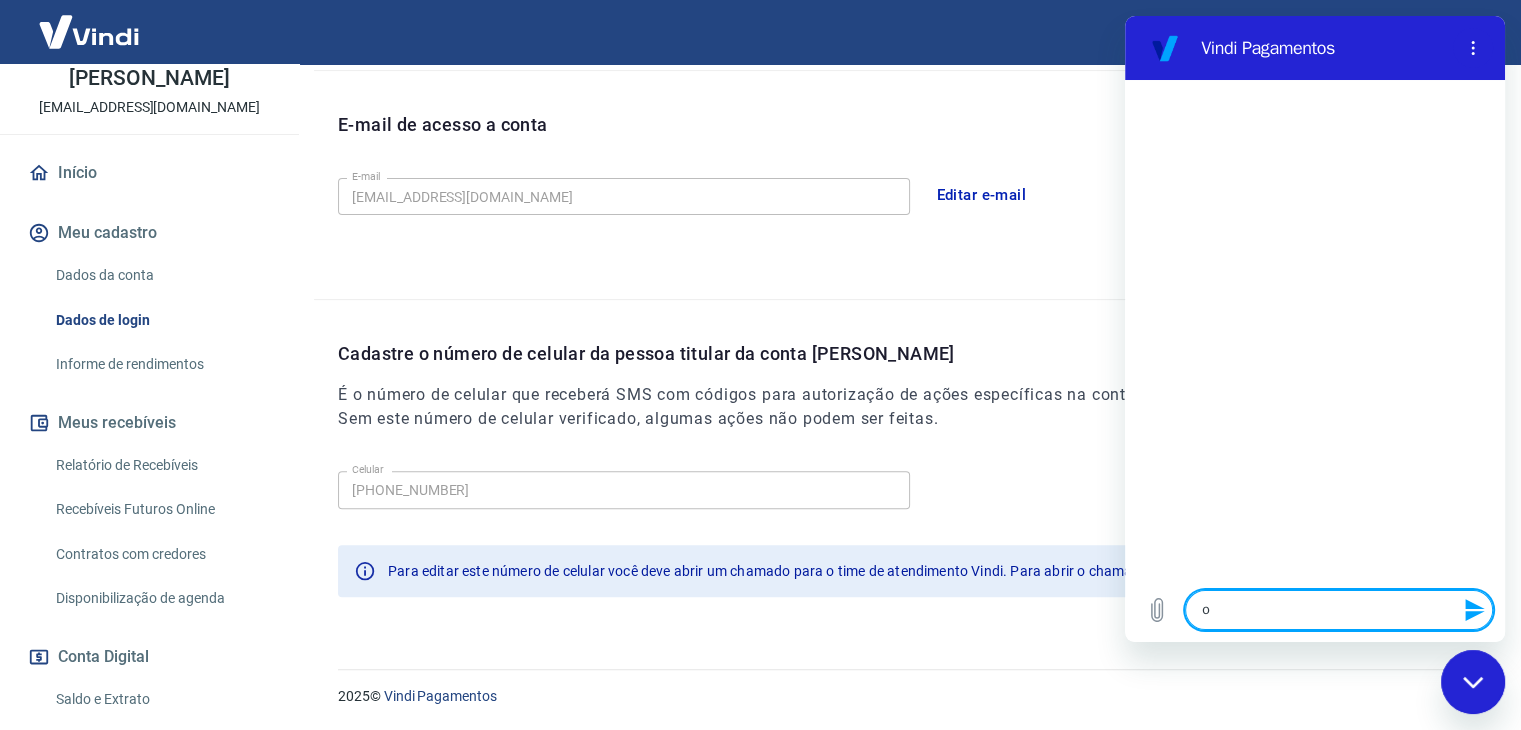 type on "ol" 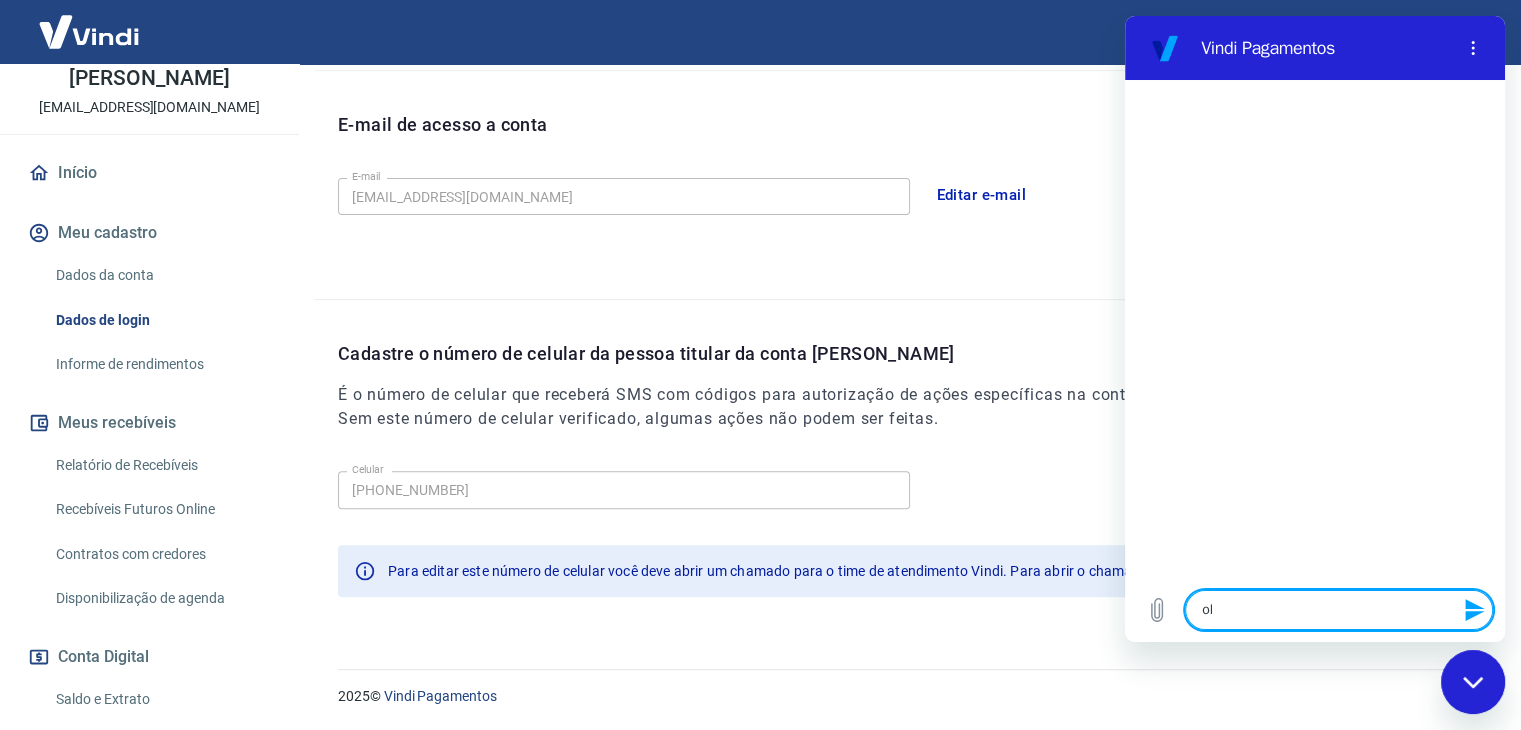 type on "ola" 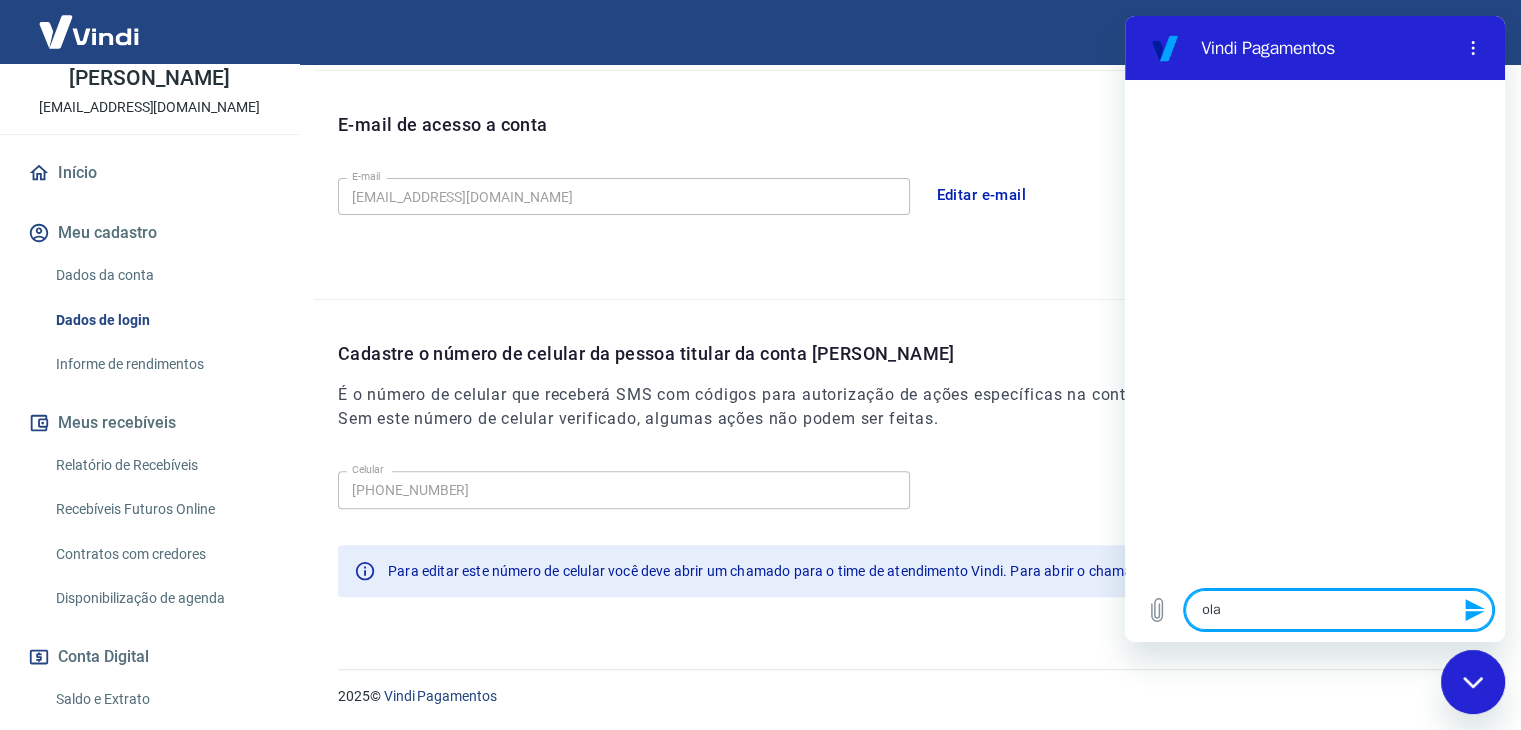 type on "ola" 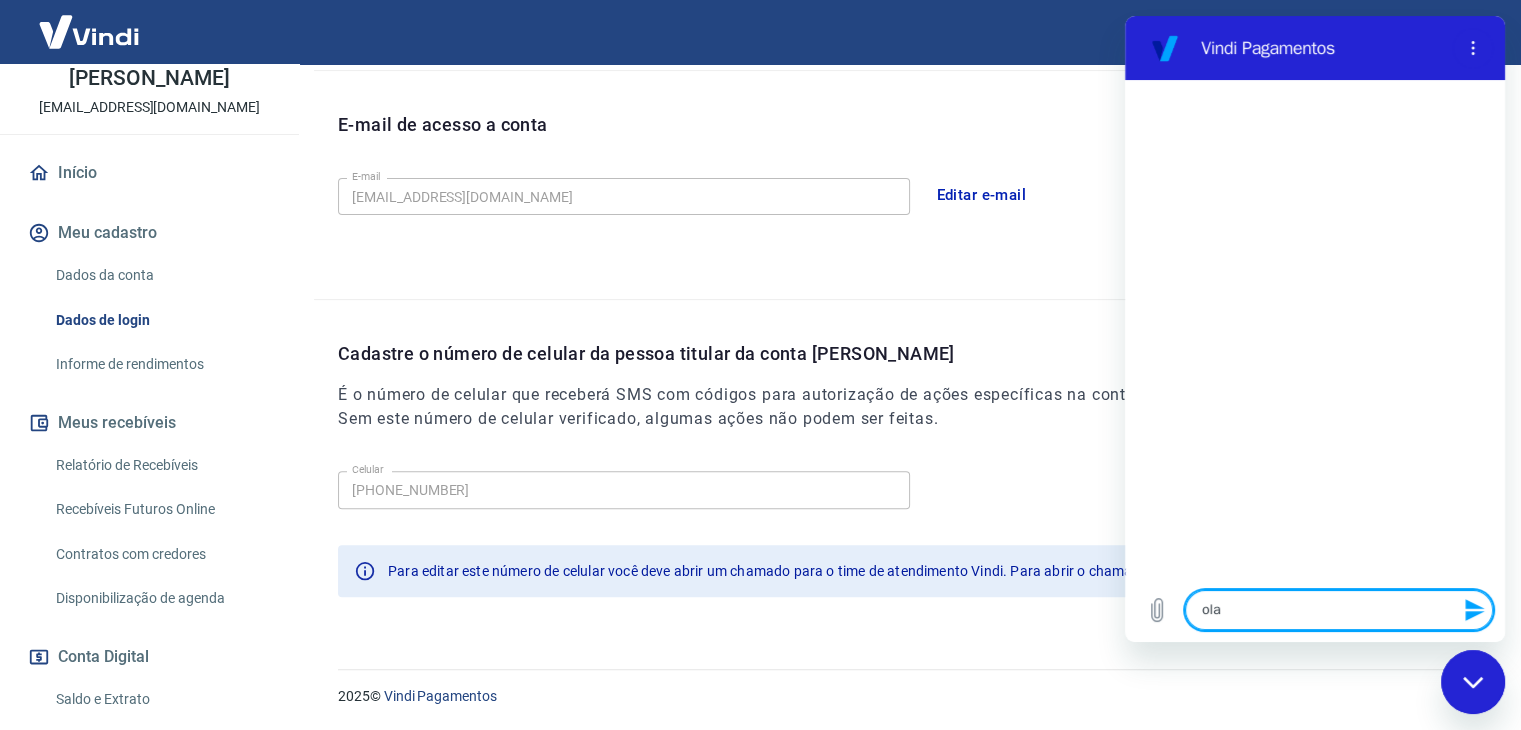 click on "ola" at bounding box center [1339, 610] 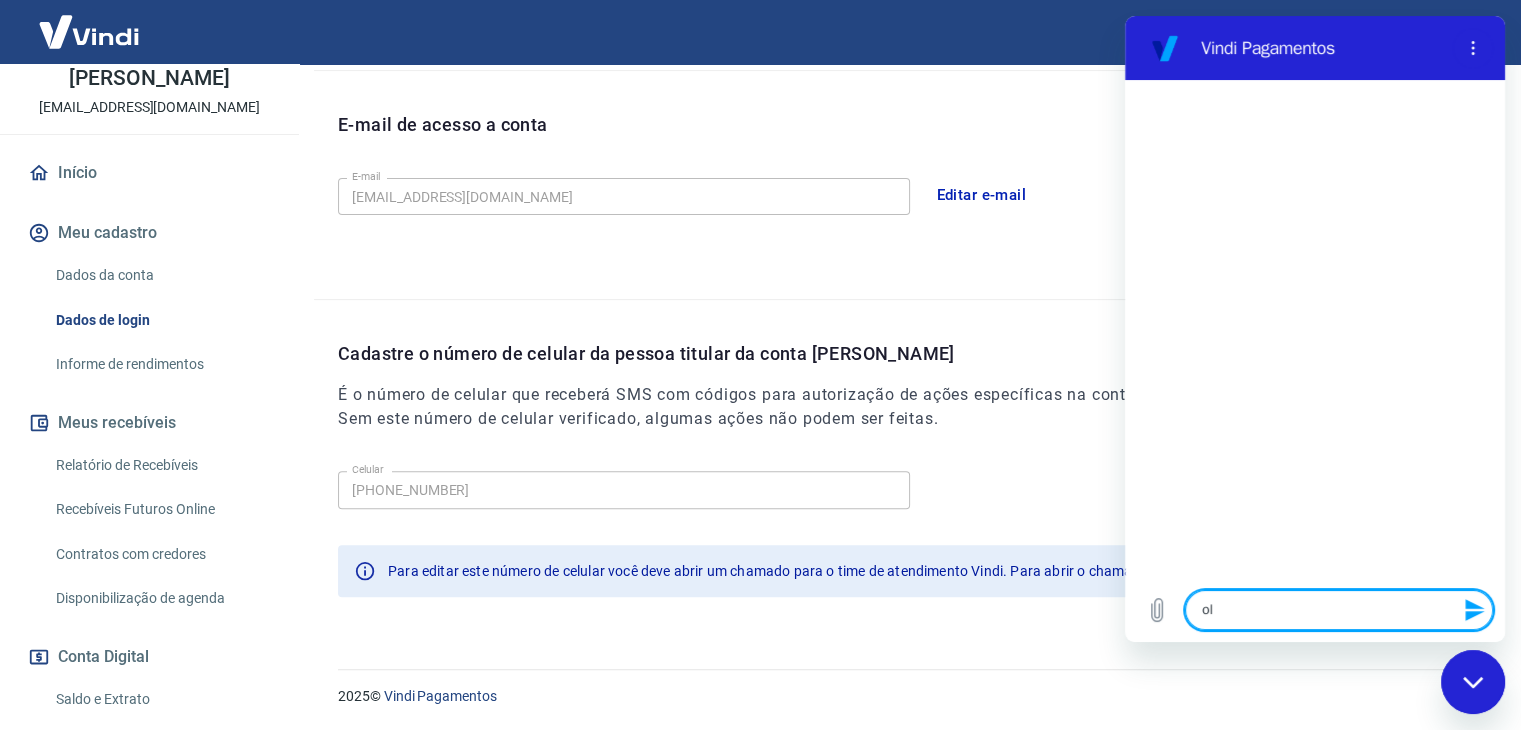 type on "o" 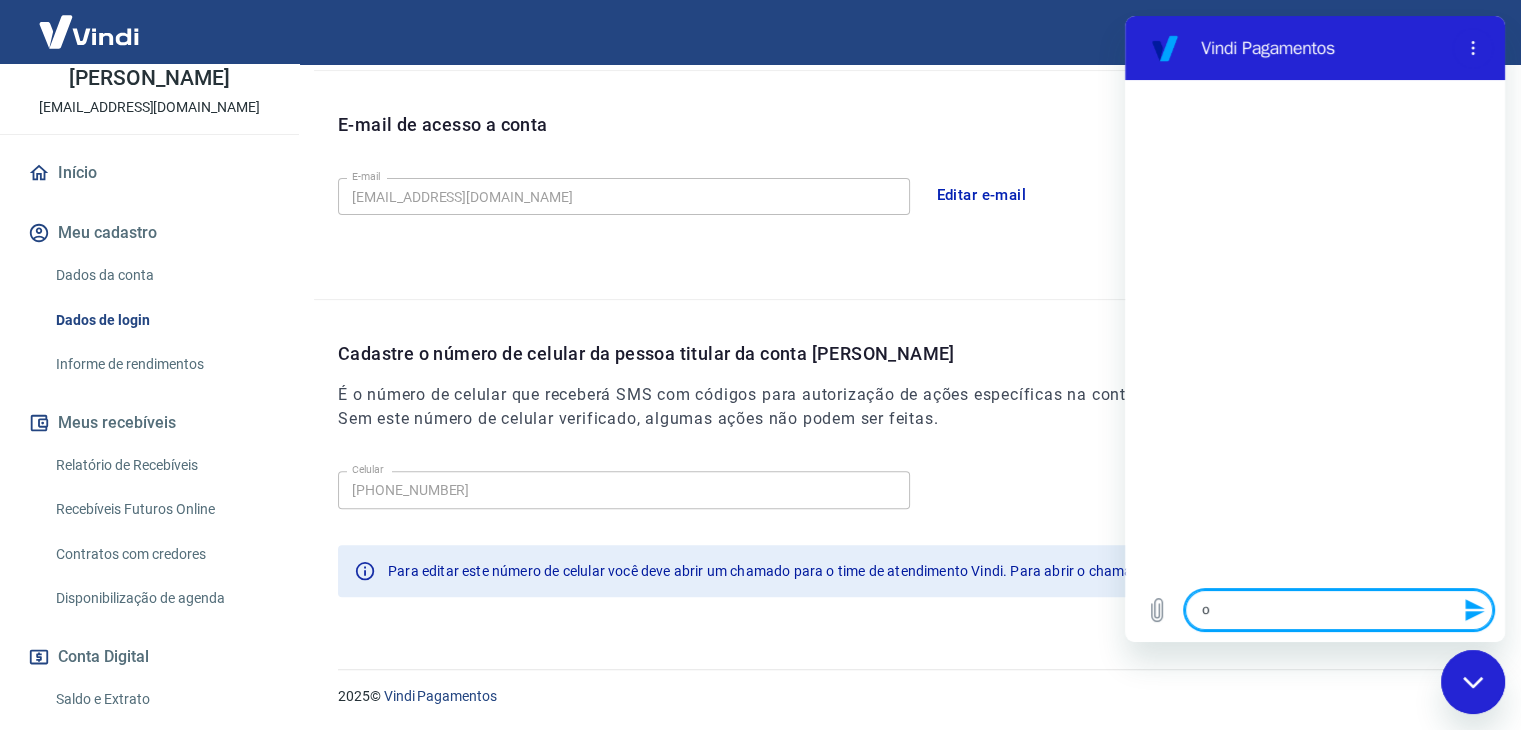 type 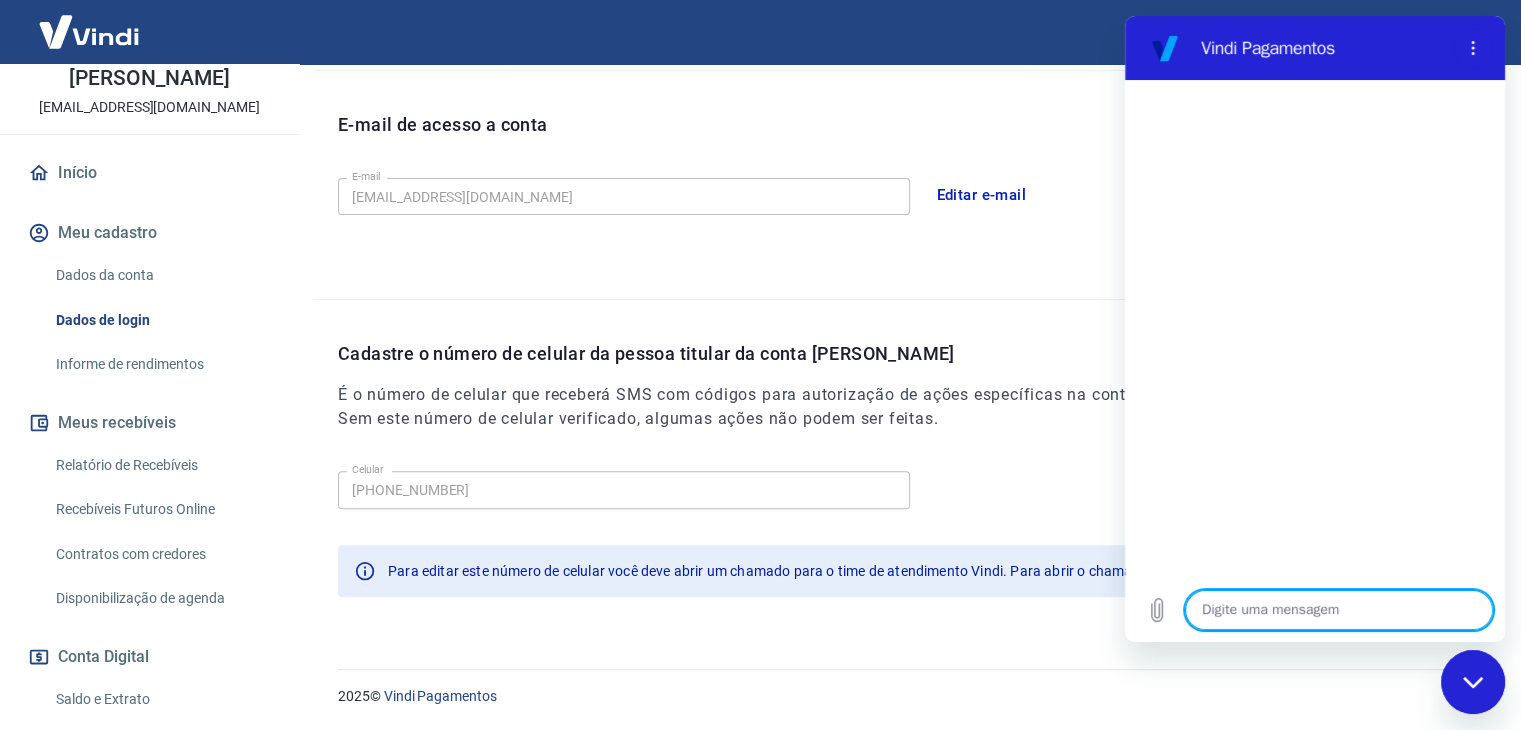 type on "O" 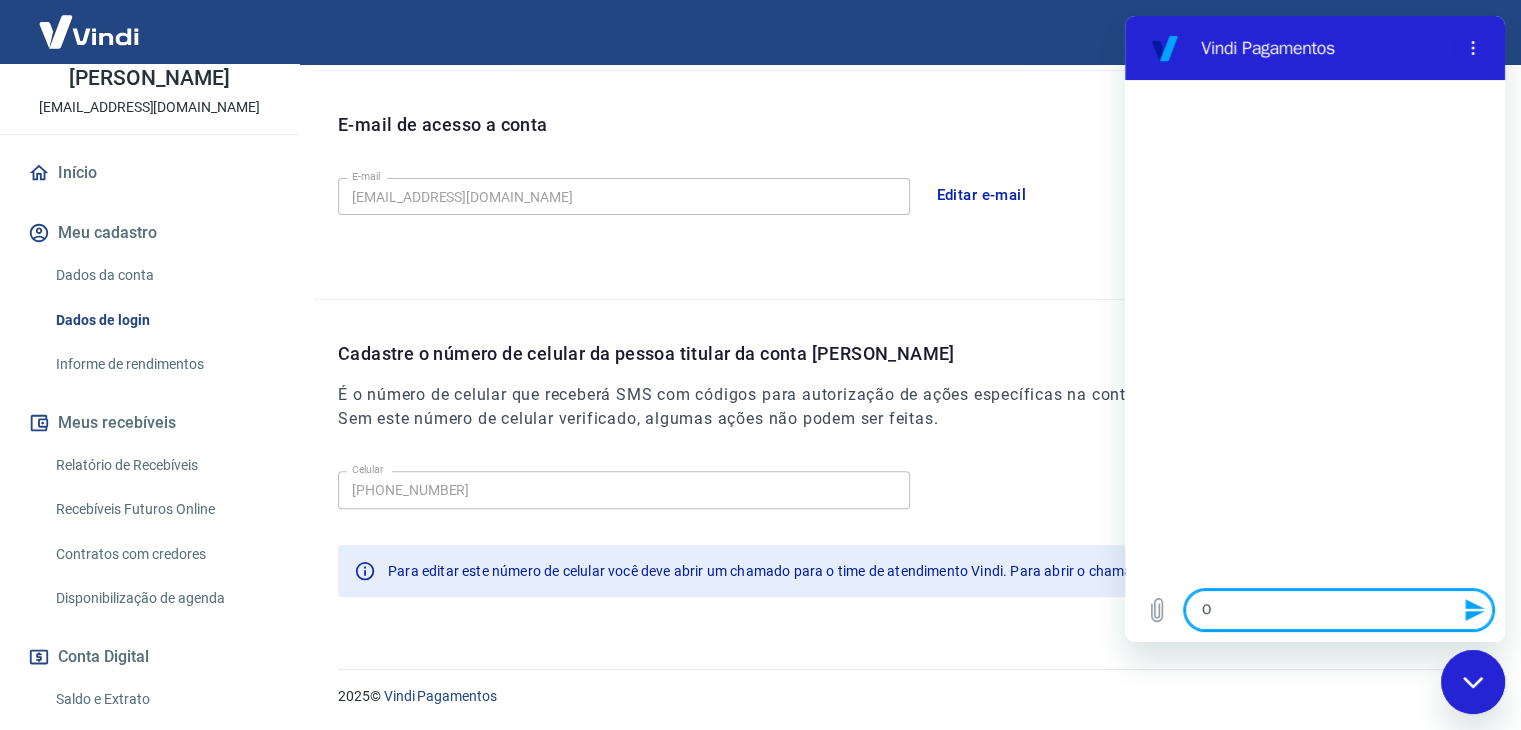 type on "Ol" 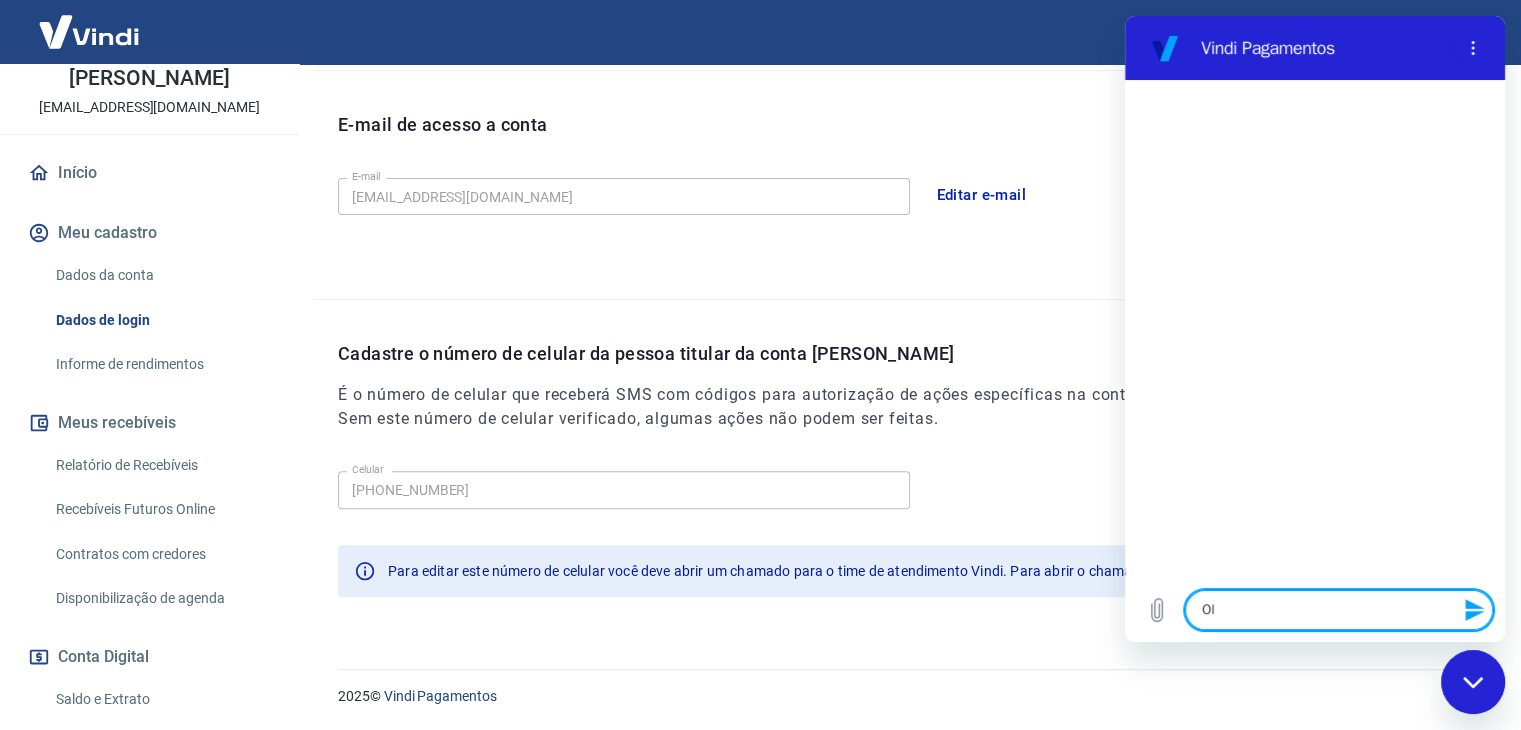type on "Olá" 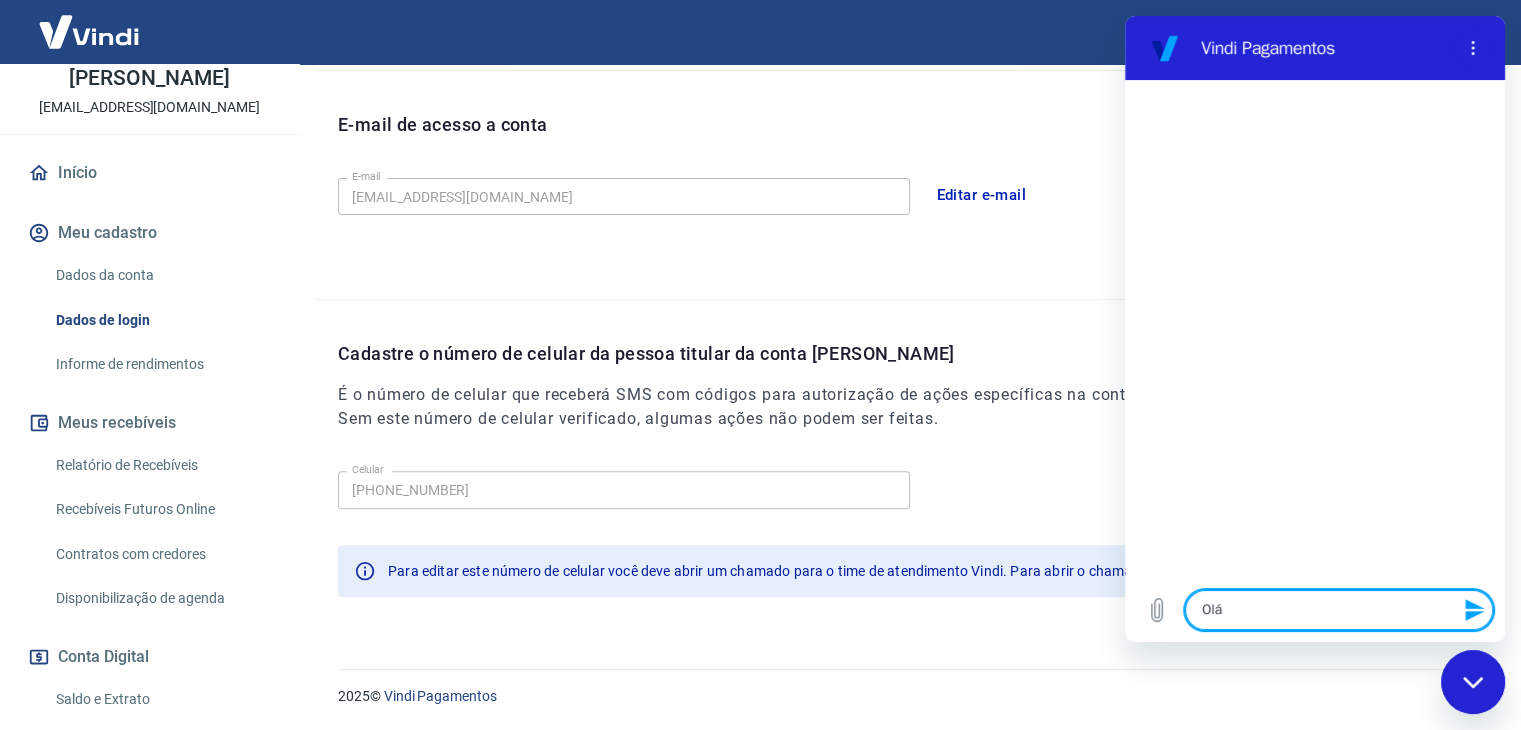 type on "Olá" 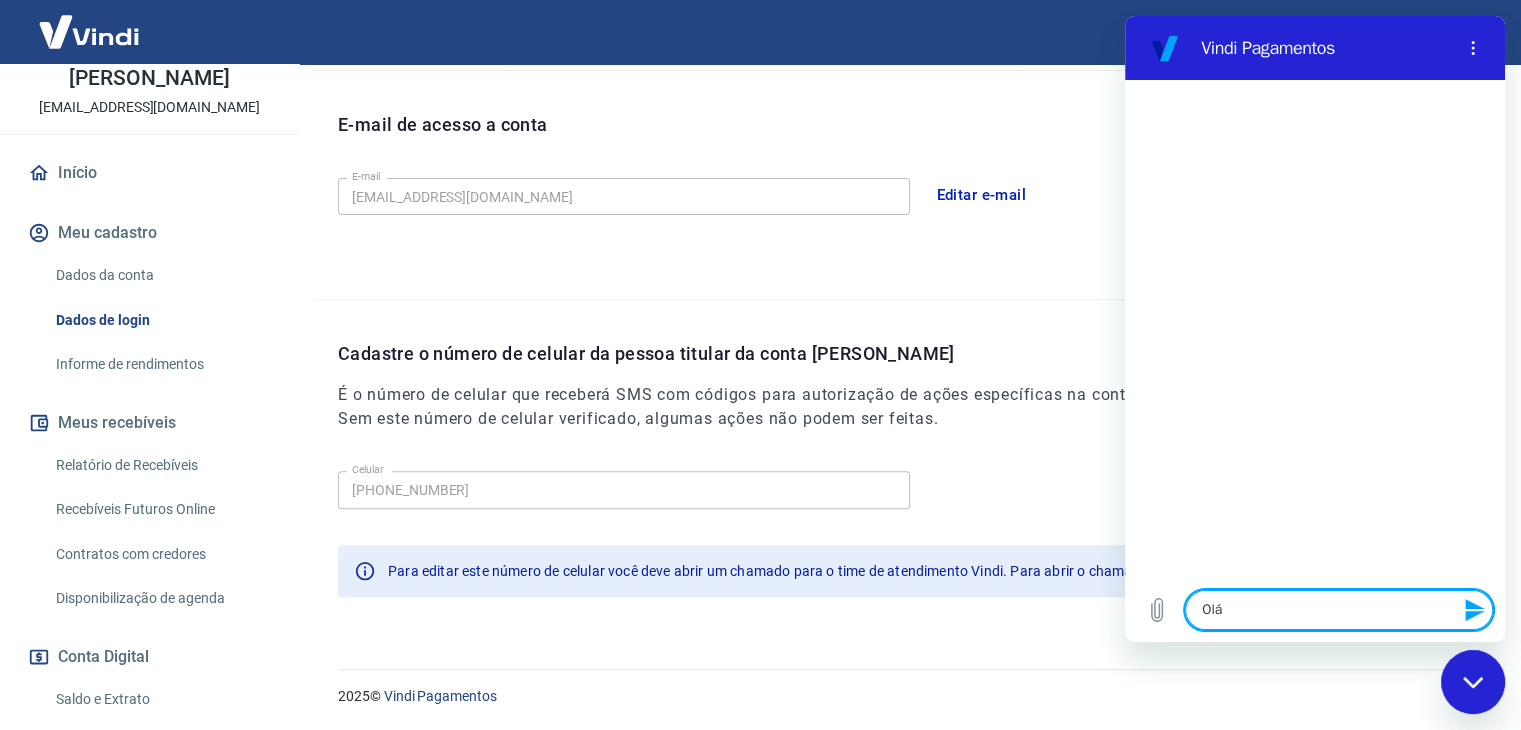 type 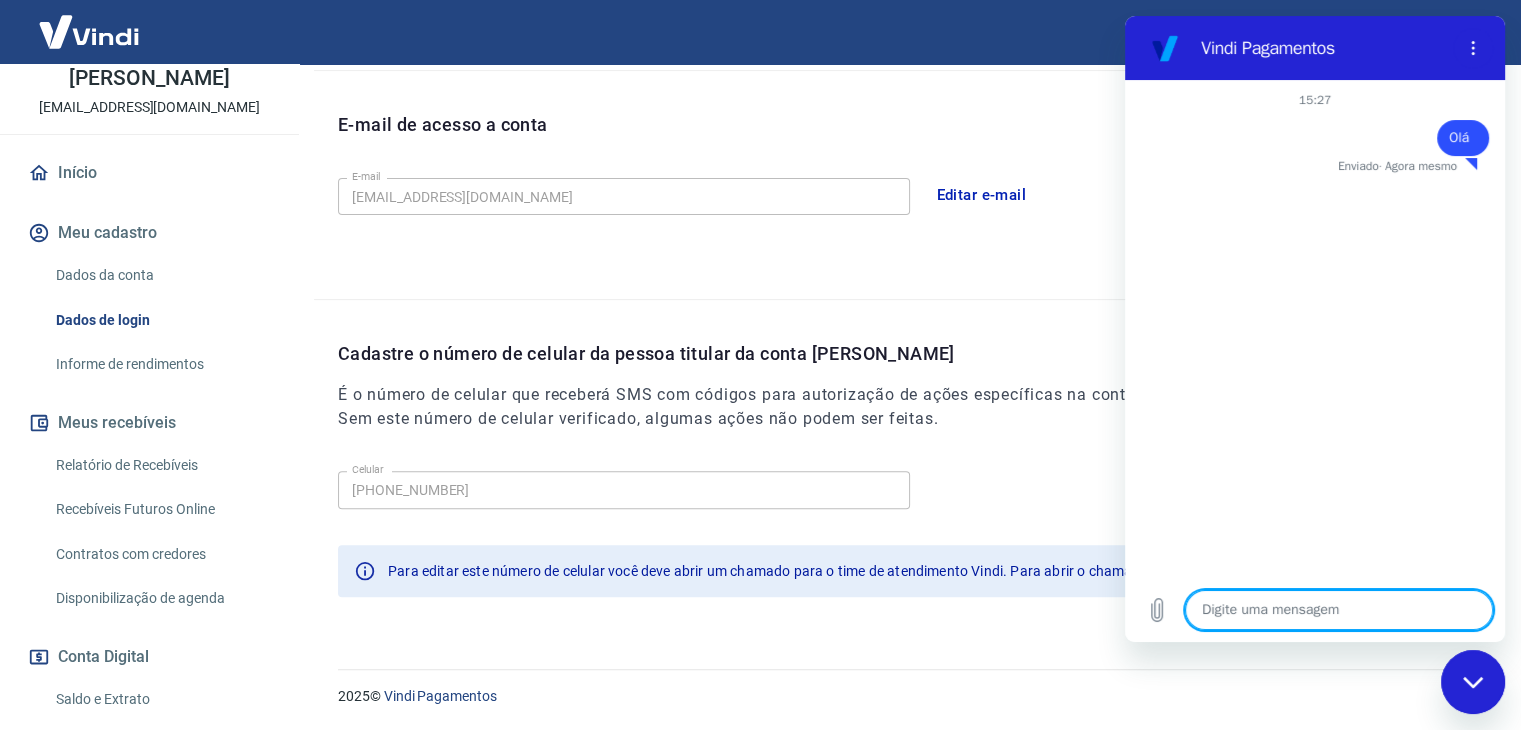 type on "x" 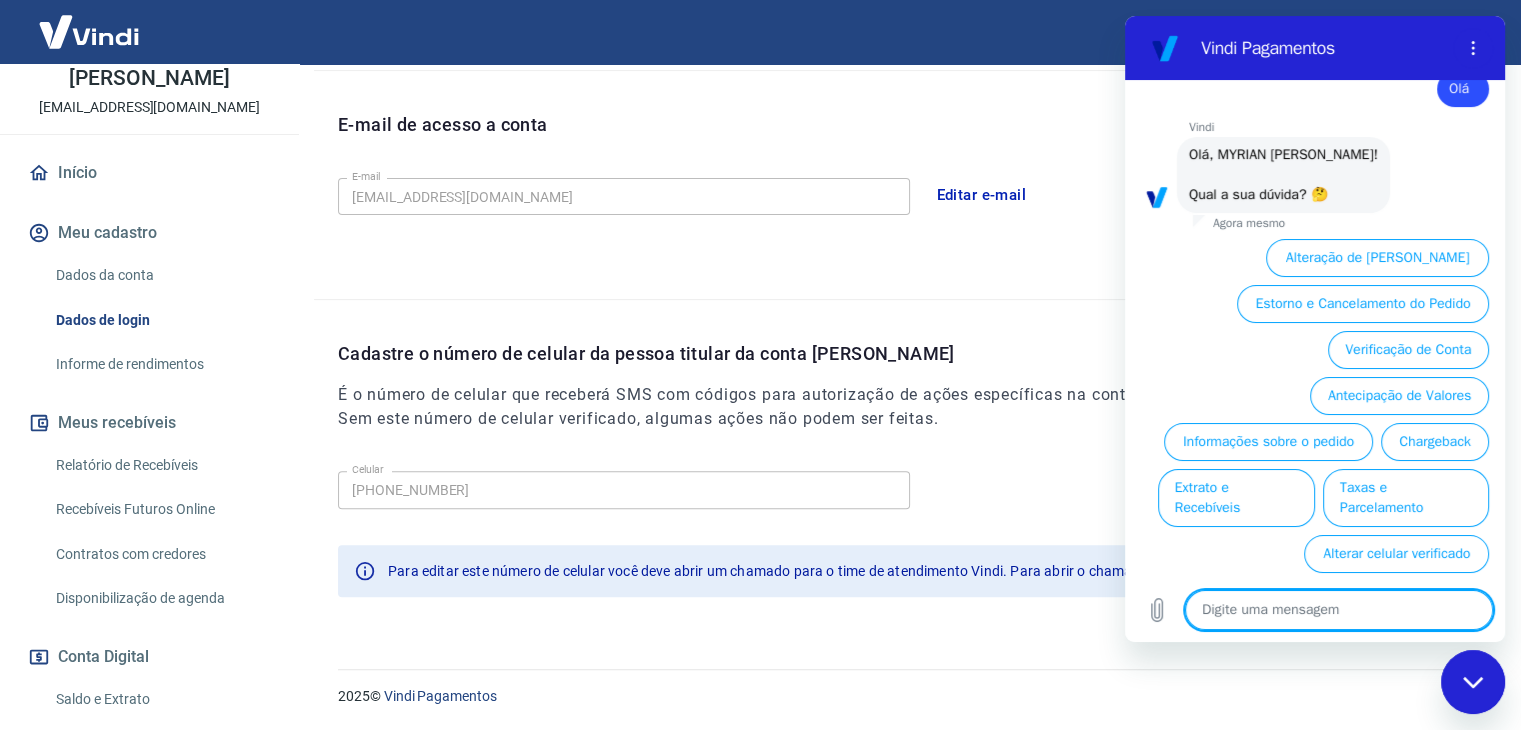 scroll, scrollTop: 72, scrollLeft: 0, axis: vertical 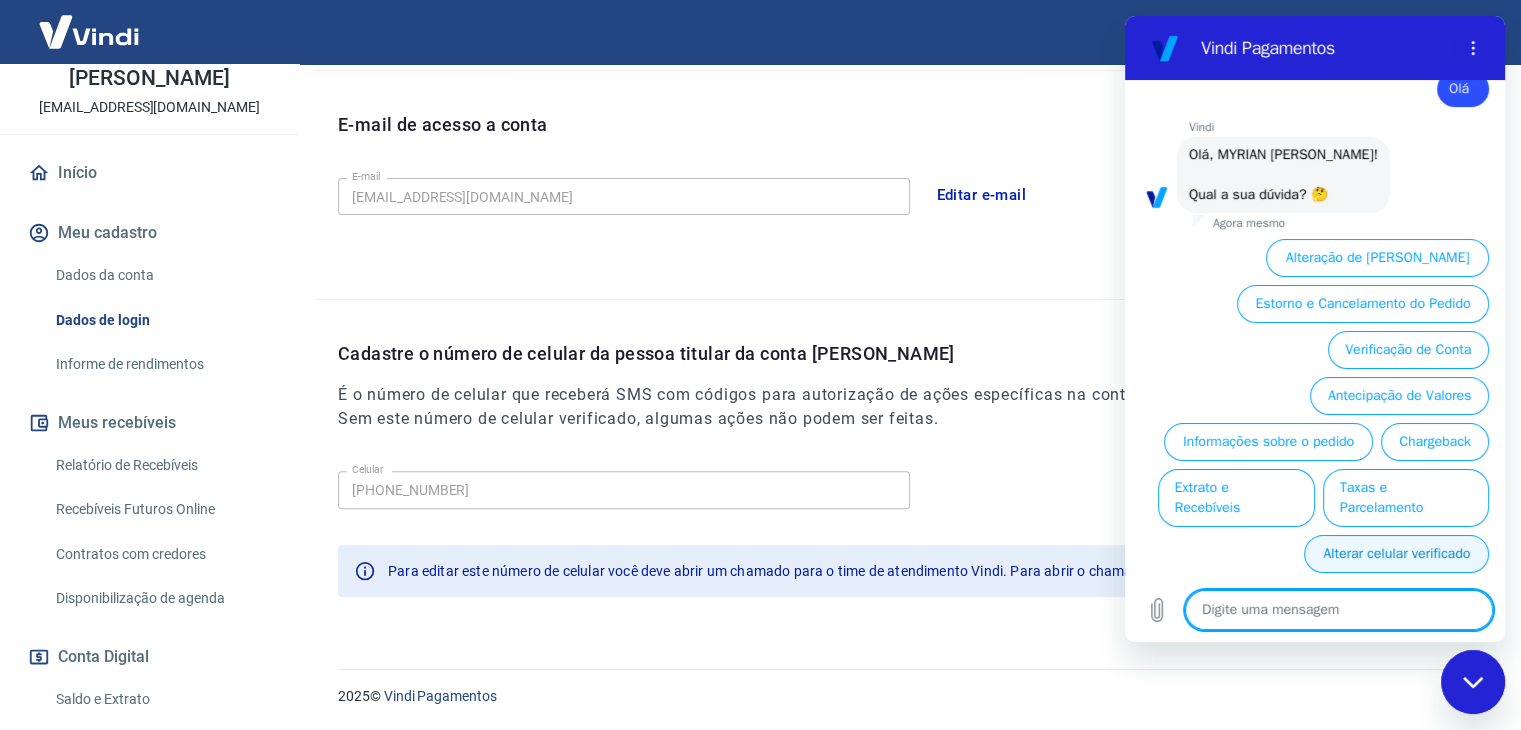 type 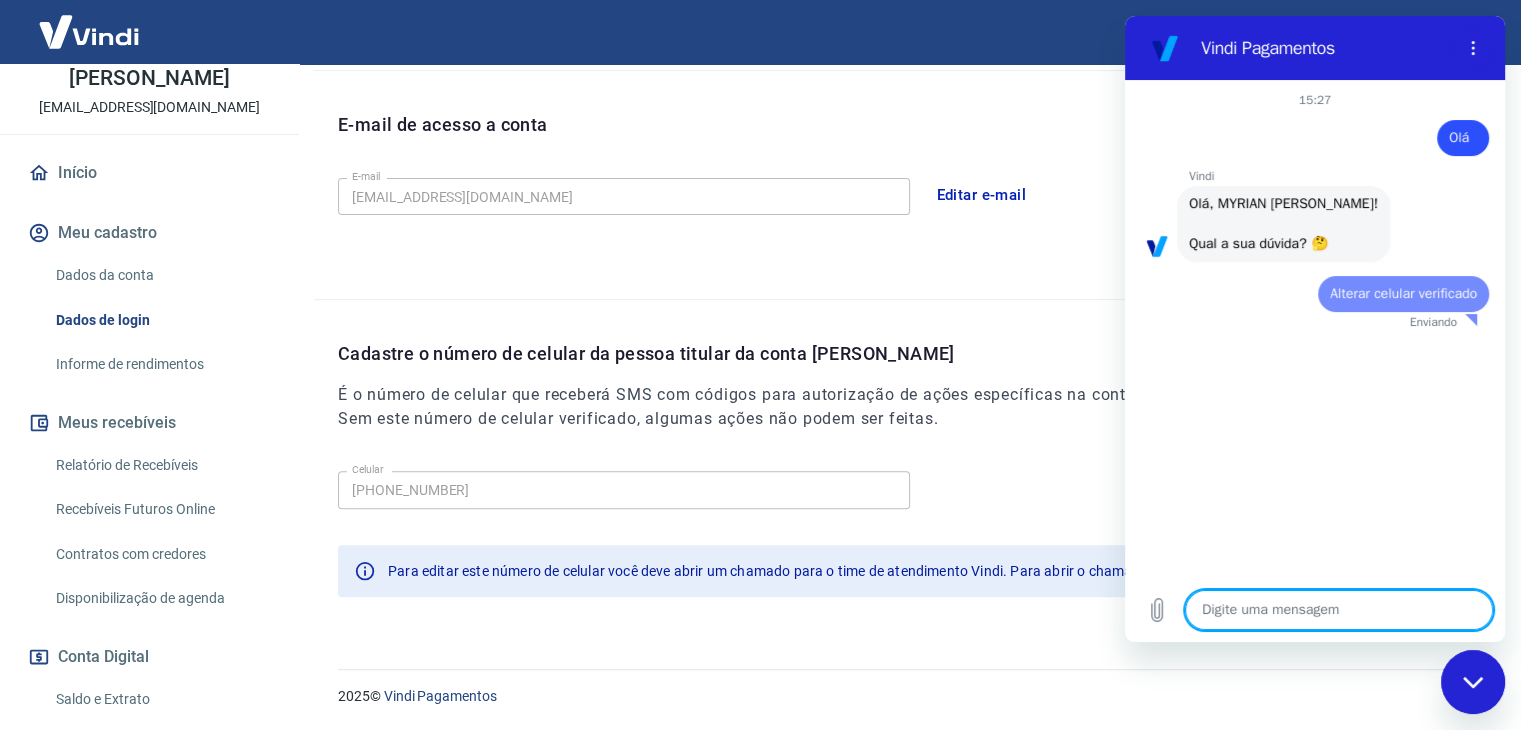 scroll, scrollTop: 0, scrollLeft: 0, axis: both 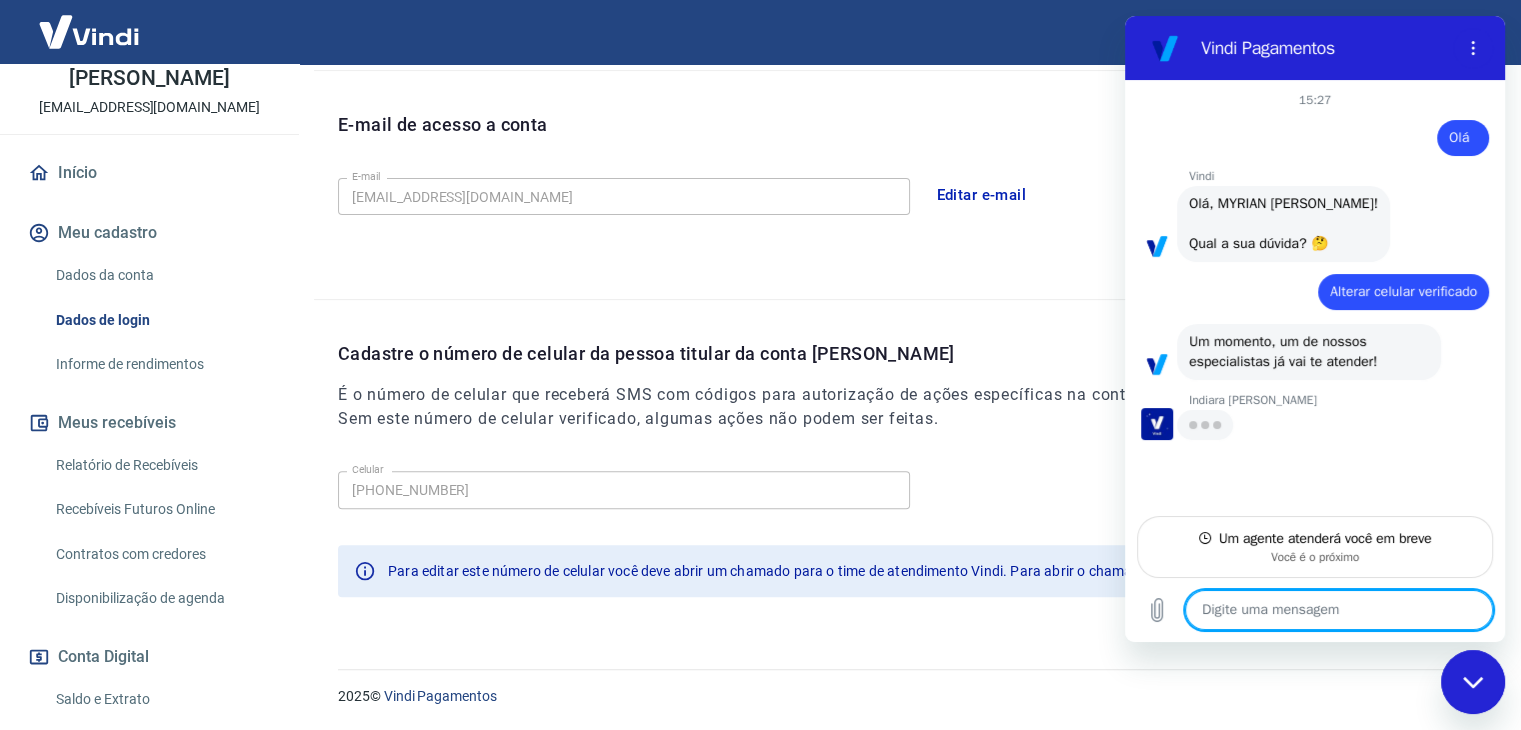 type on "x" 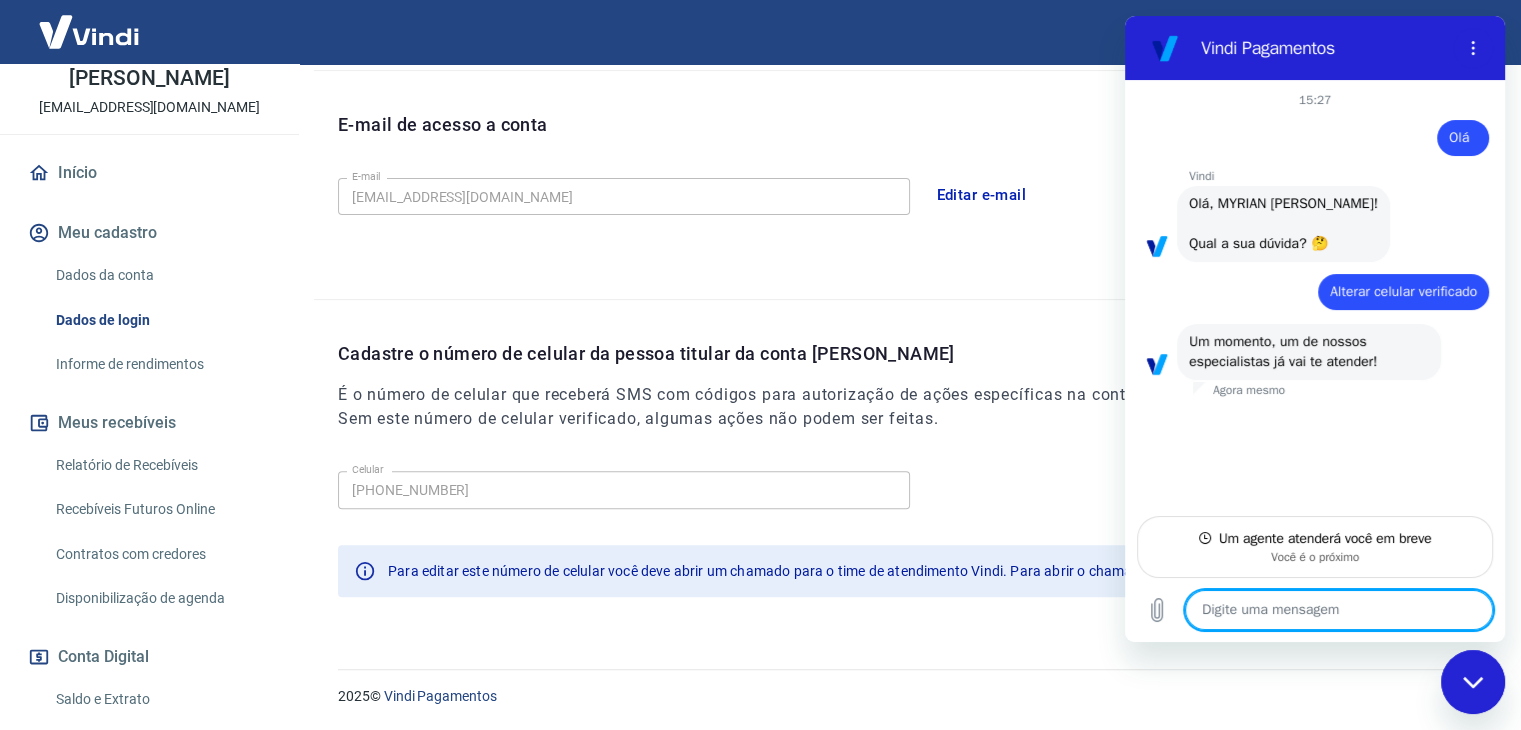 type on "o" 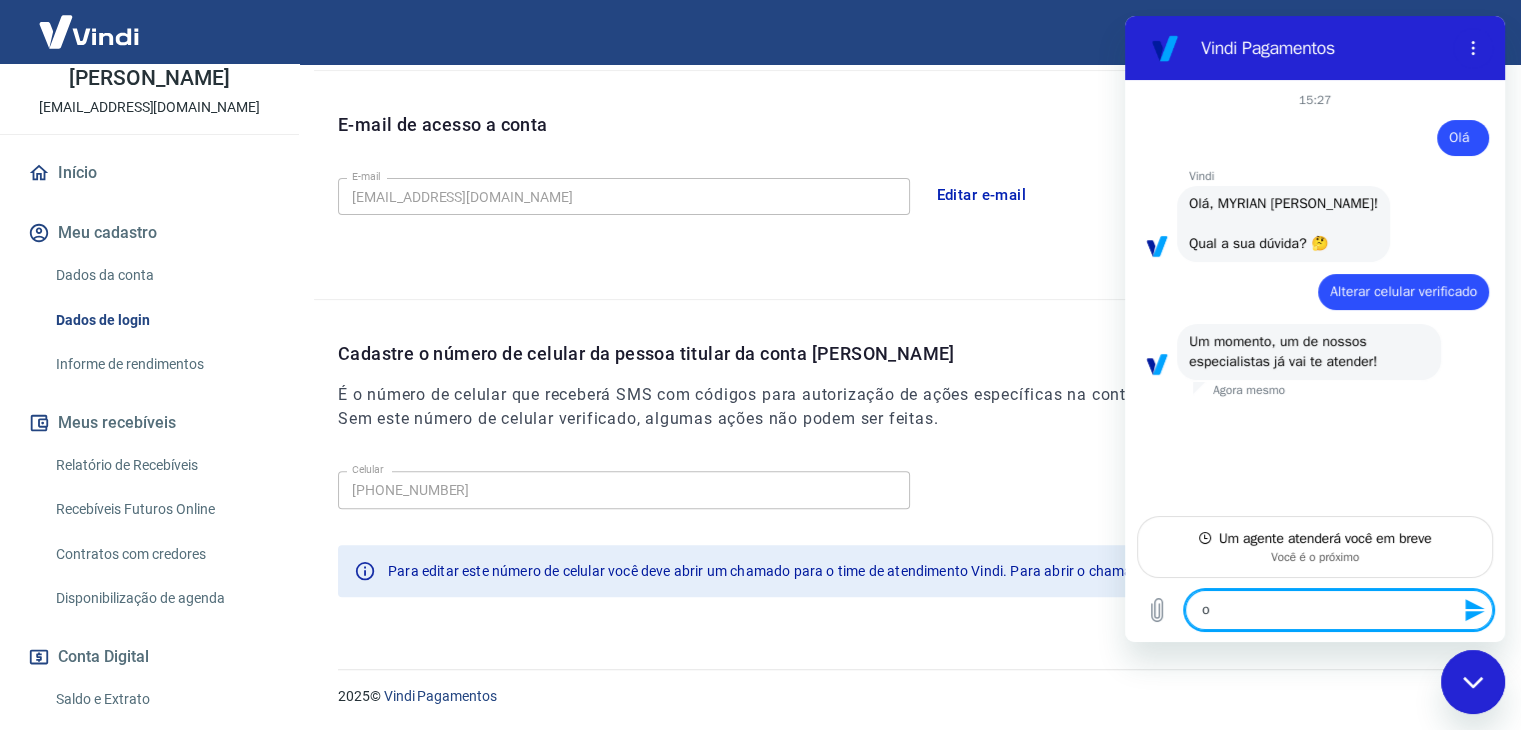 type on "ok" 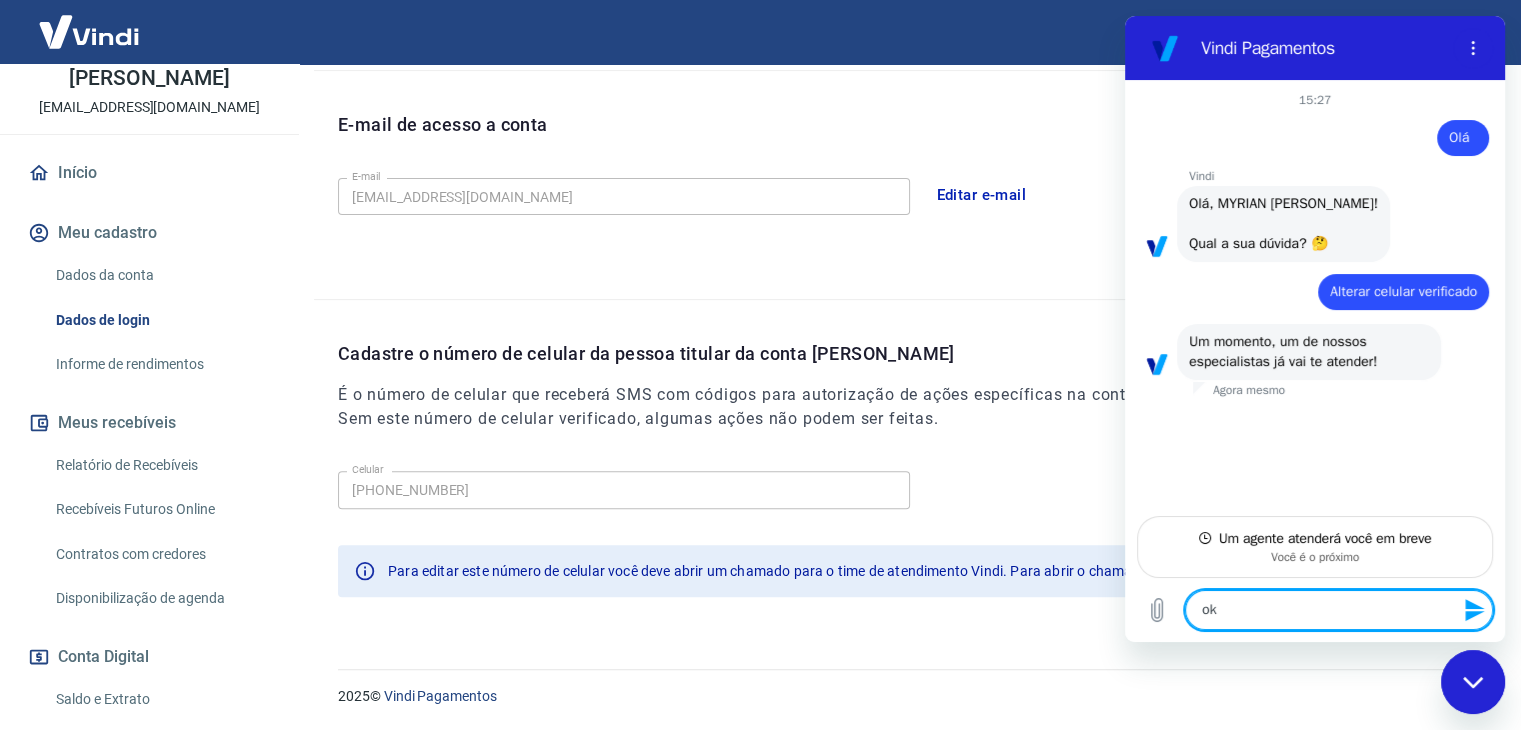 type 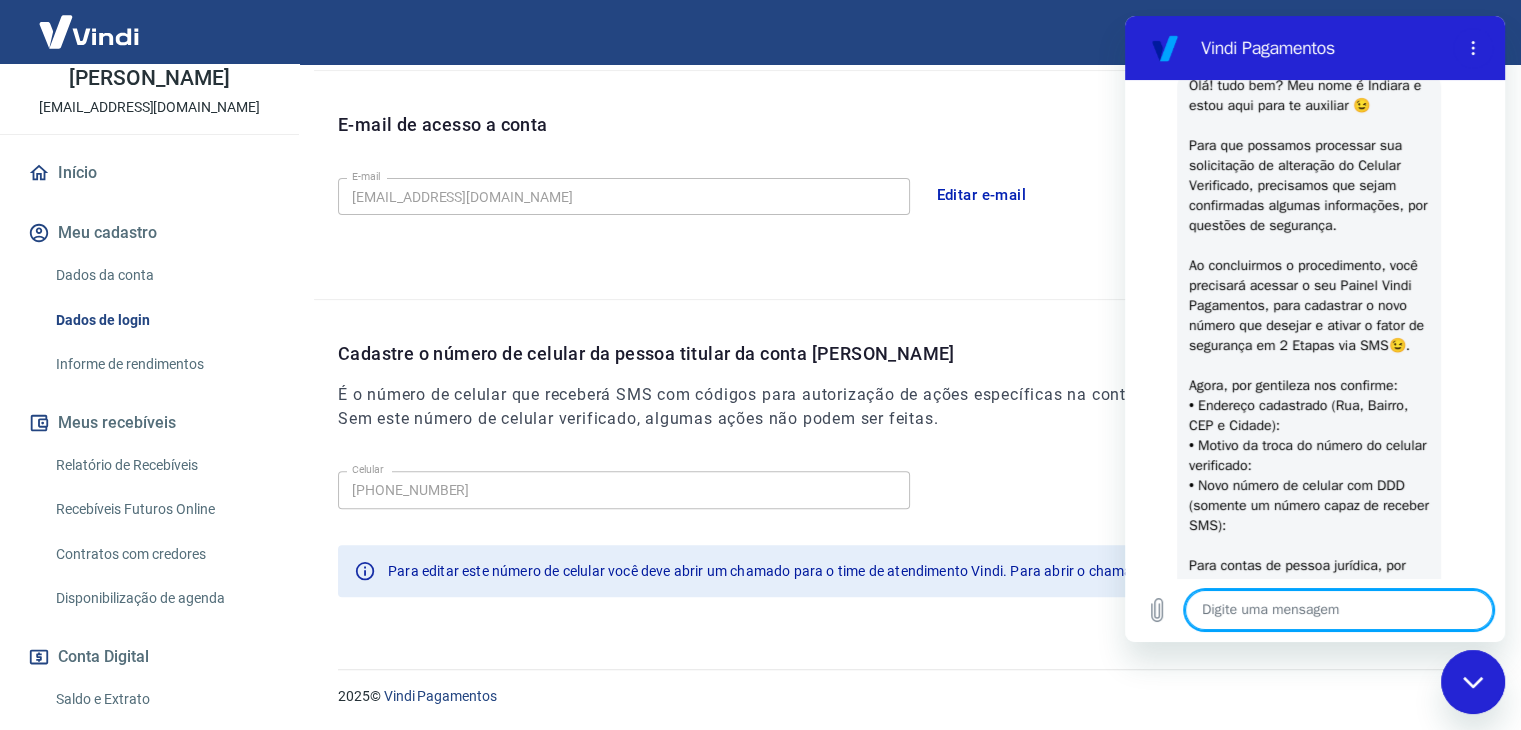 type on "x" 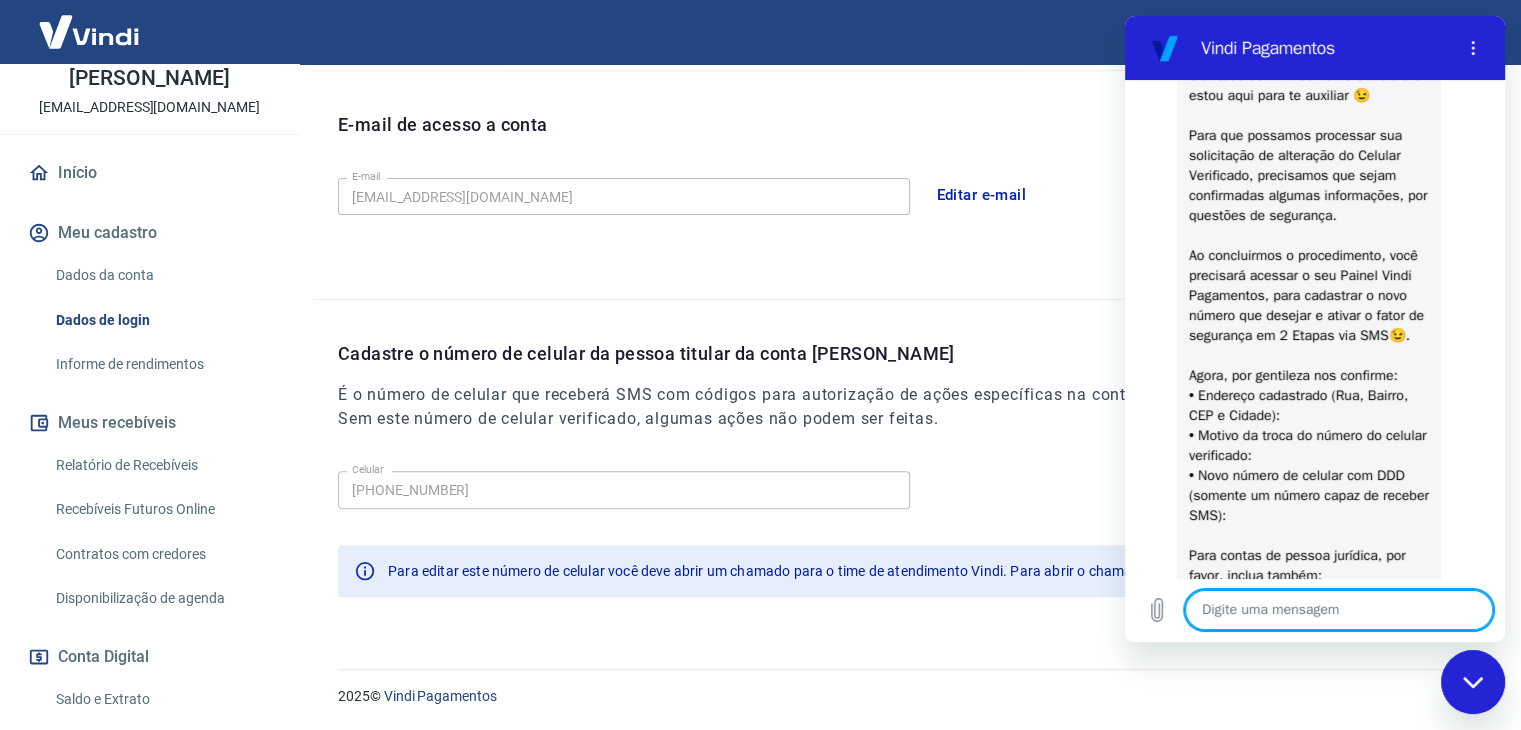 scroll, scrollTop: 499, scrollLeft: 0, axis: vertical 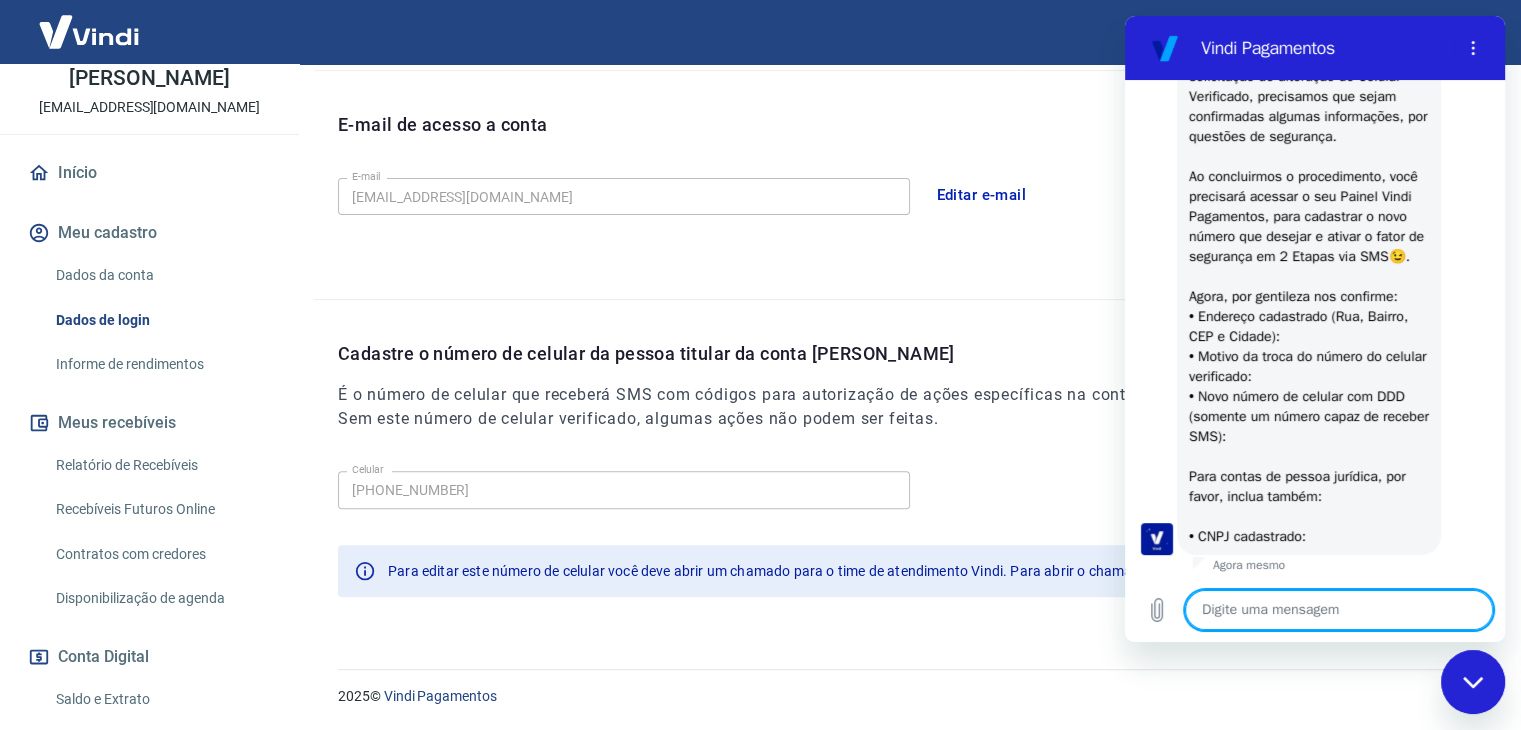 click at bounding box center (1339, 610) 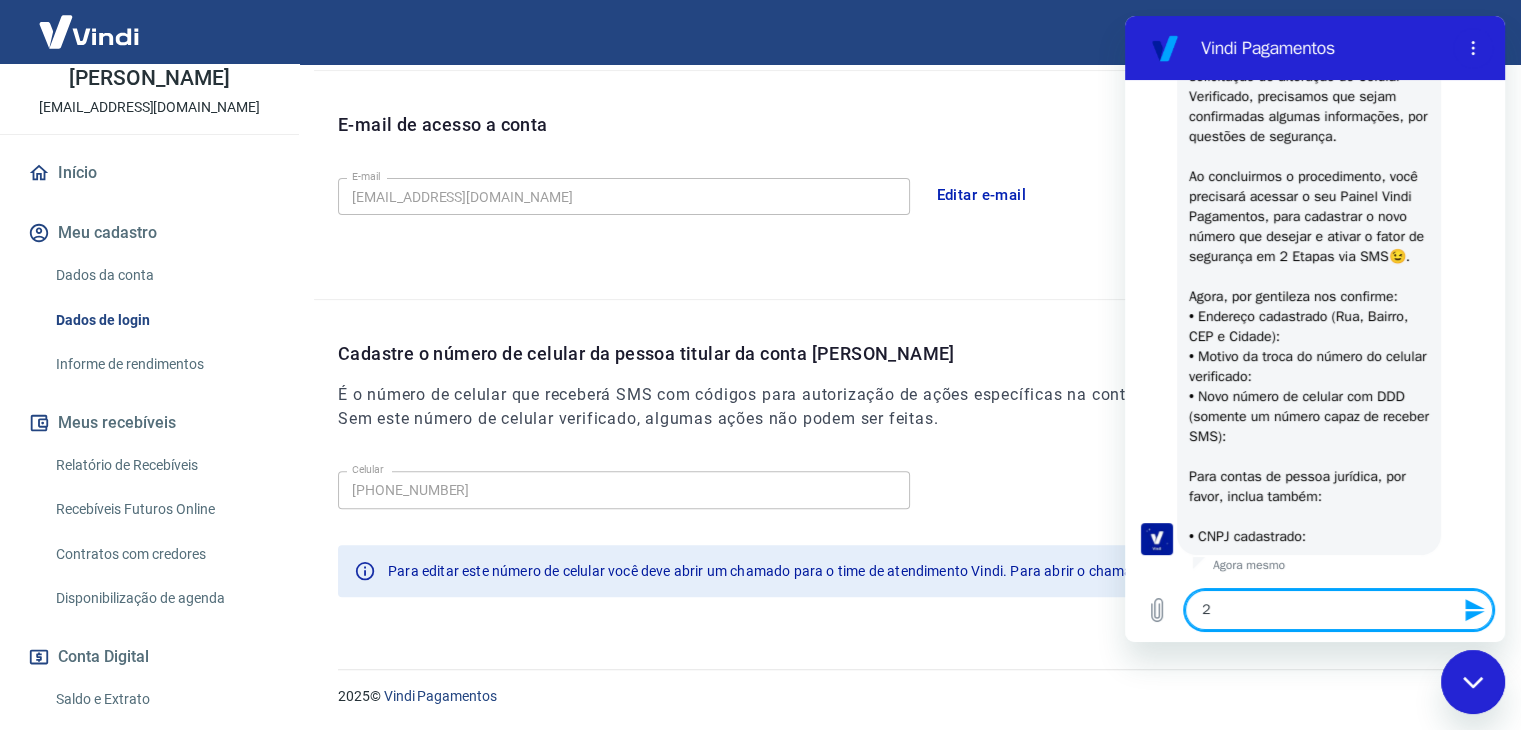 type on "20" 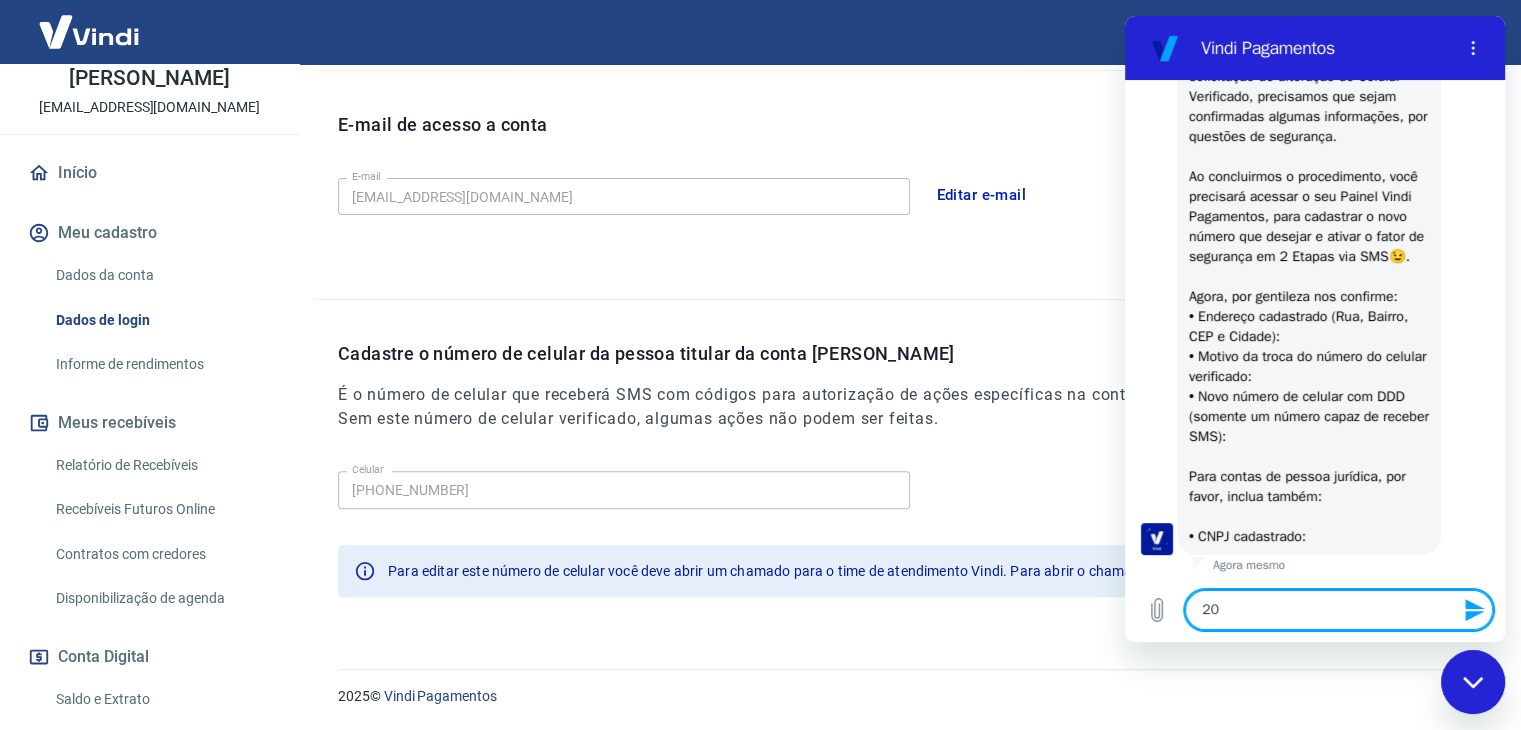 type on "201" 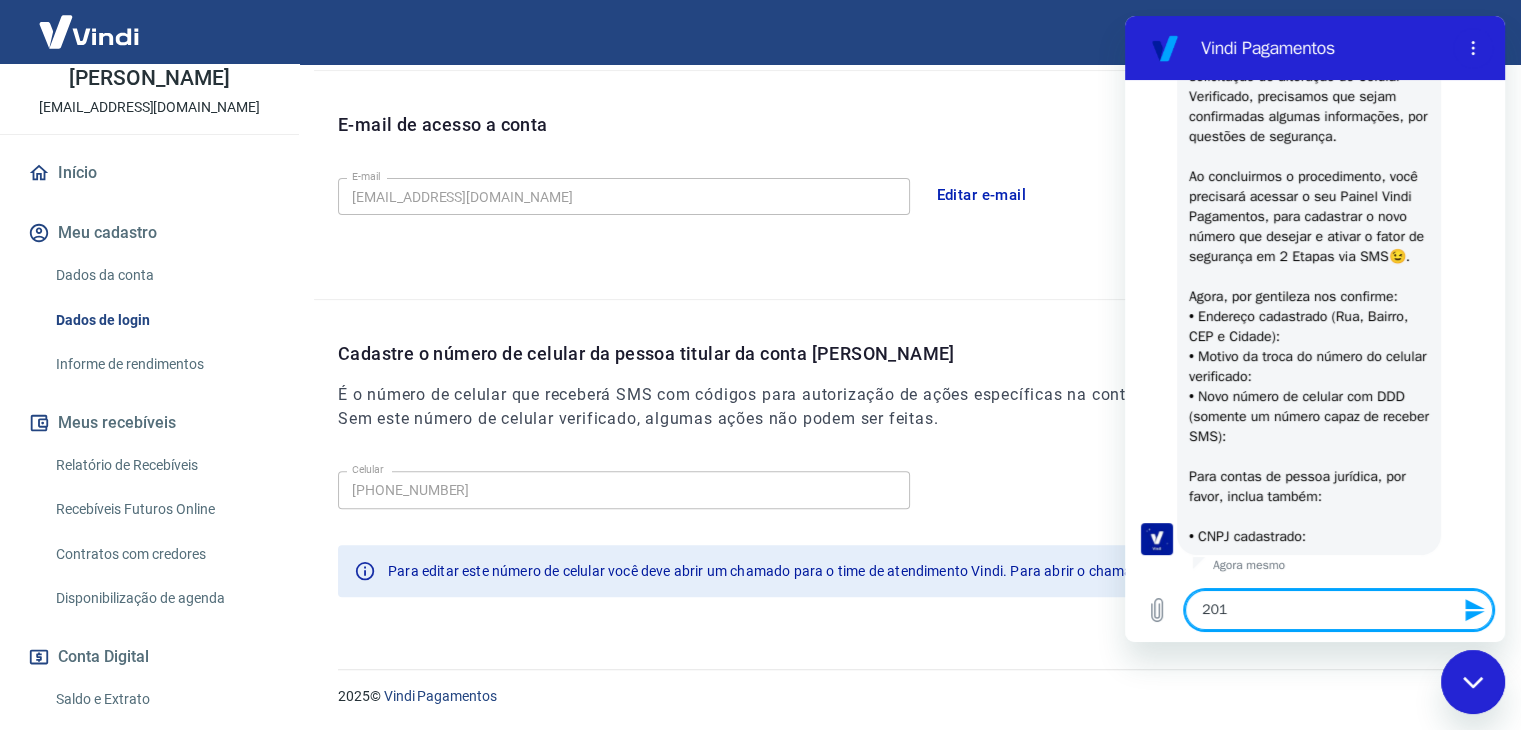 type on "2016" 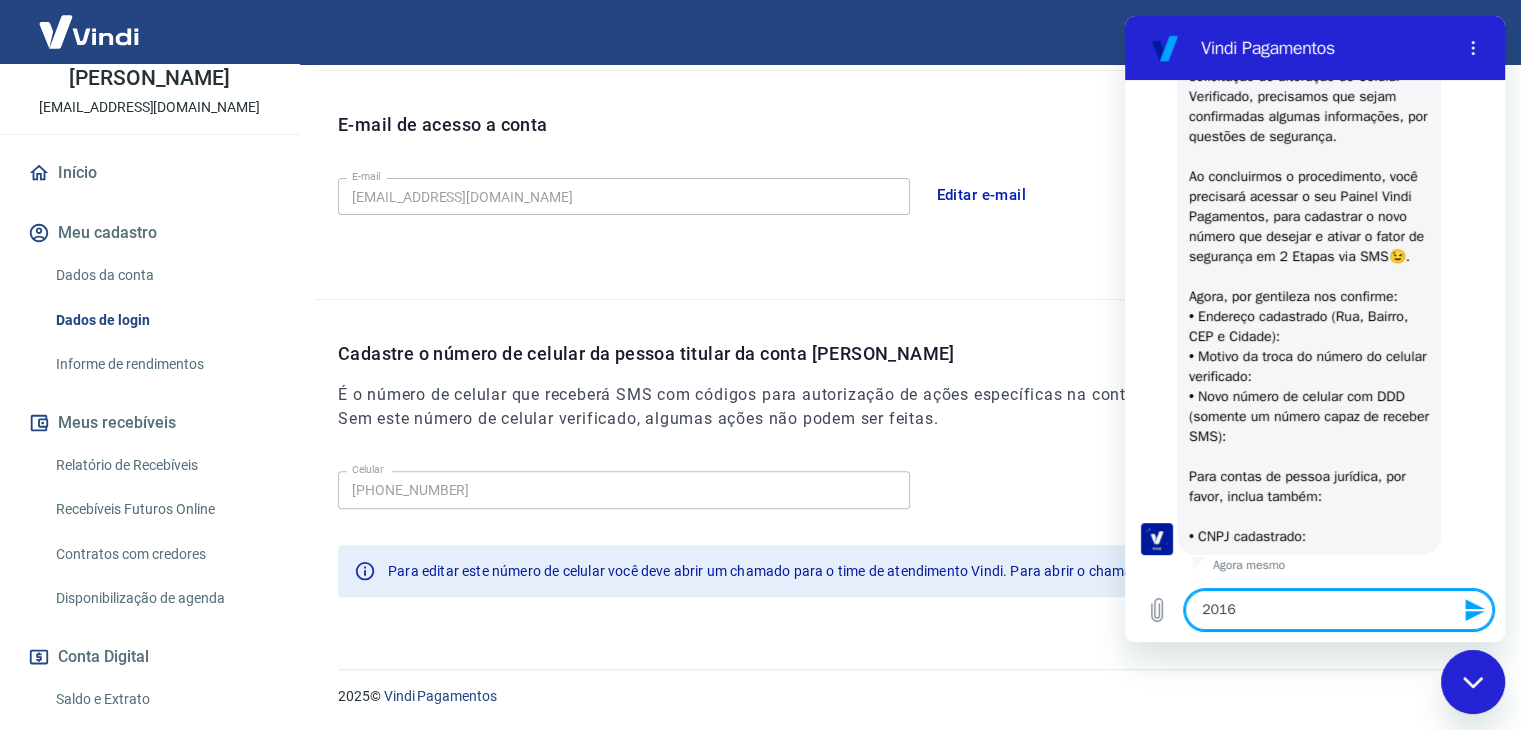 type on "x" 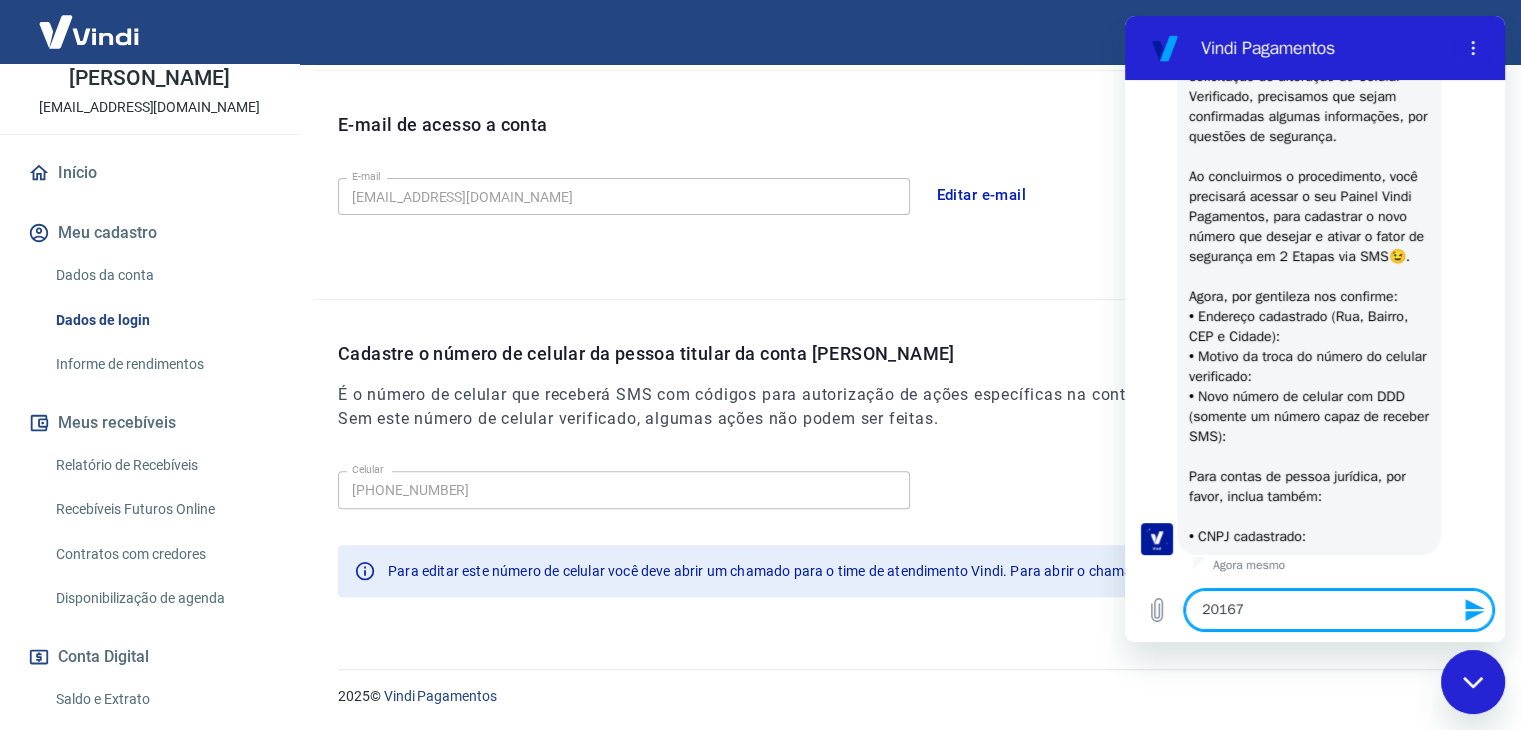 type on "201671" 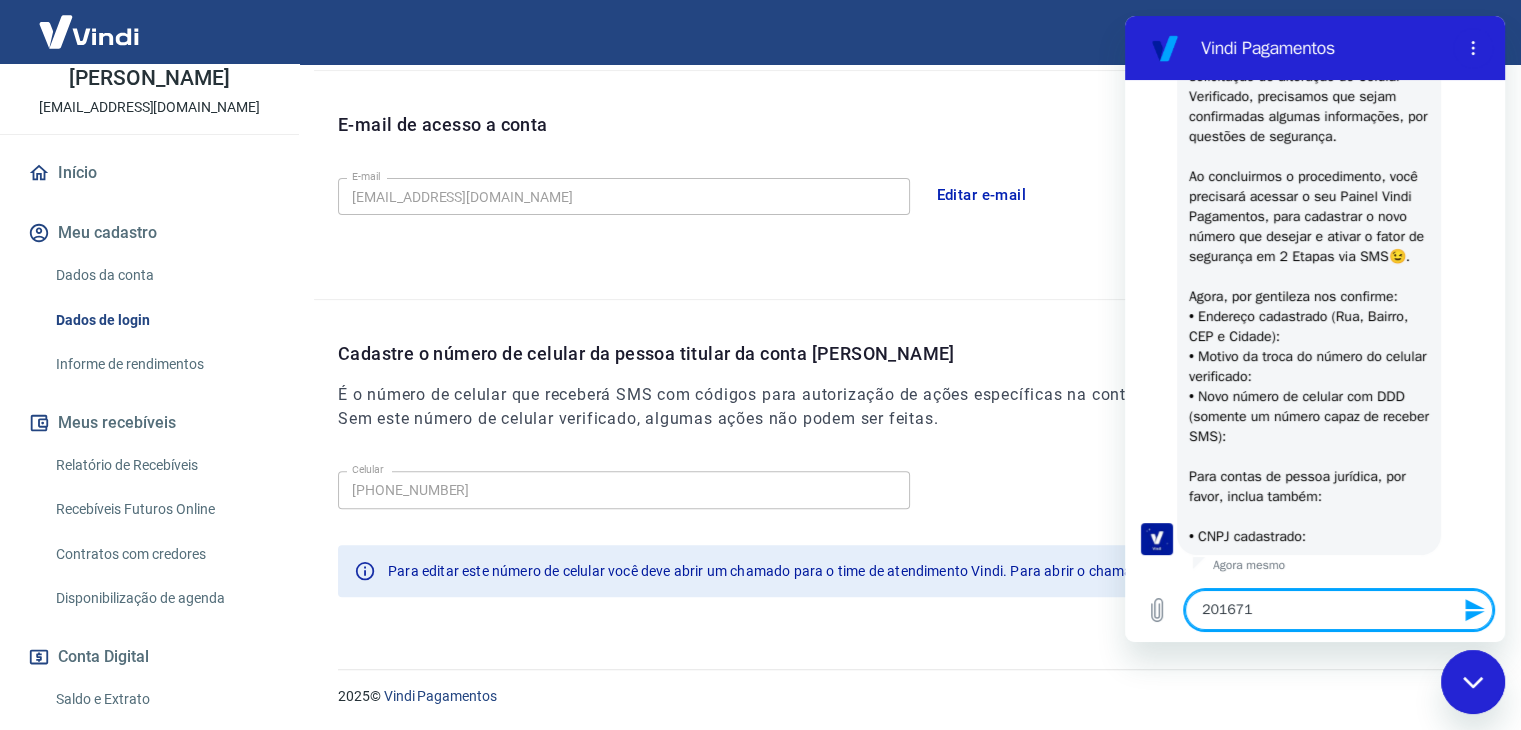 type on "2016714" 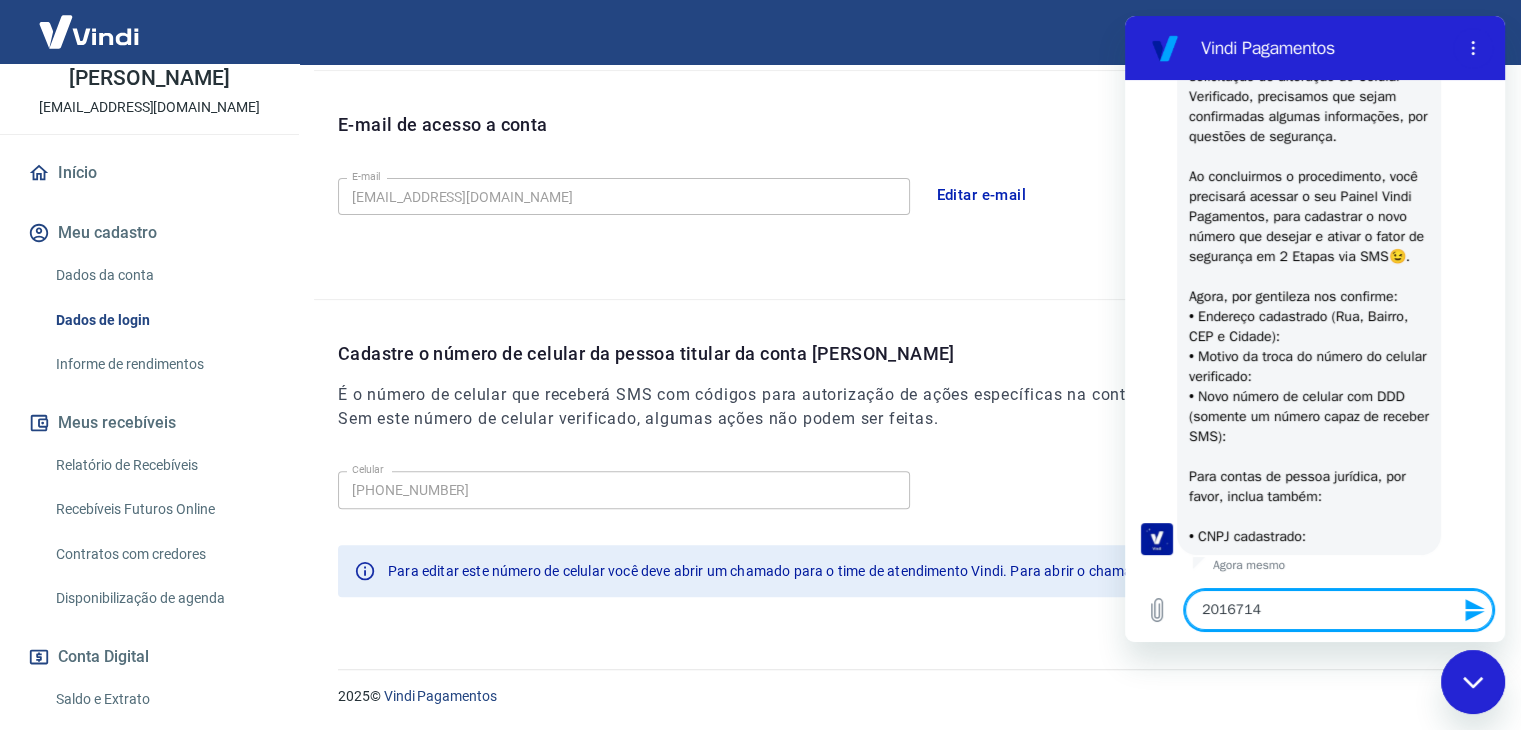 type on "20167140" 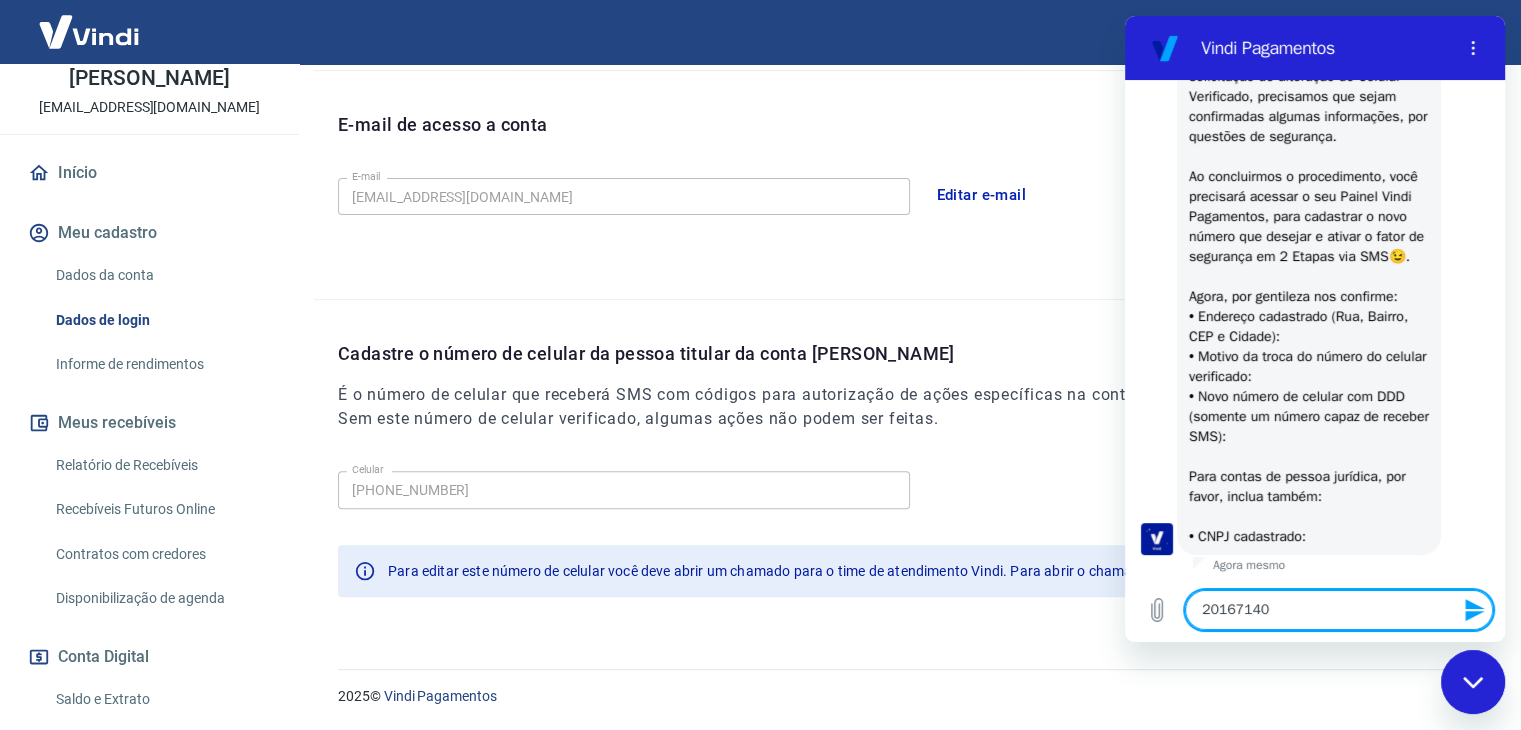 type on "20167140" 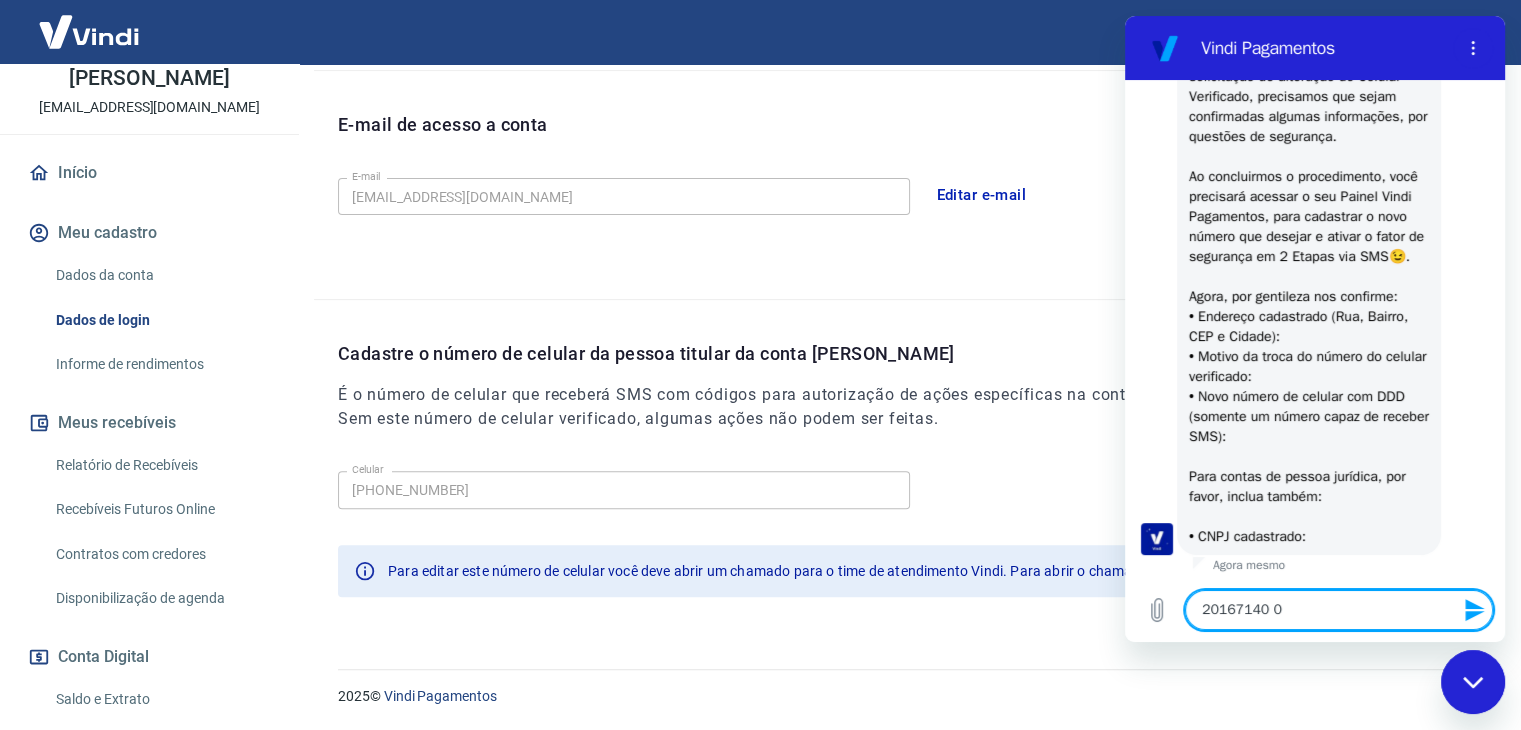 type on "20167140 00" 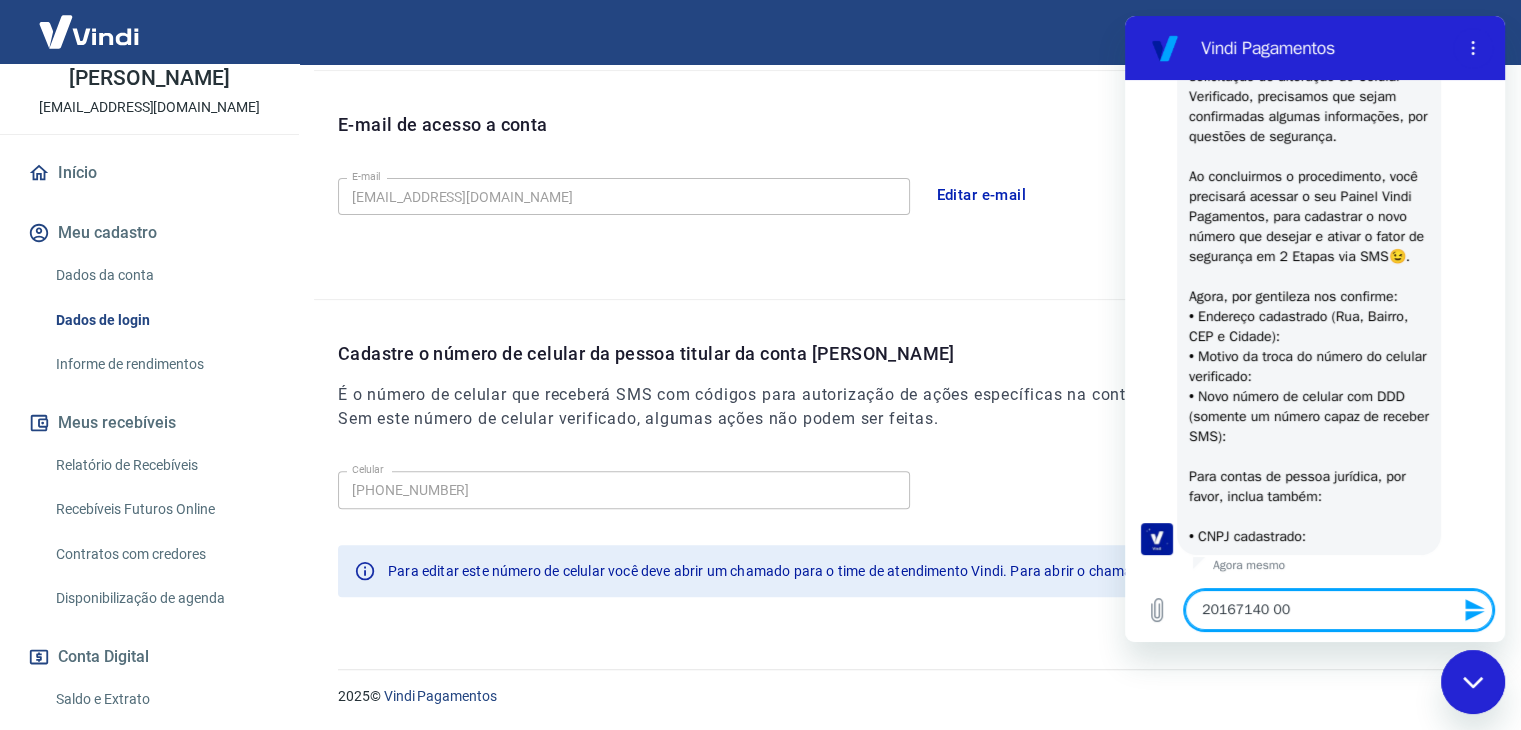 click on "20167140 00" at bounding box center (1339, 610) 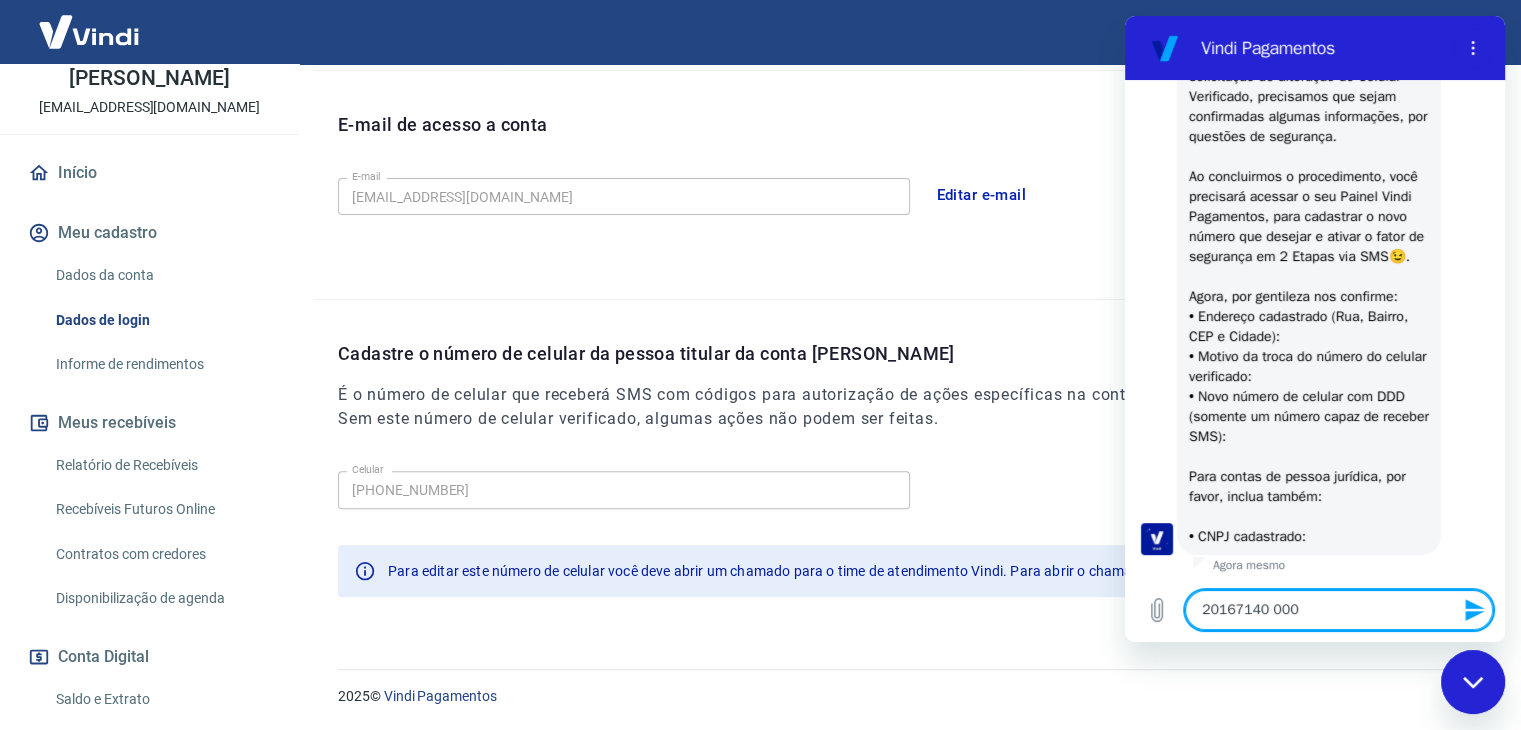 type on "20167140 0001" 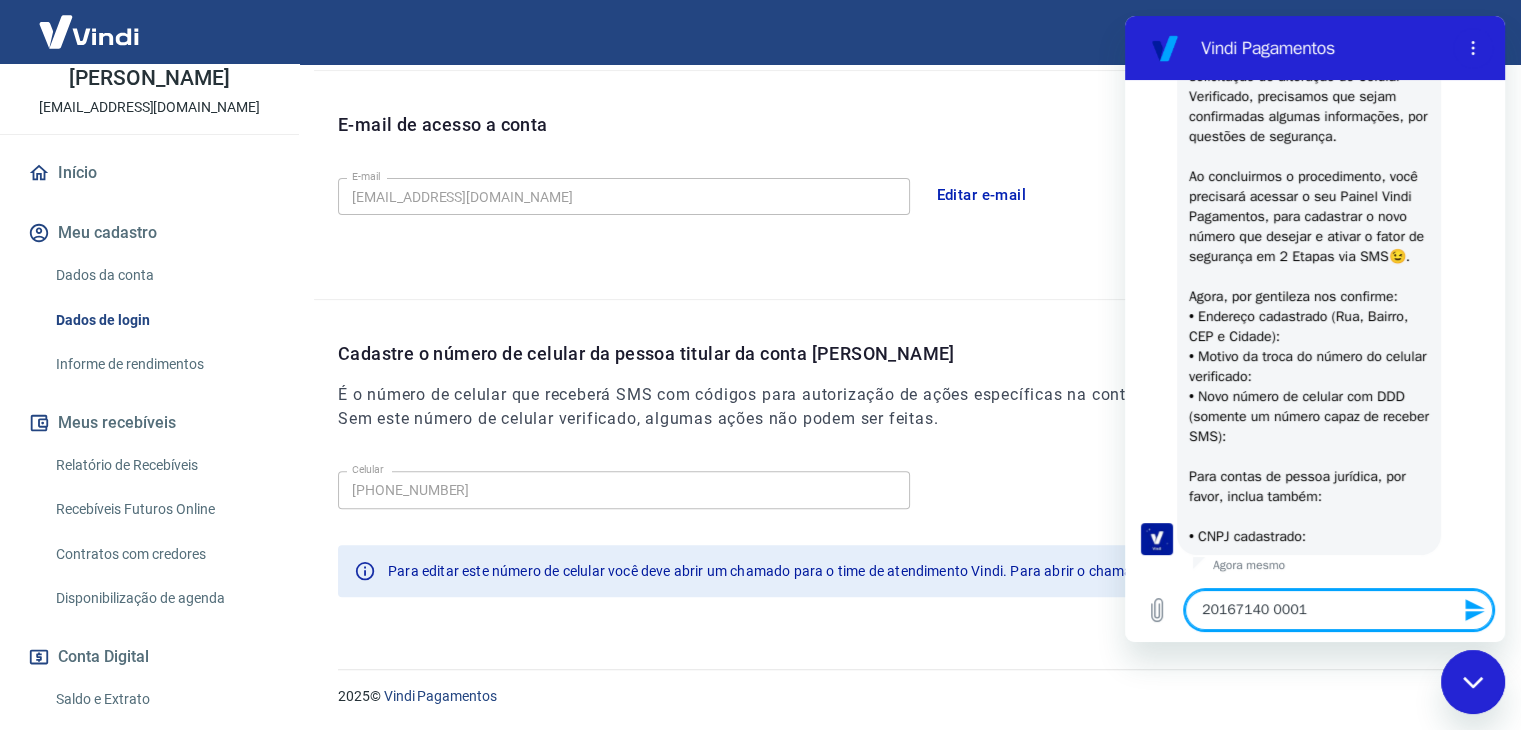 type on "20167140 00016" 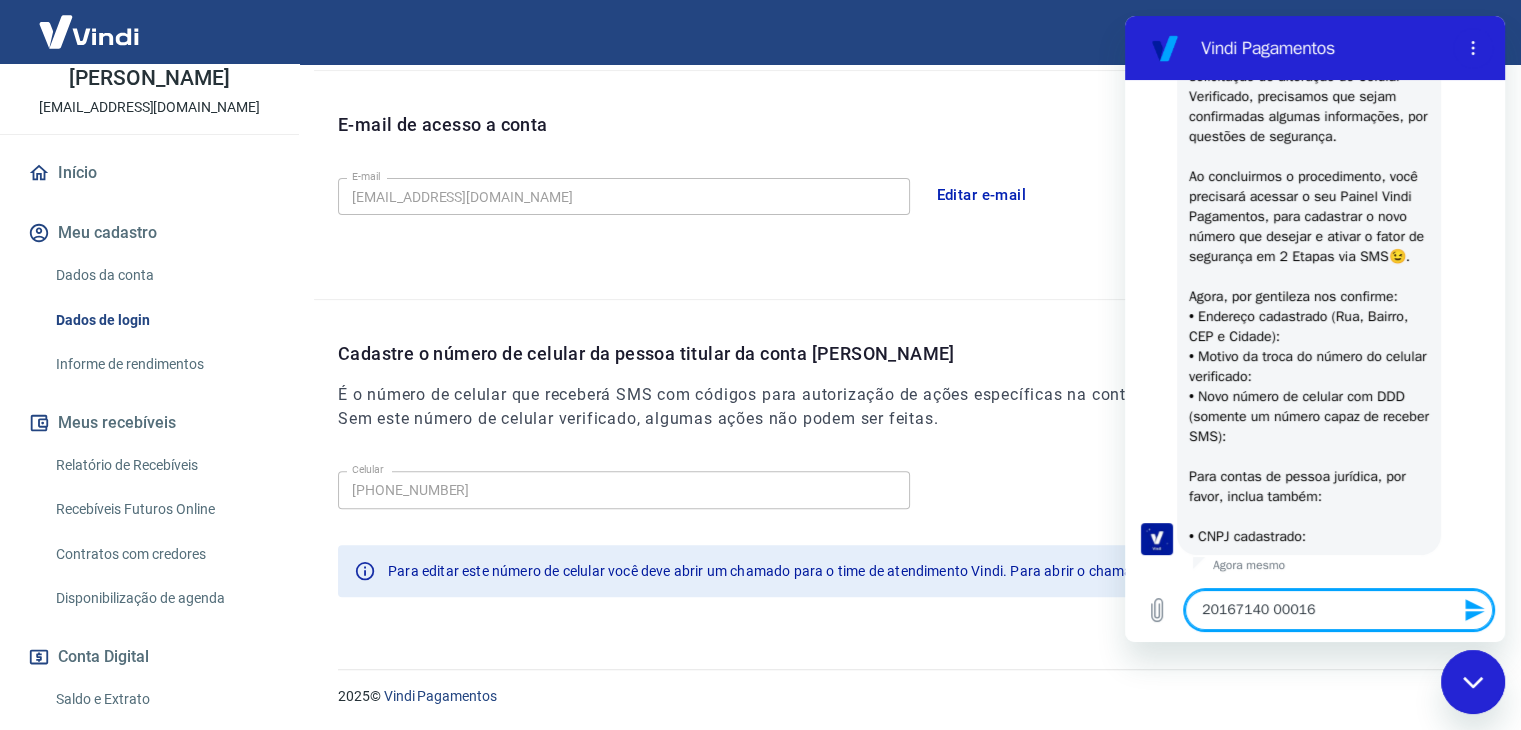 type on "20167140 000166" 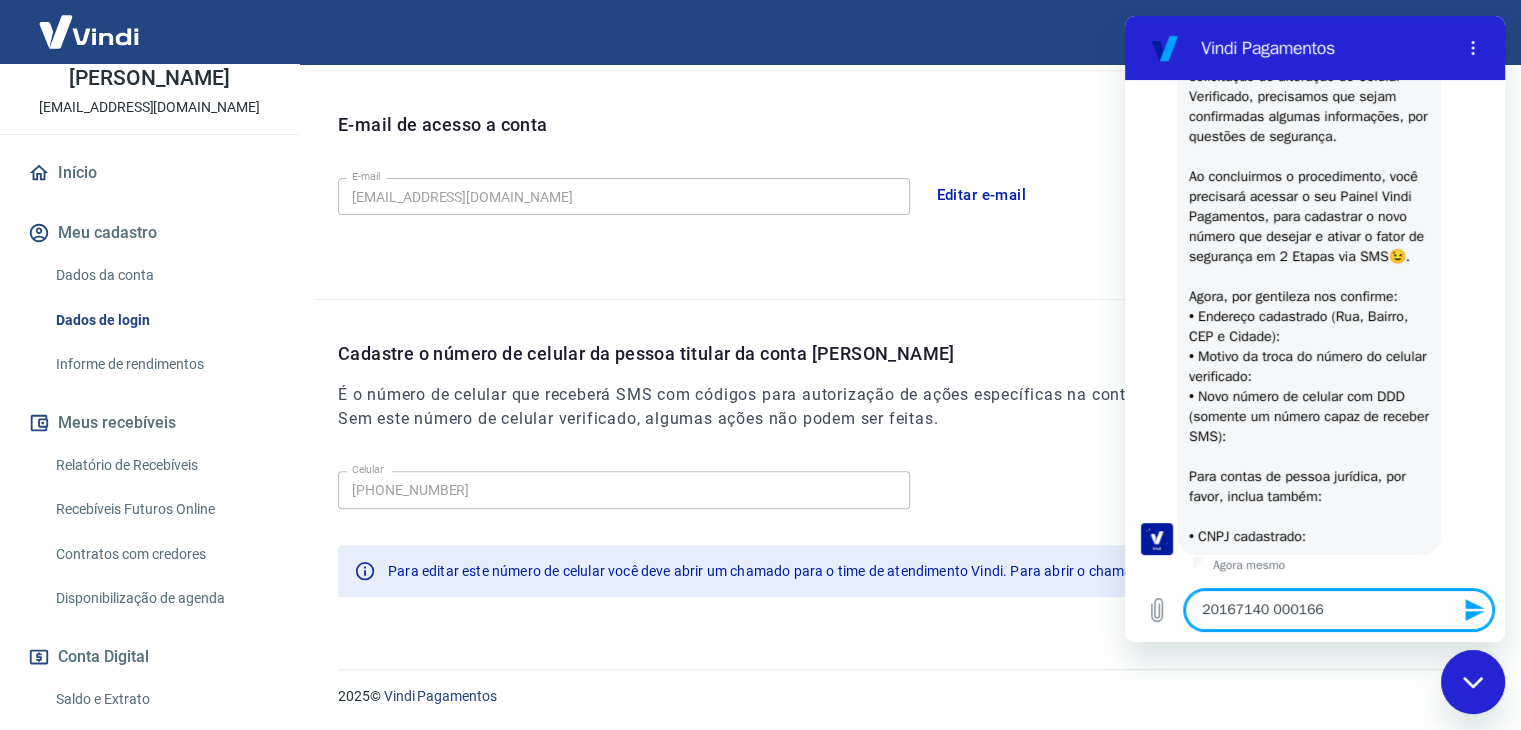 type 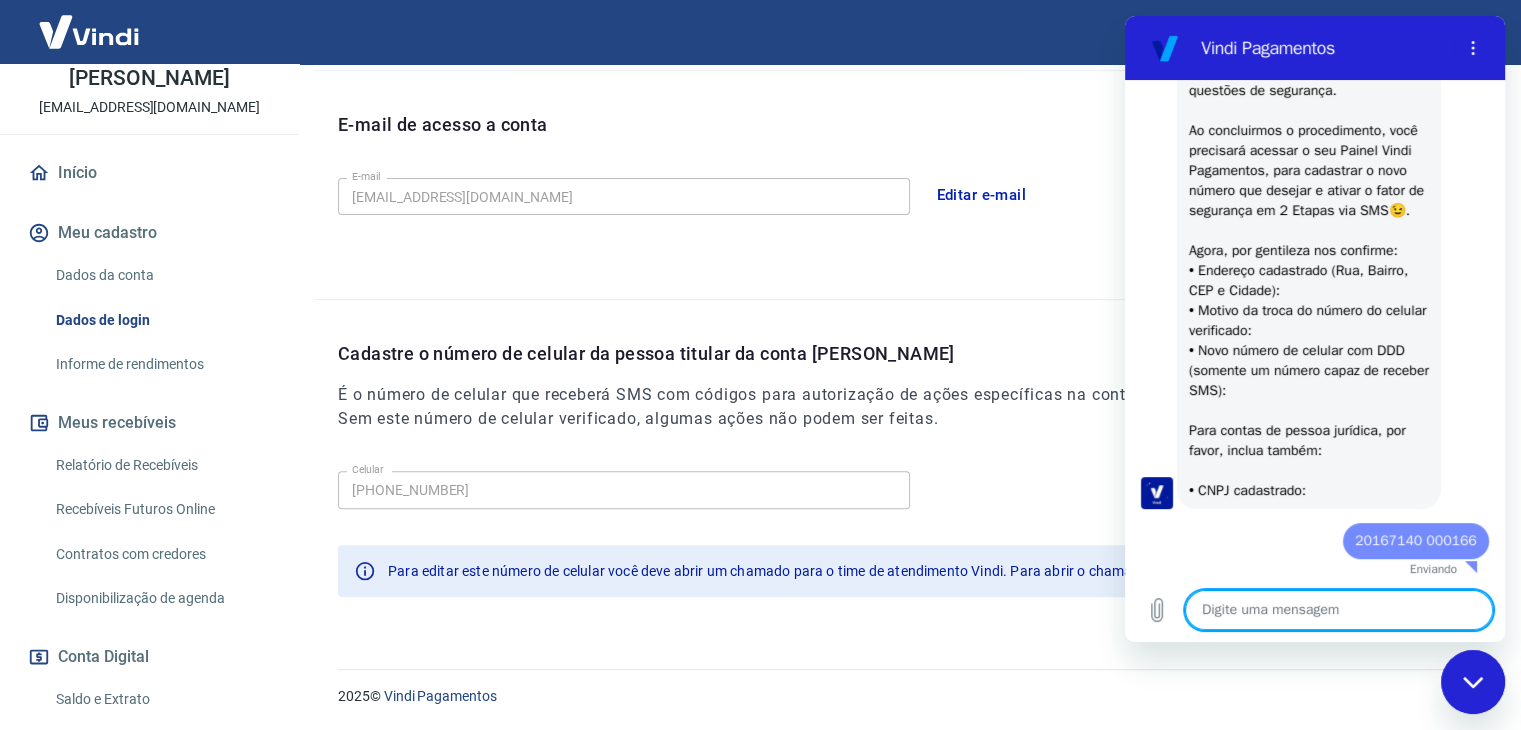 type on "x" 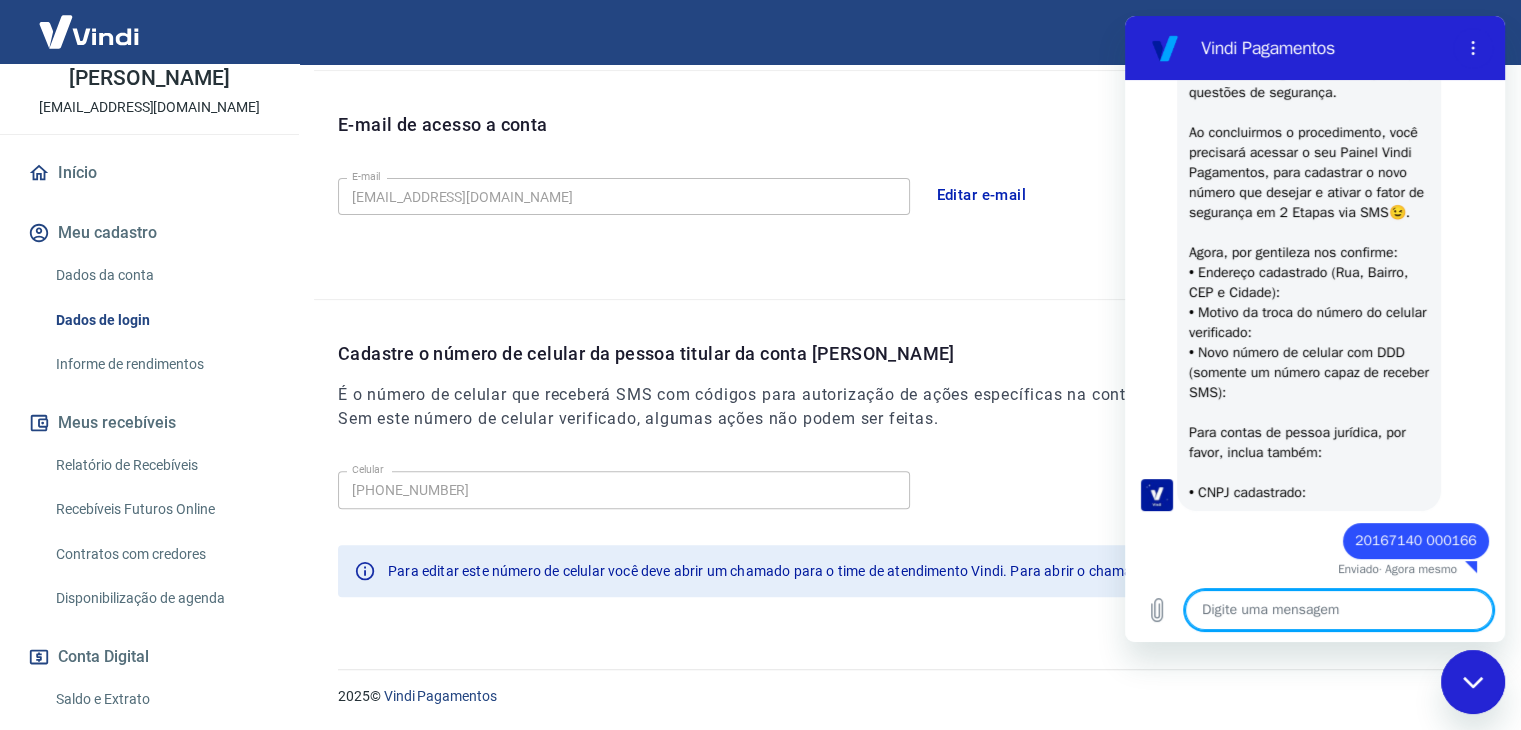 scroll, scrollTop: 547, scrollLeft: 0, axis: vertical 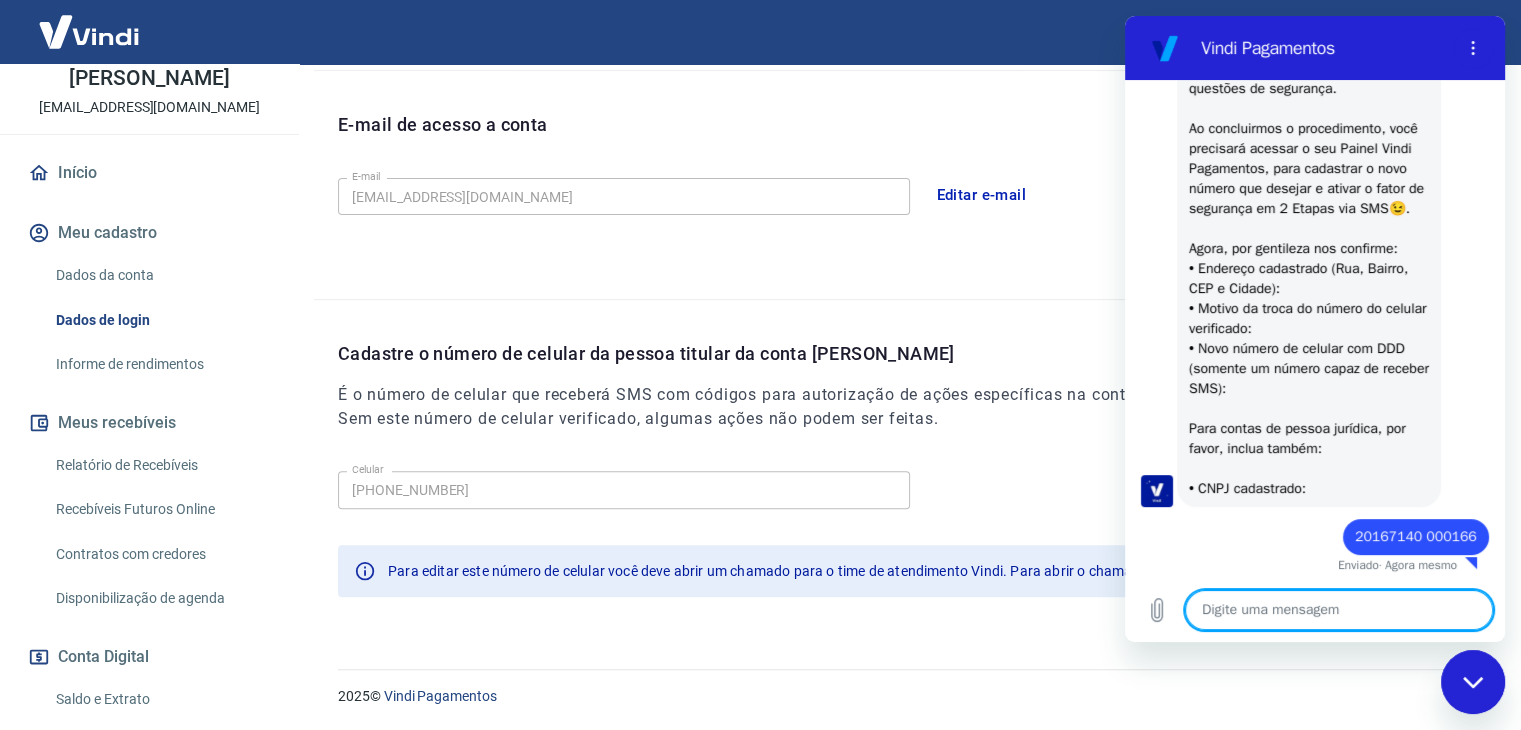 type 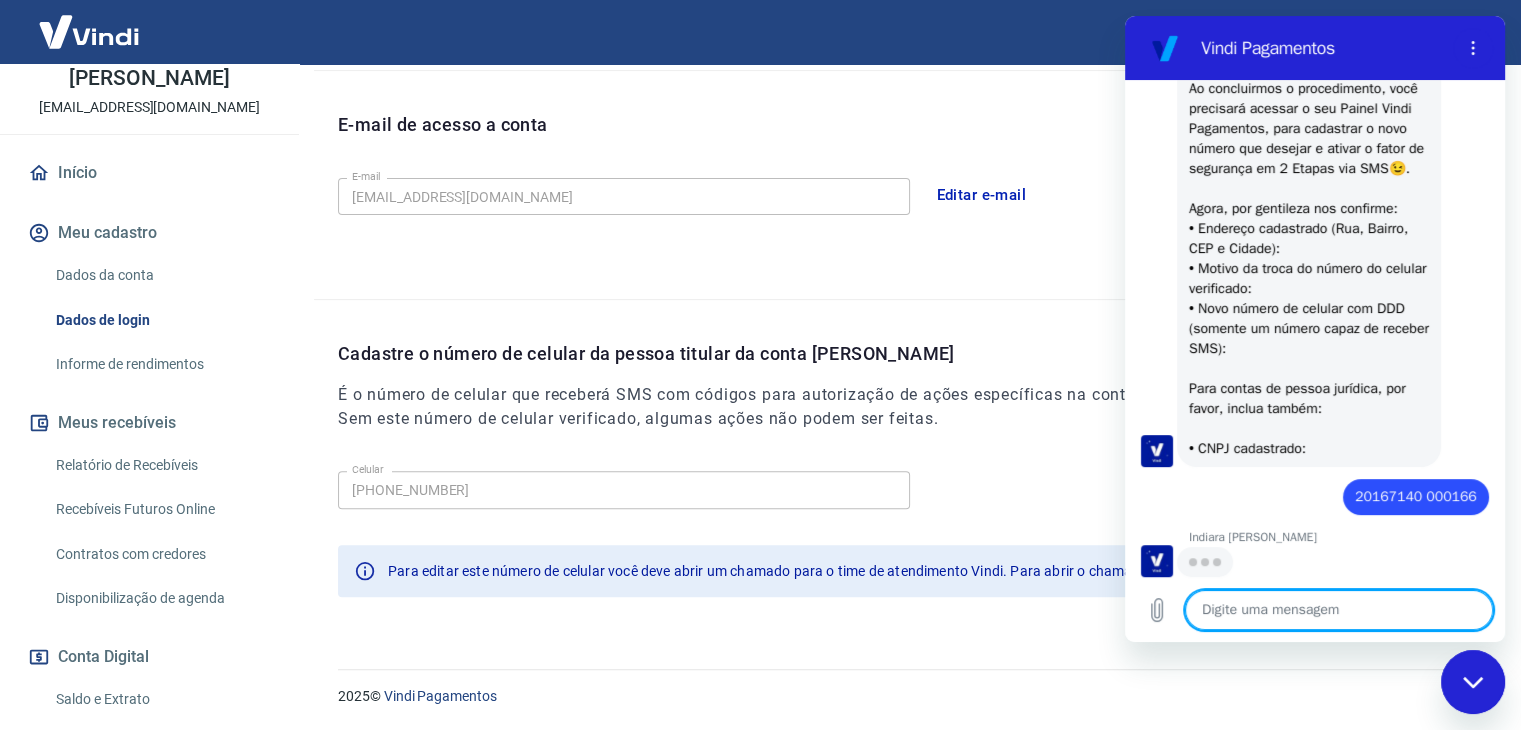 scroll, scrollTop: 585, scrollLeft: 0, axis: vertical 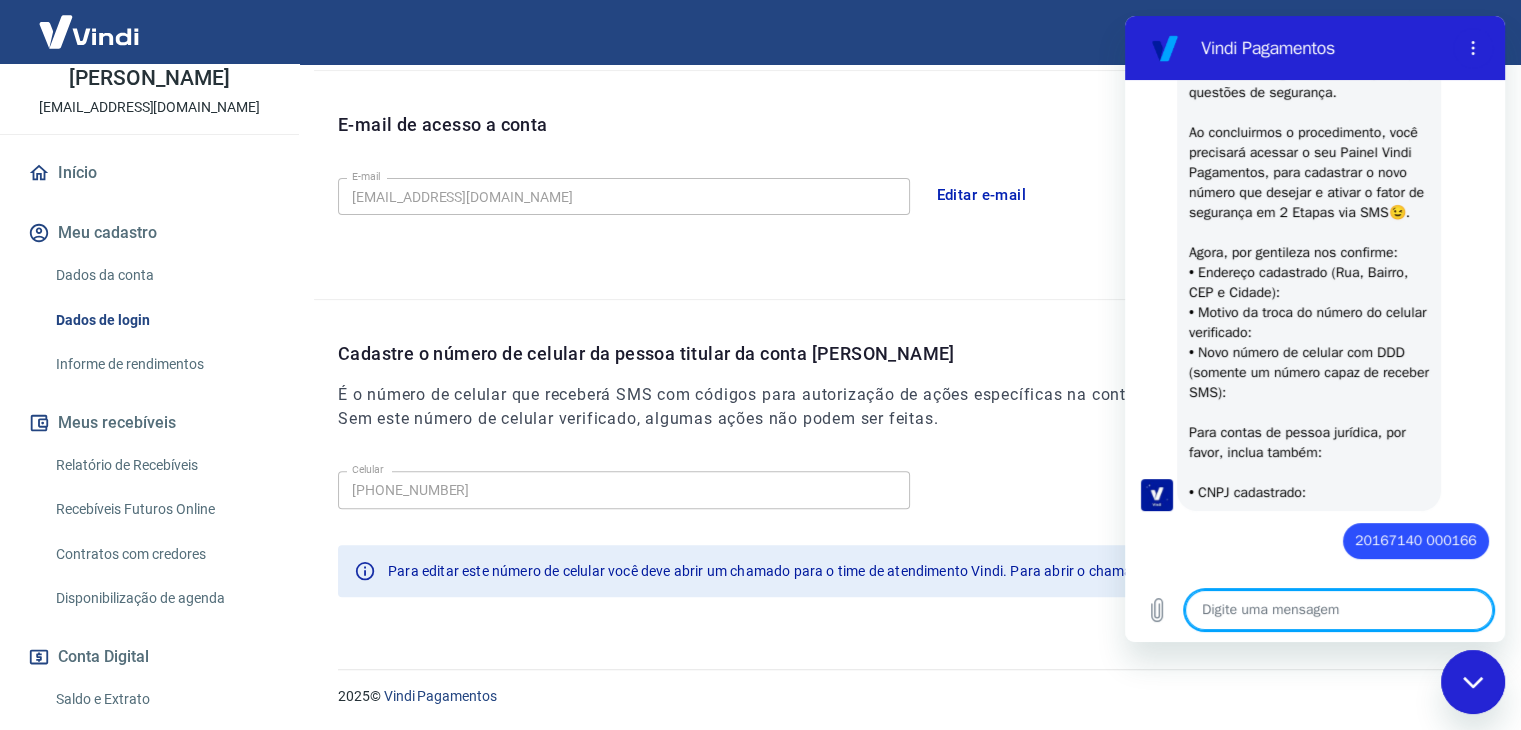 type on "x" 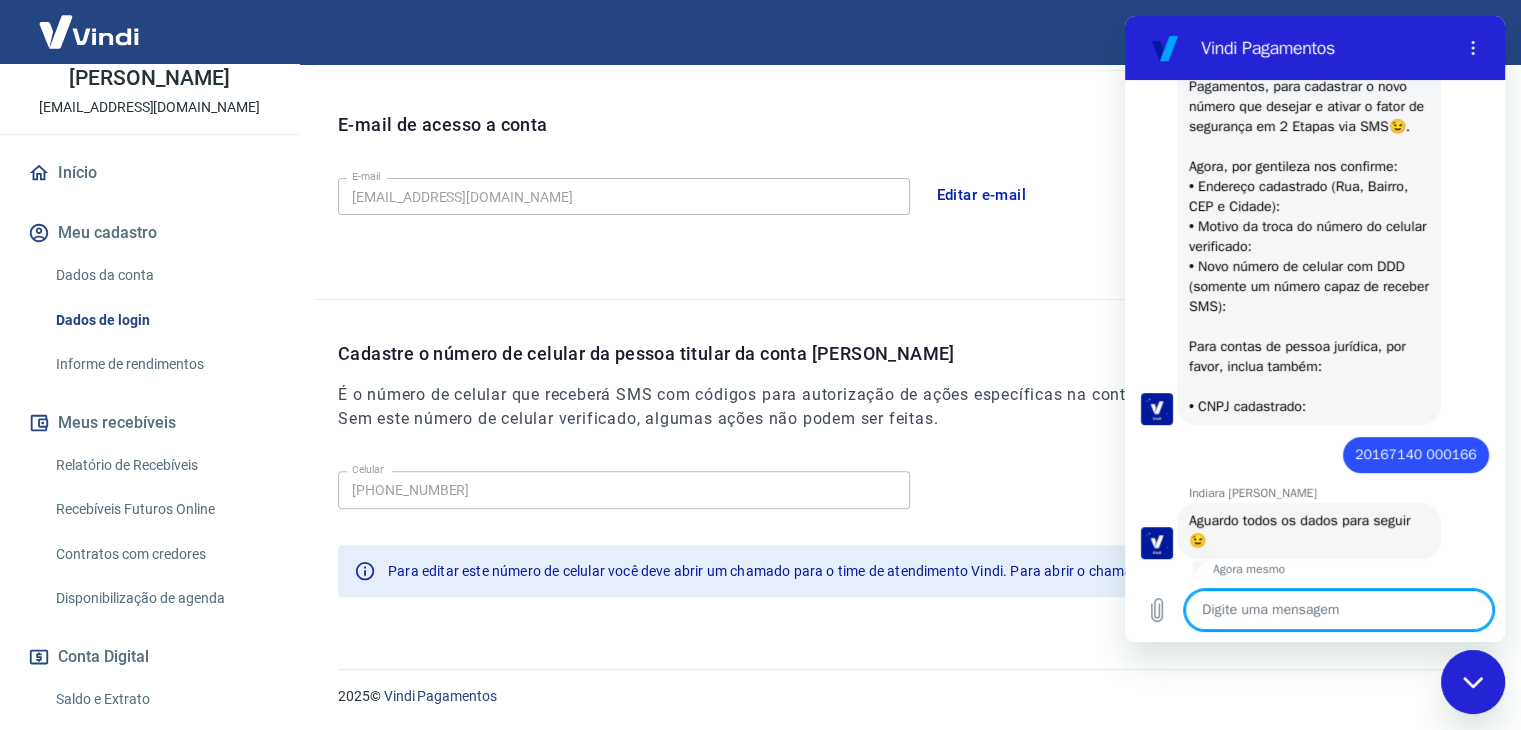 scroll, scrollTop: 633, scrollLeft: 0, axis: vertical 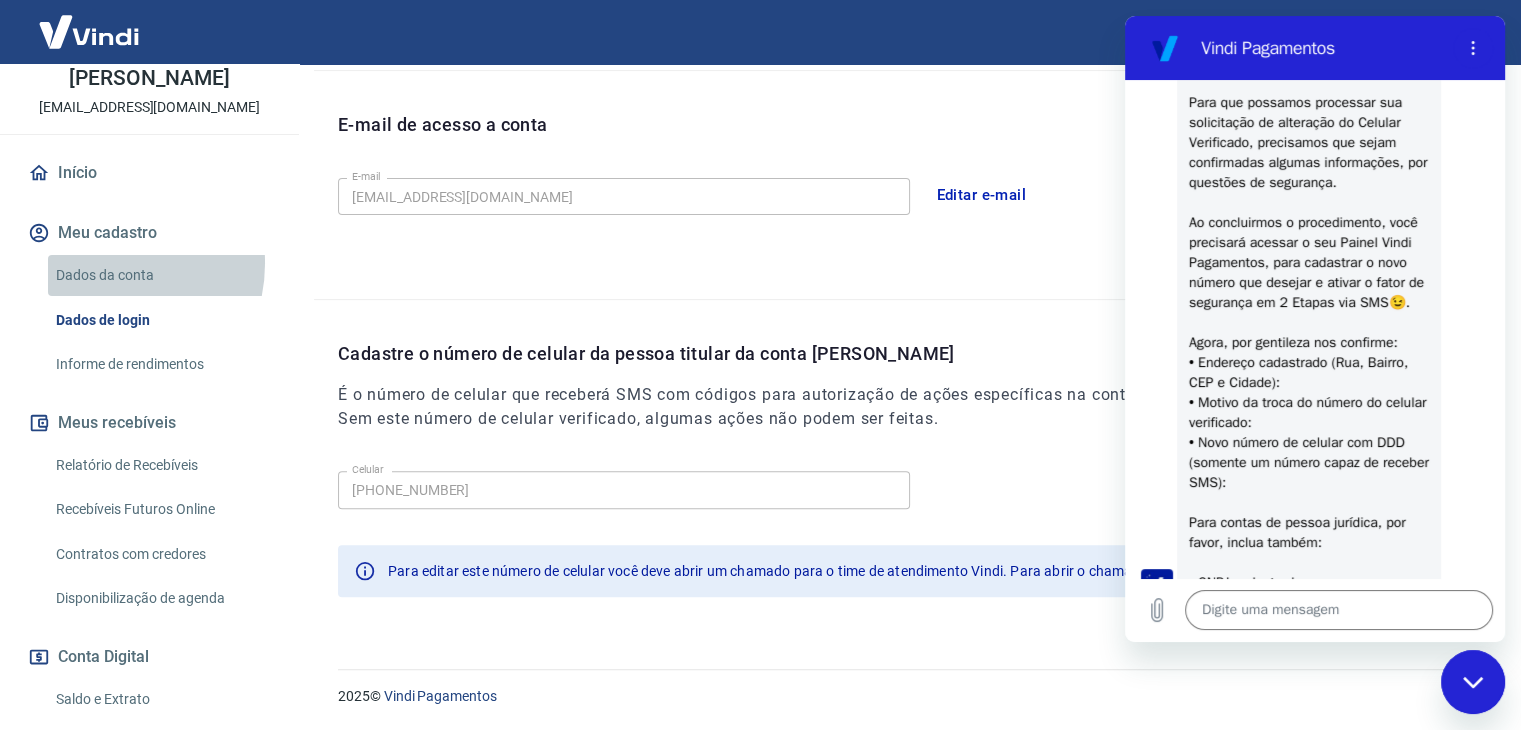 click on "Dados da conta" at bounding box center [161, 275] 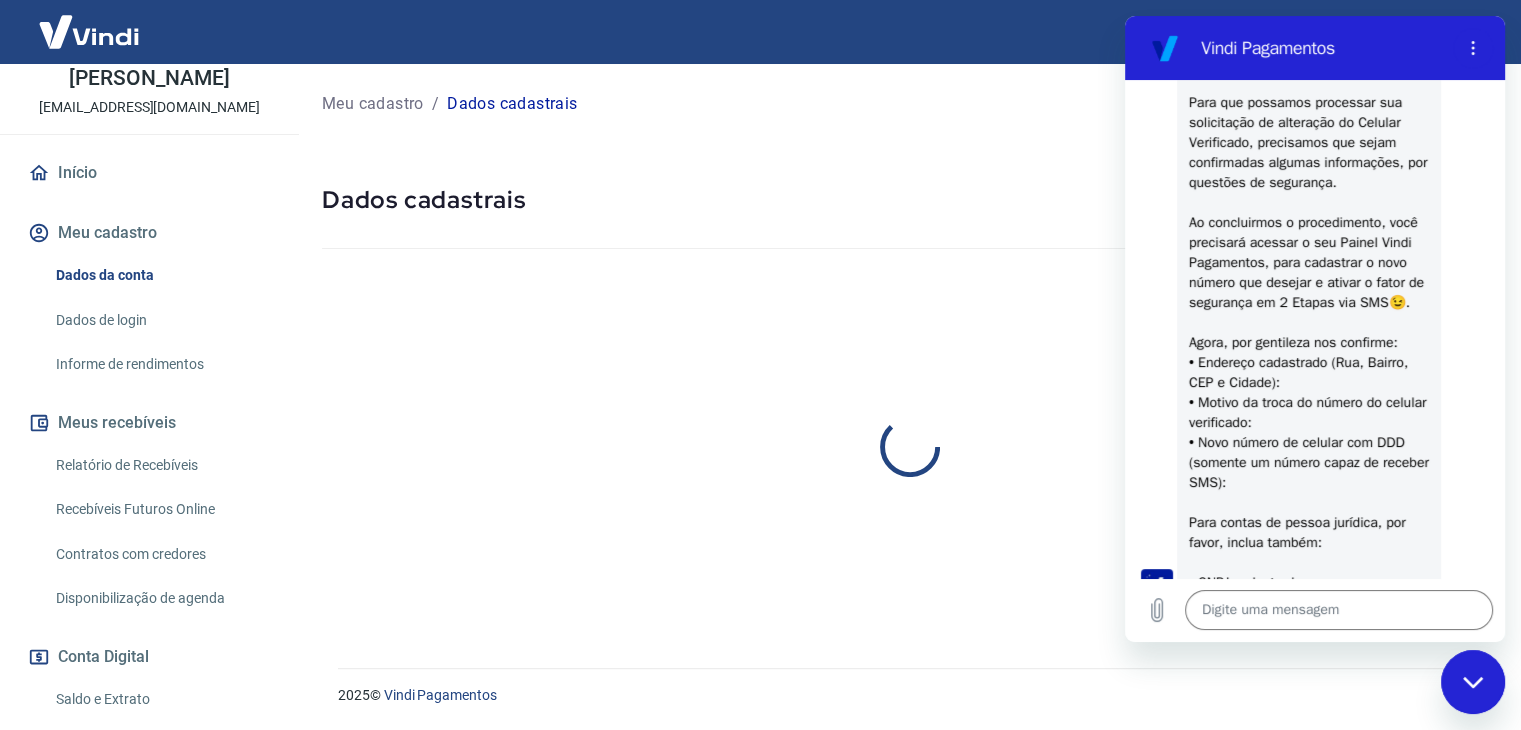 scroll, scrollTop: 0, scrollLeft: 0, axis: both 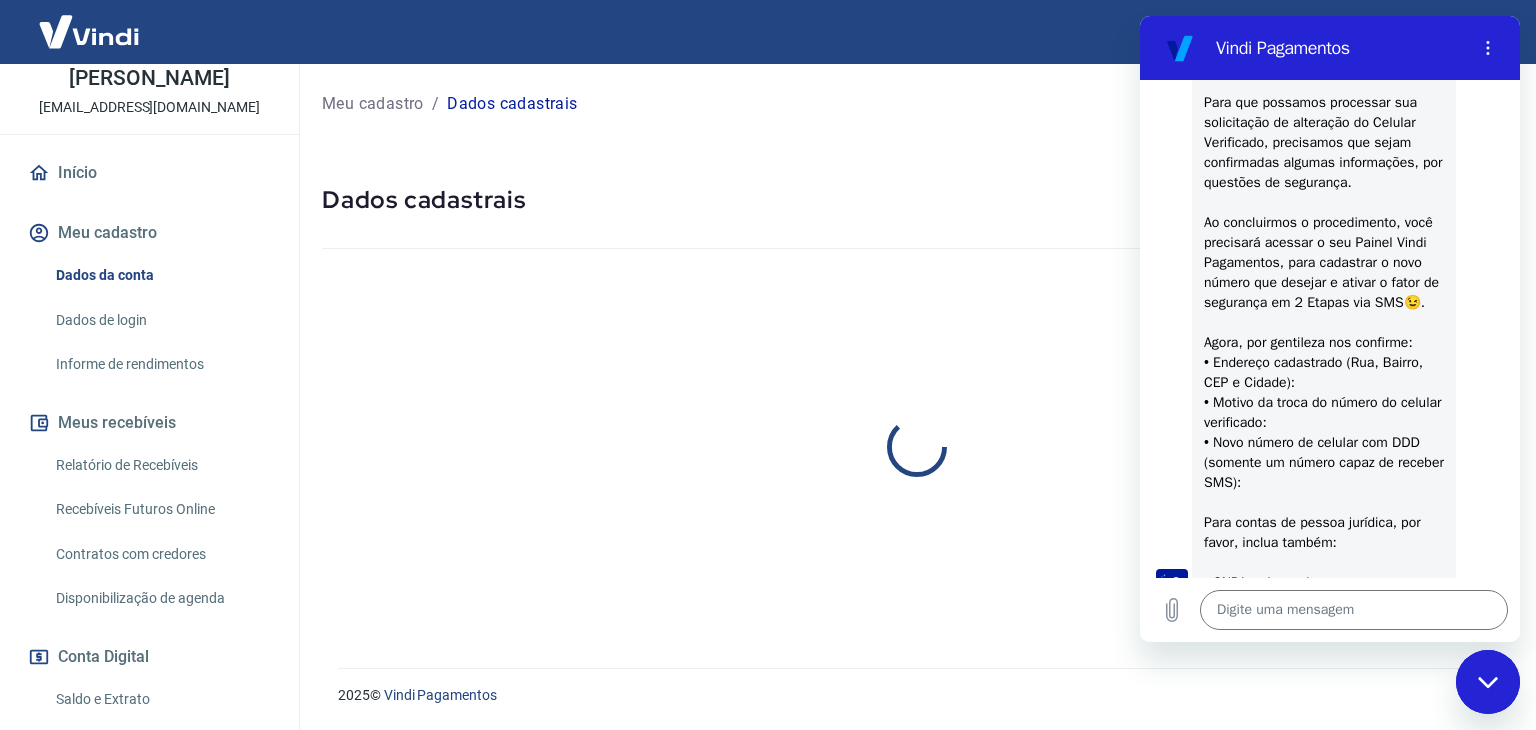 select on "SP" 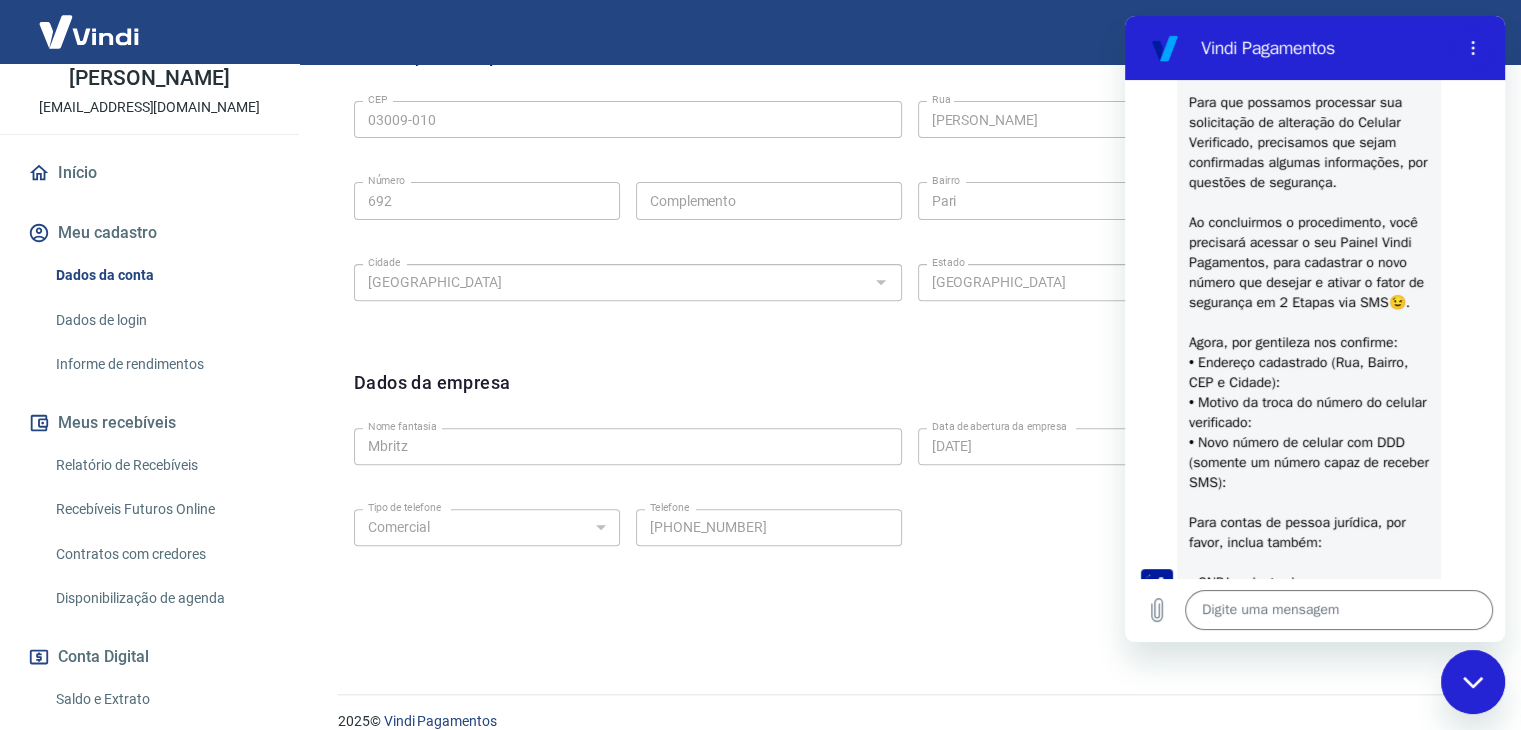 scroll, scrollTop: 500, scrollLeft: 0, axis: vertical 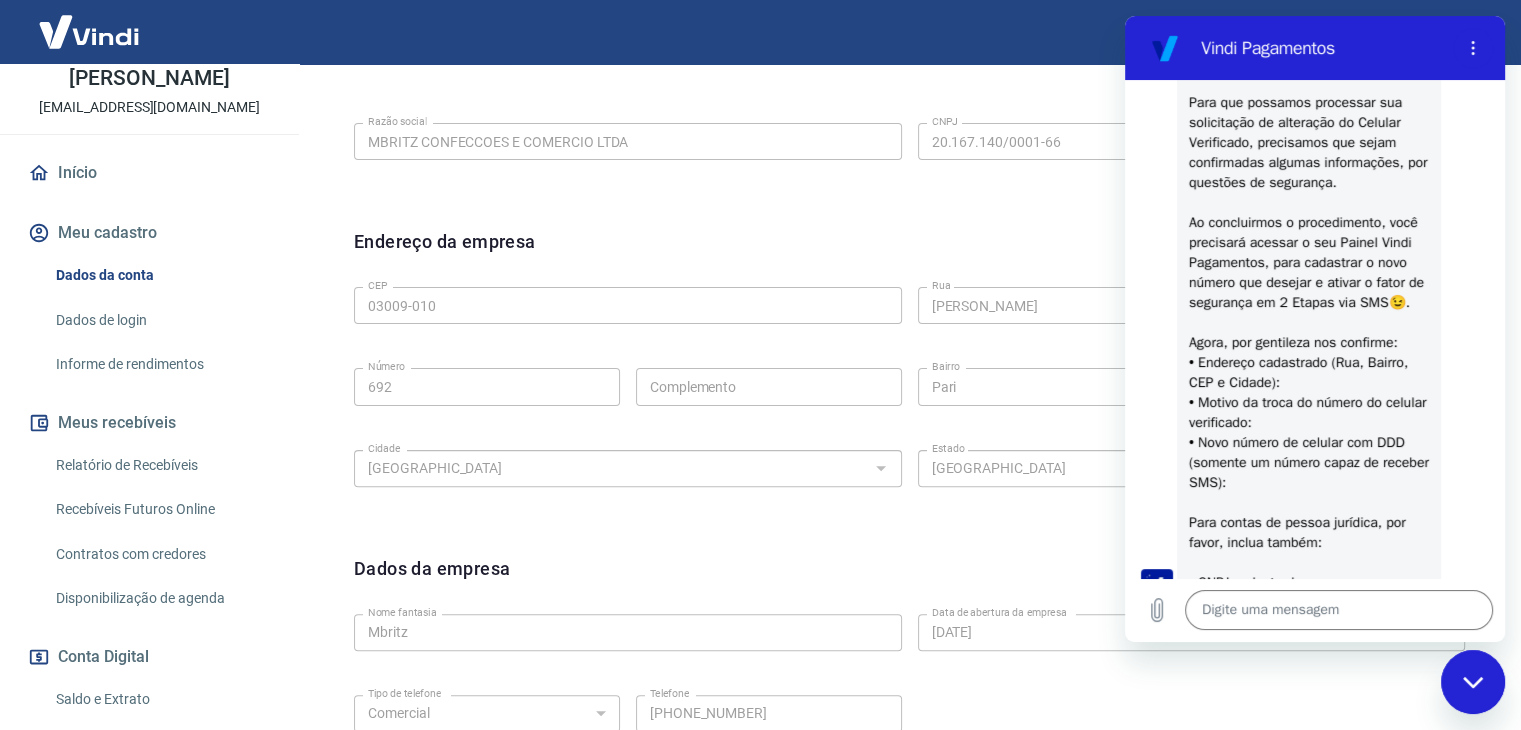 click on "CEP 03009-010 CEP [GEOGRAPHIC_DATA] [GEOGRAPHIC_DATA] Número Complemento Complemento [GEOGRAPHIC_DATA] [GEOGRAPHIC_DATA] [GEOGRAPHIC_DATA] [GEOGRAPHIC_DATA] [GEOGRAPHIC_DATA] [GEOGRAPHIC_DATA] [GEOGRAPHIC_DATA] [GEOGRAPHIC_DATA] [GEOGRAPHIC_DATA] [GEOGRAPHIC_DATA] [GEOGRAPHIC_DATA] [GEOGRAPHIC_DATA] [GEOGRAPHIC_DATA] [GEOGRAPHIC_DATA] [GEOGRAPHIC_DATA] [GEOGRAPHIC_DATA] [GEOGRAPHIC_DATA] [GEOGRAPHIC_DATA] [GEOGRAPHIC_DATA] [GEOGRAPHIC_DATA] [GEOGRAPHIC_DATA] [GEOGRAPHIC_DATA] [GEOGRAPHIC_DATA] [GEOGRAPHIC_DATA] [GEOGRAPHIC_DATA] [GEOGRAPHIC_DATA] [GEOGRAPHIC_DATA] [GEOGRAPHIC_DATA] [GEOGRAPHIC_DATA] [GEOGRAPHIC_DATA] Estado" at bounding box center (909, 384) 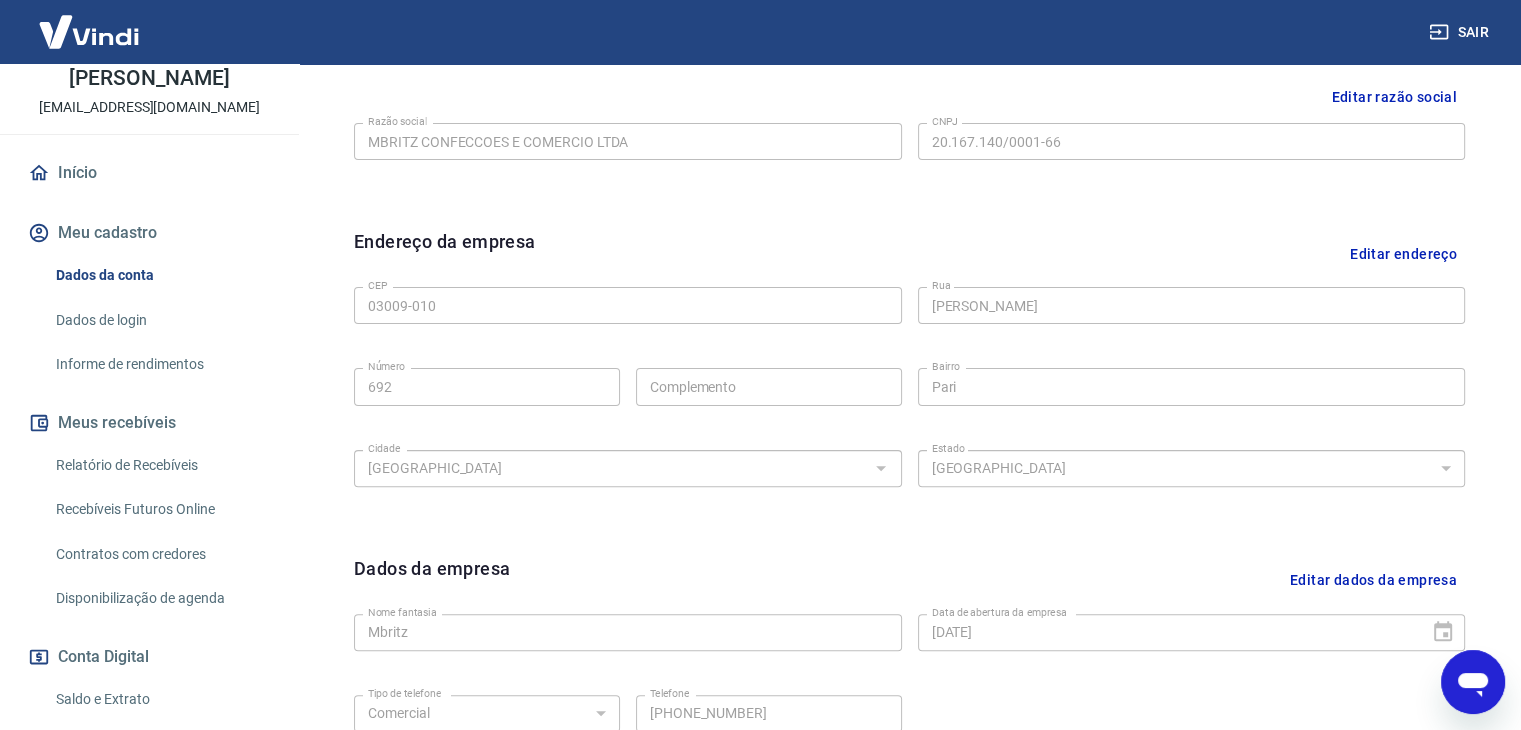 click on "CEP 03009-010 CEP [GEOGRAPHIC_DATA] [GEOGRAPHIC_DATA] Número Complemento Complemento [GEOGRAPHIC_DATA] [GEOGRAPHIC_DATA] [GEOGRAPHIC_DATA] [GEOGRAPHIC_DATA] [GEOGRAPHIC_DATA] [GEOGRAPHIC_DATA] [GEOGRAPHIC_DATA] [GEOGRAPHIC_DATA] [GEOGRAPHIC_DATA] [GEOGRAPHIC_DATA] [GEOGRAPHIC_DATA] [GEOGRAPHIC_DATA] [GEOGRAPHIC_DATA] [GEOGRAPHIC_DATA] [GEOGRAPHIC_DATA] [GEOGRAPHIC_DATA] [GEOGRAPHIC_DATA] [GEOGRAPHIC_DATA] [GEOGRAPHIC_DATA] [GEOGRAPHIC_DATA] [GEOGRAPHIC_DATA] [GEOGRAPHIC_DATA] [GEOGRAPHIC_DATA] [GEOGRAPHIC_DATA] [GEOGRAPHIC_DATA] [GEOGRAPHIC_DATA] [GEOGRAPHIC_DATA] [GEOGRAPHIC_DATA] [GEOGRAPHIC_DATA] [GEOGRAPHIC_DATA] Estado" at bounding box center (909, 384) 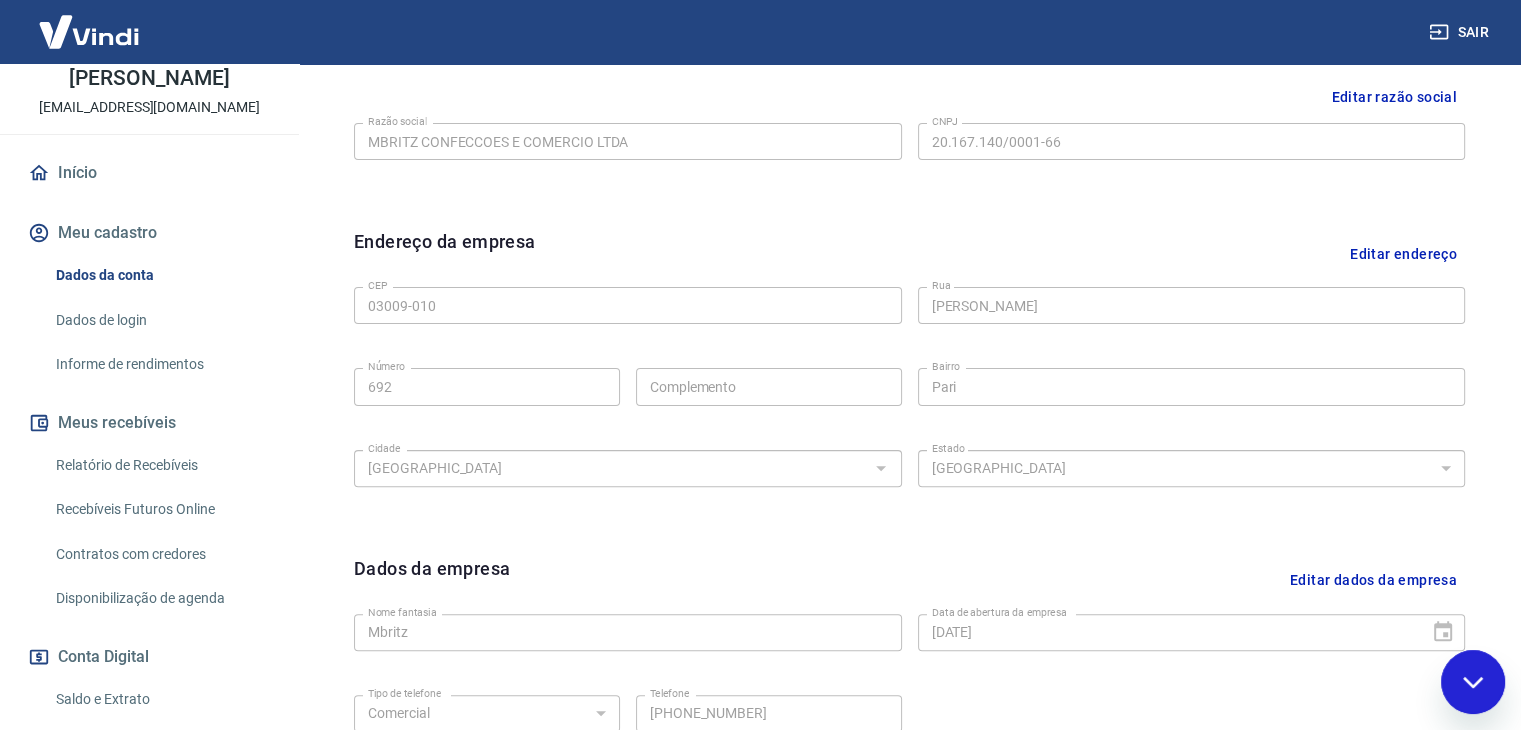 scroll, scrollTop: 0, scrollLeft: 0, axis: both 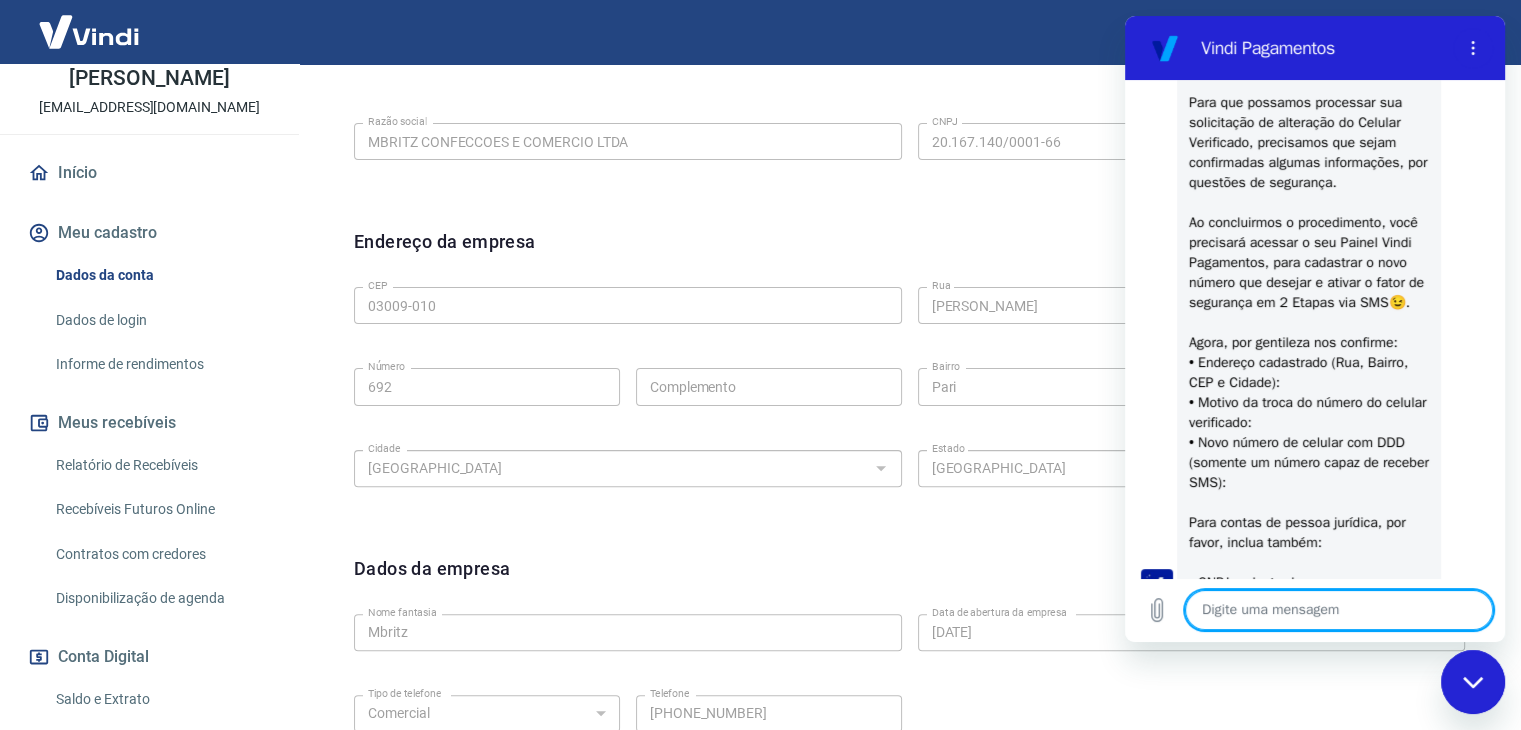paste on "[PERSON_NAME]" 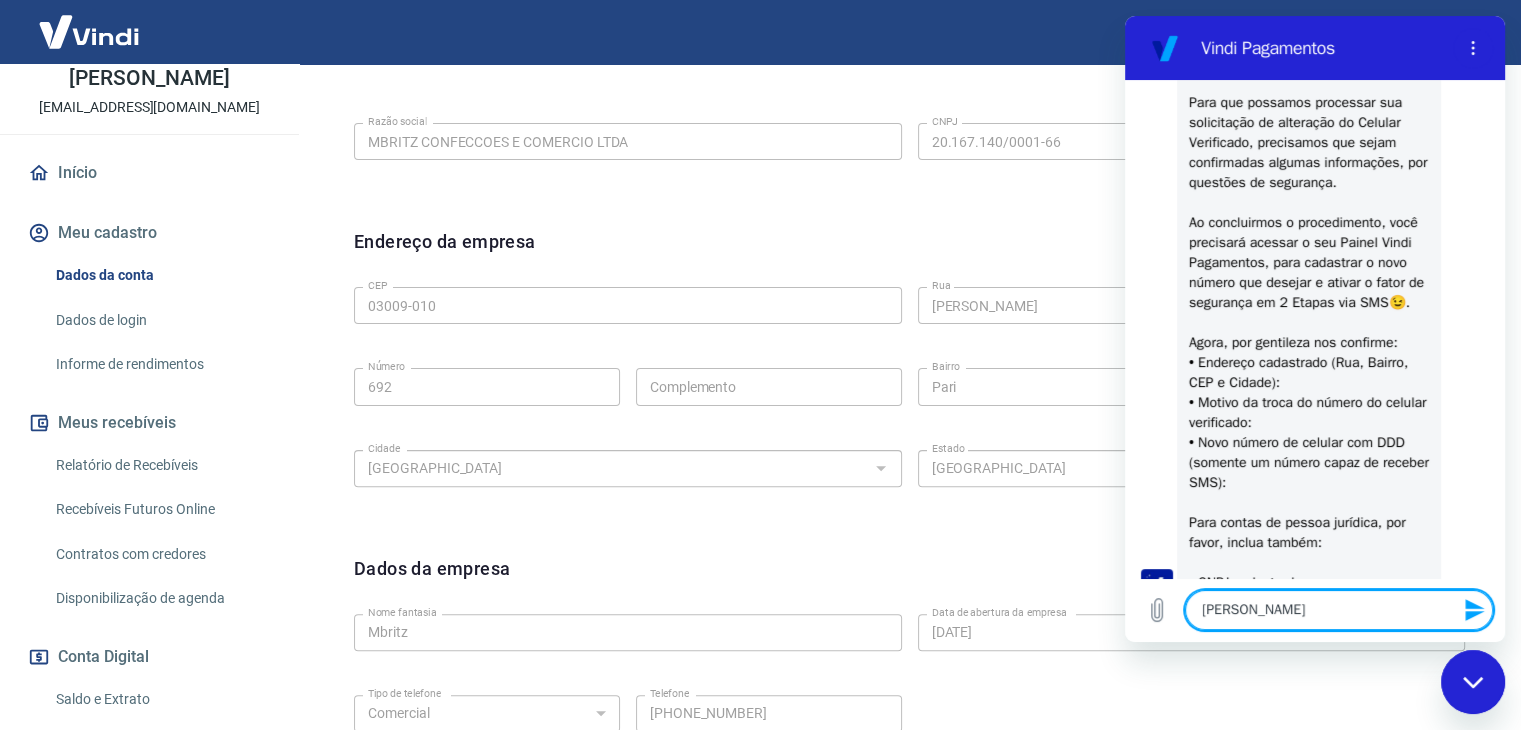 type on "[PERSON_NAME]" 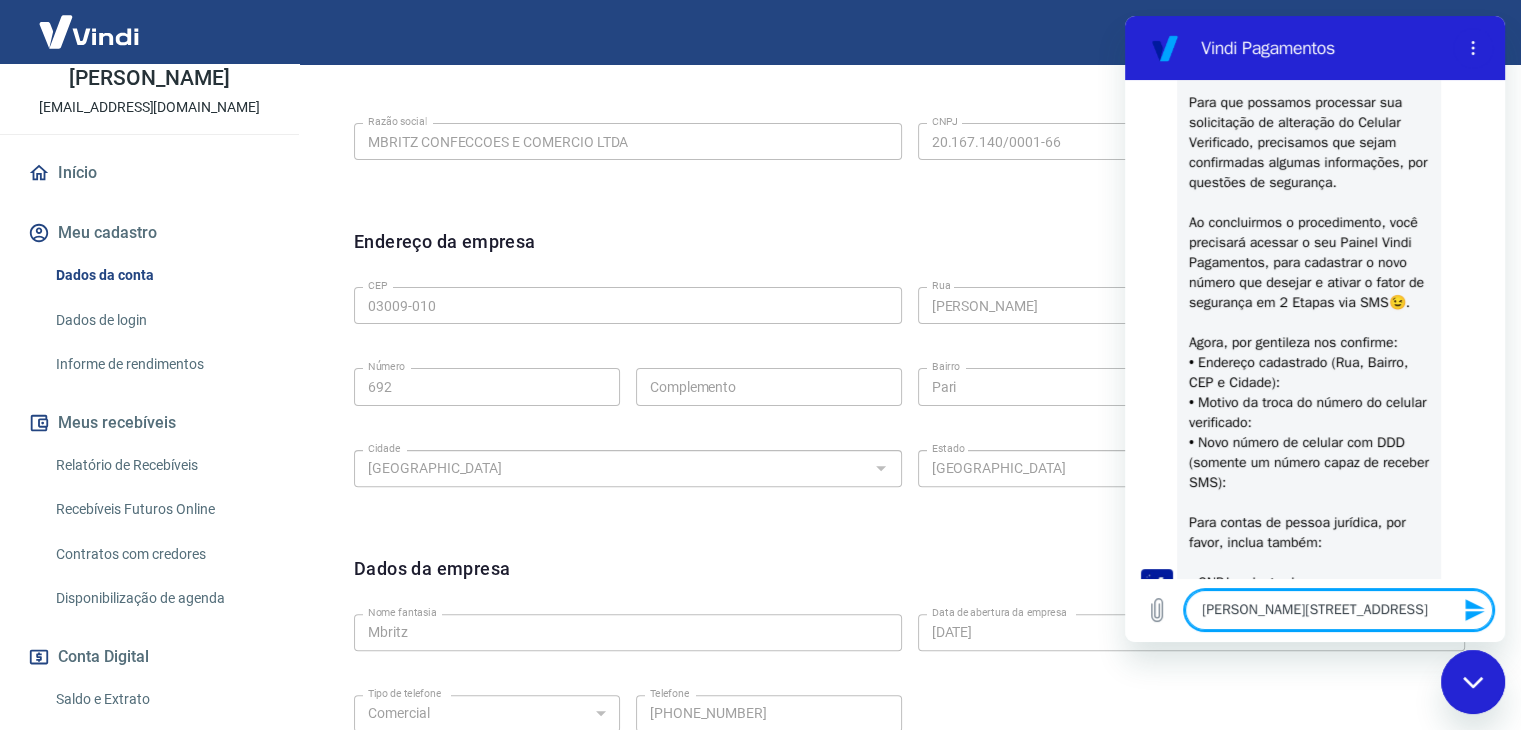 type on "[PERSON_NAME][STREET_ADDRESS]" 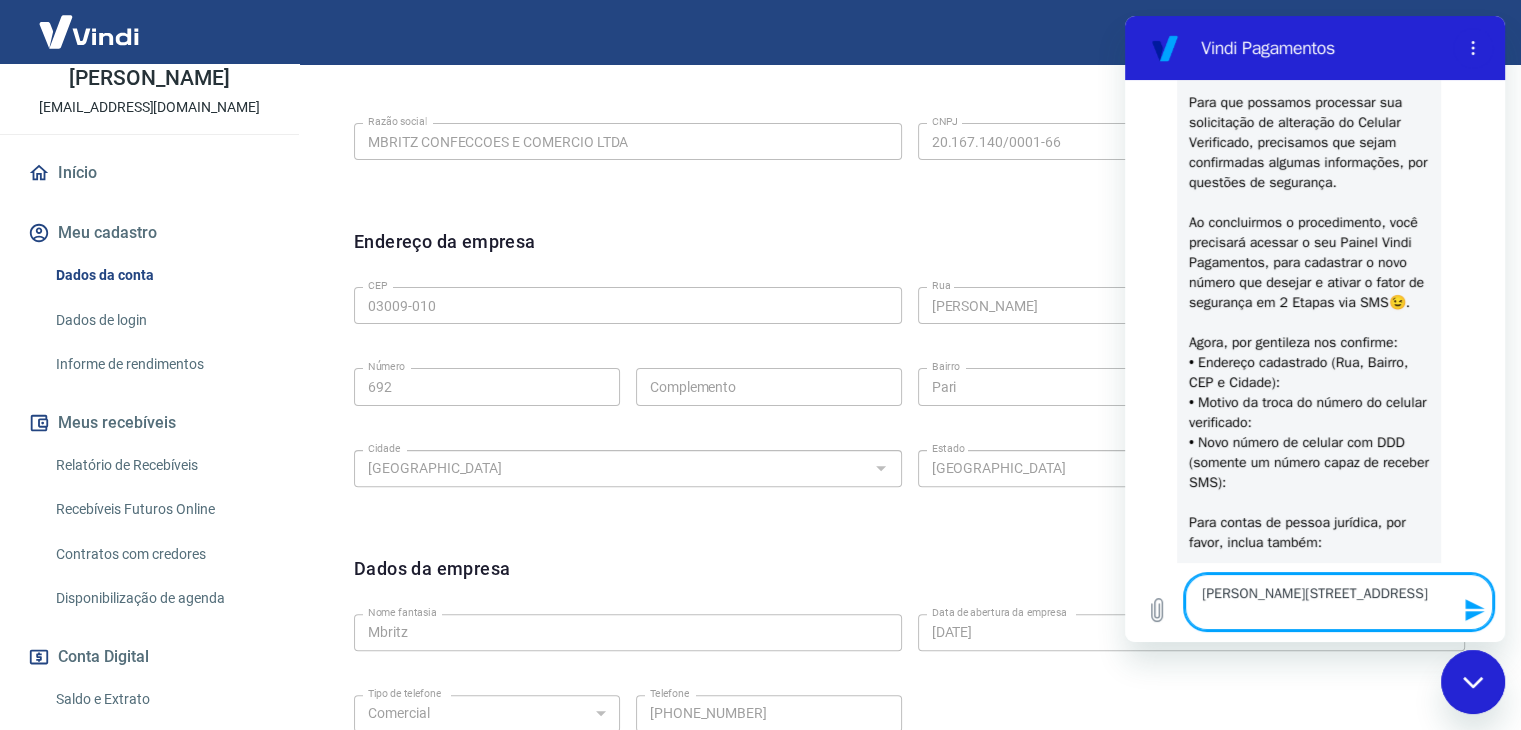type on "[PERSON_NAME][STREET_ADDRESS]" 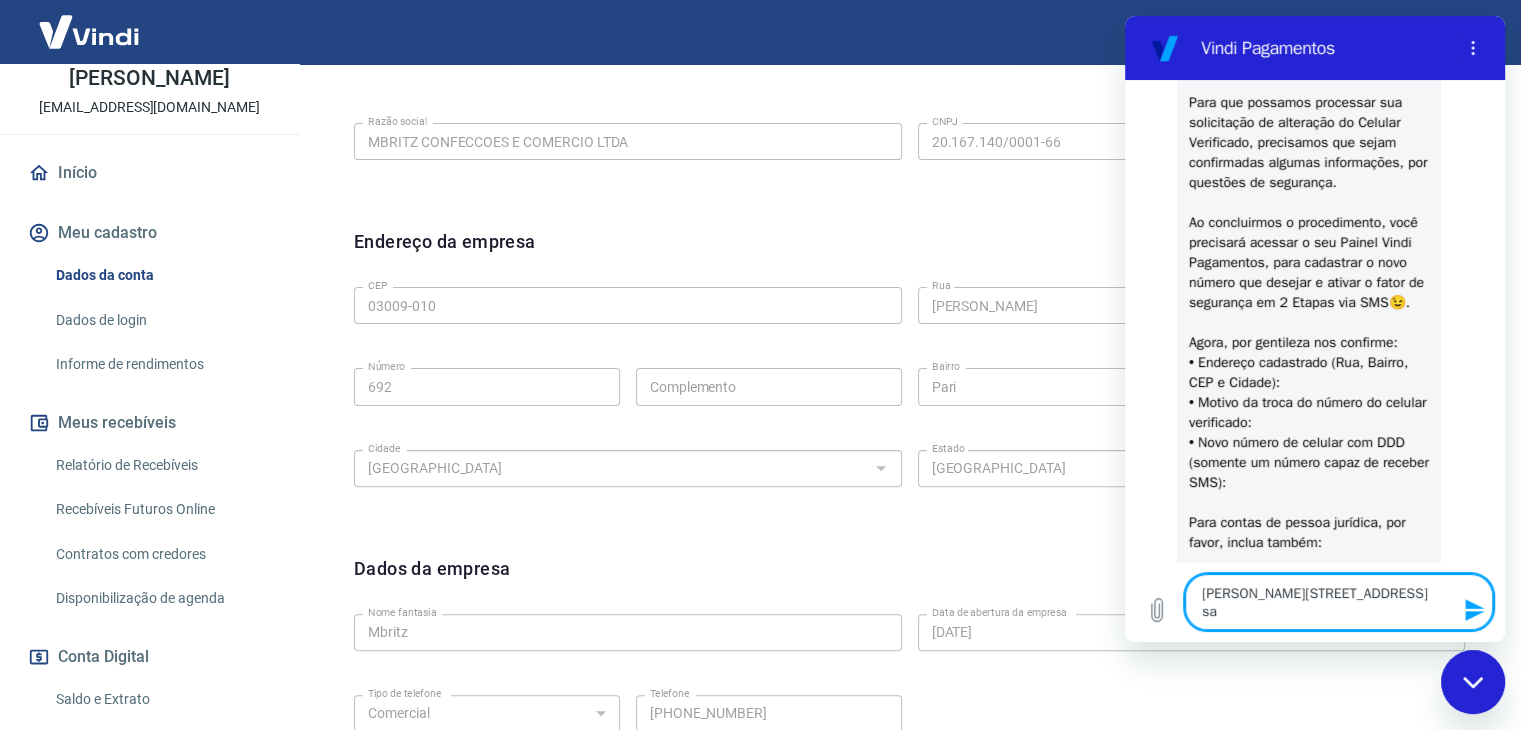type on "[PERSON_NAME][STREET_ADDRESS]" 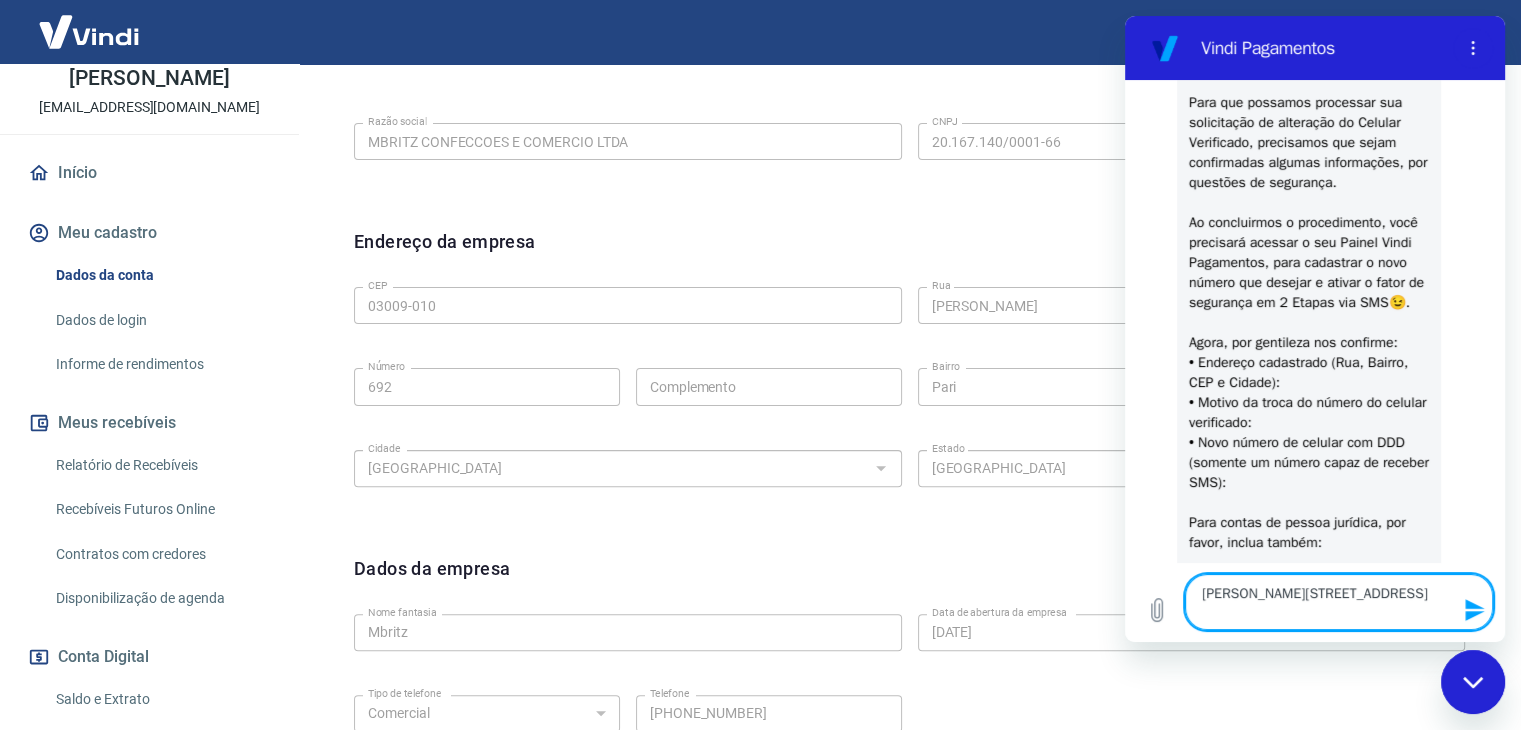 type on "[PERSON_NAME][STREET_ADDRESS]" 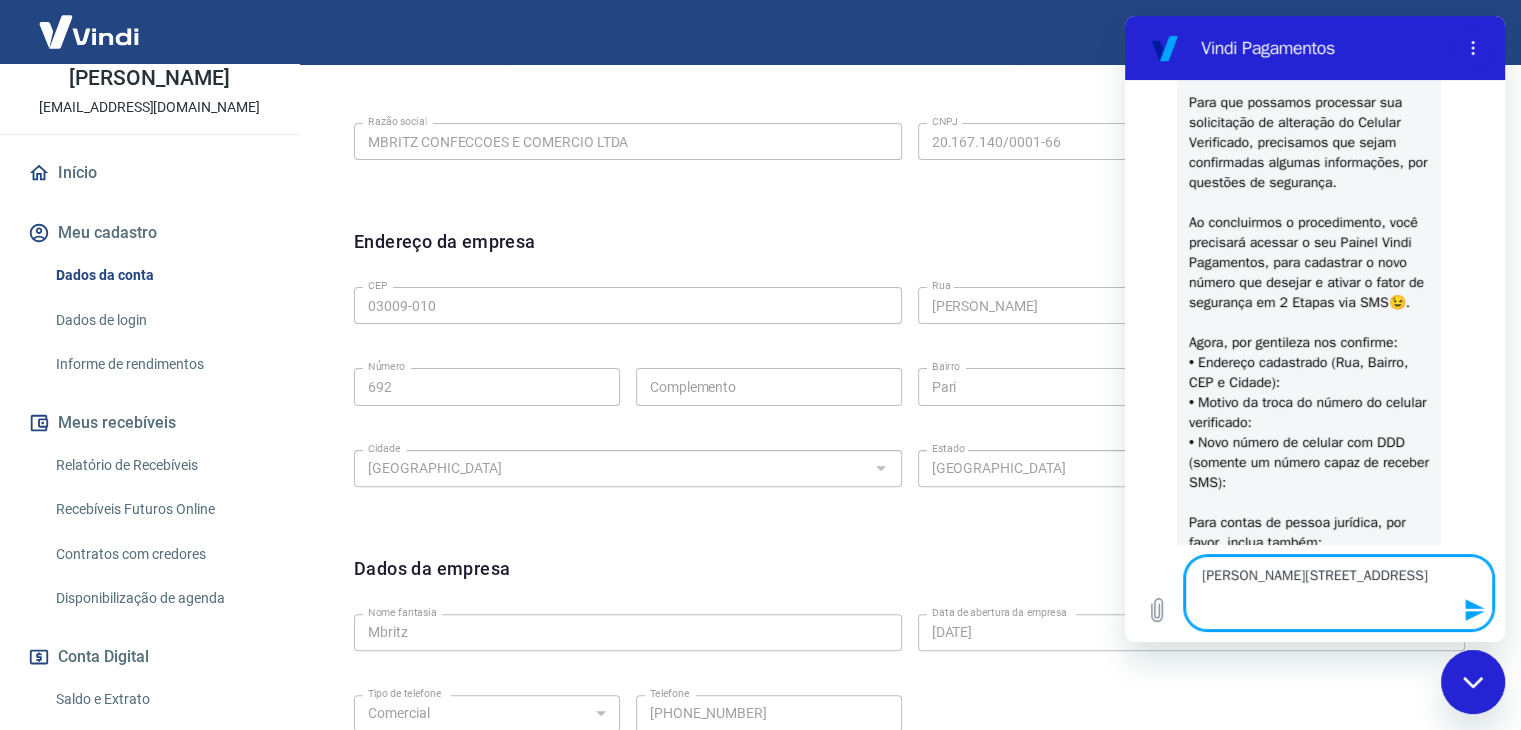 type on "[PERSON_NAME][STREET_ADDRESS]" 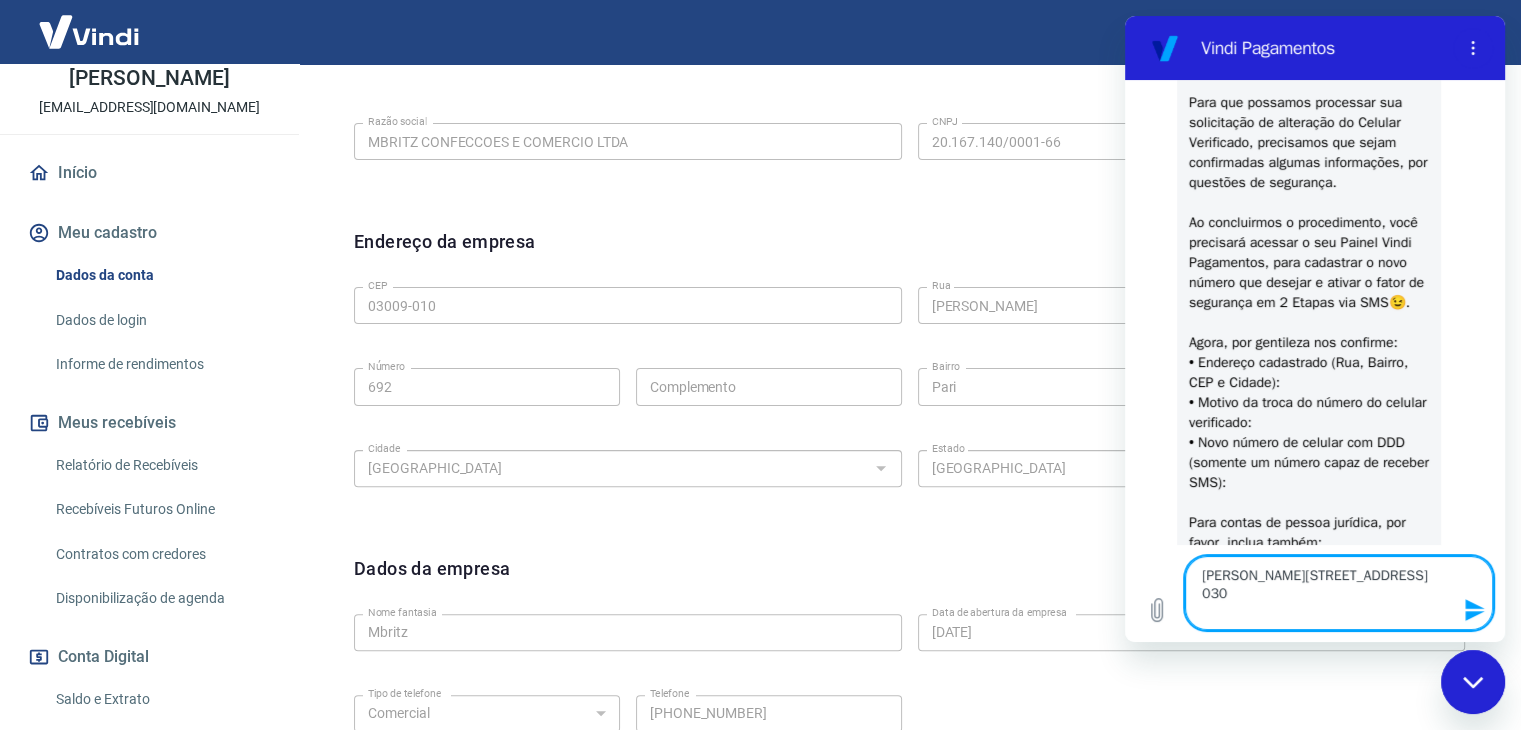 type on "[PERSON_NAME][STREET_ADDRESS]
0300" 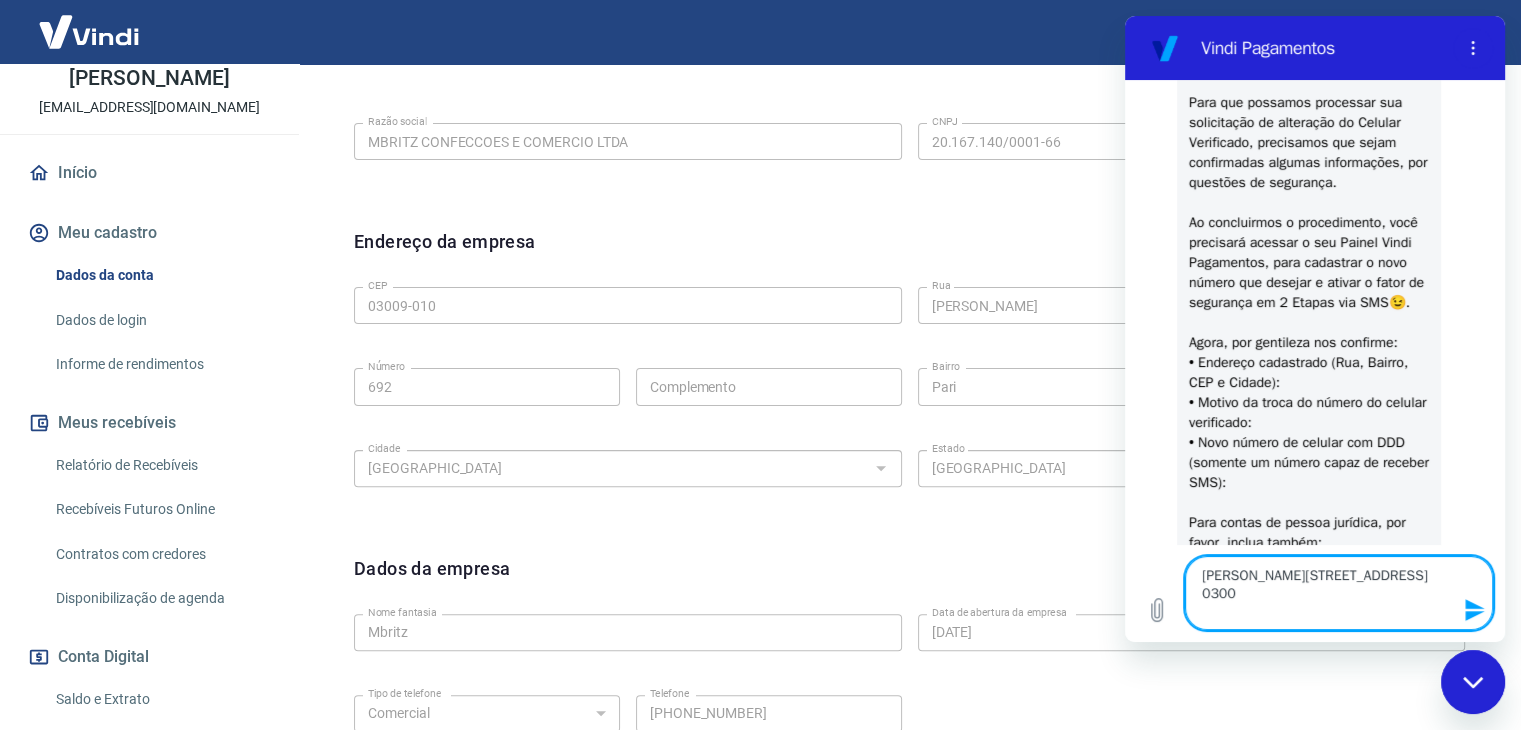 type on "[PERSON_NAME][STREET_ADDRESS]" 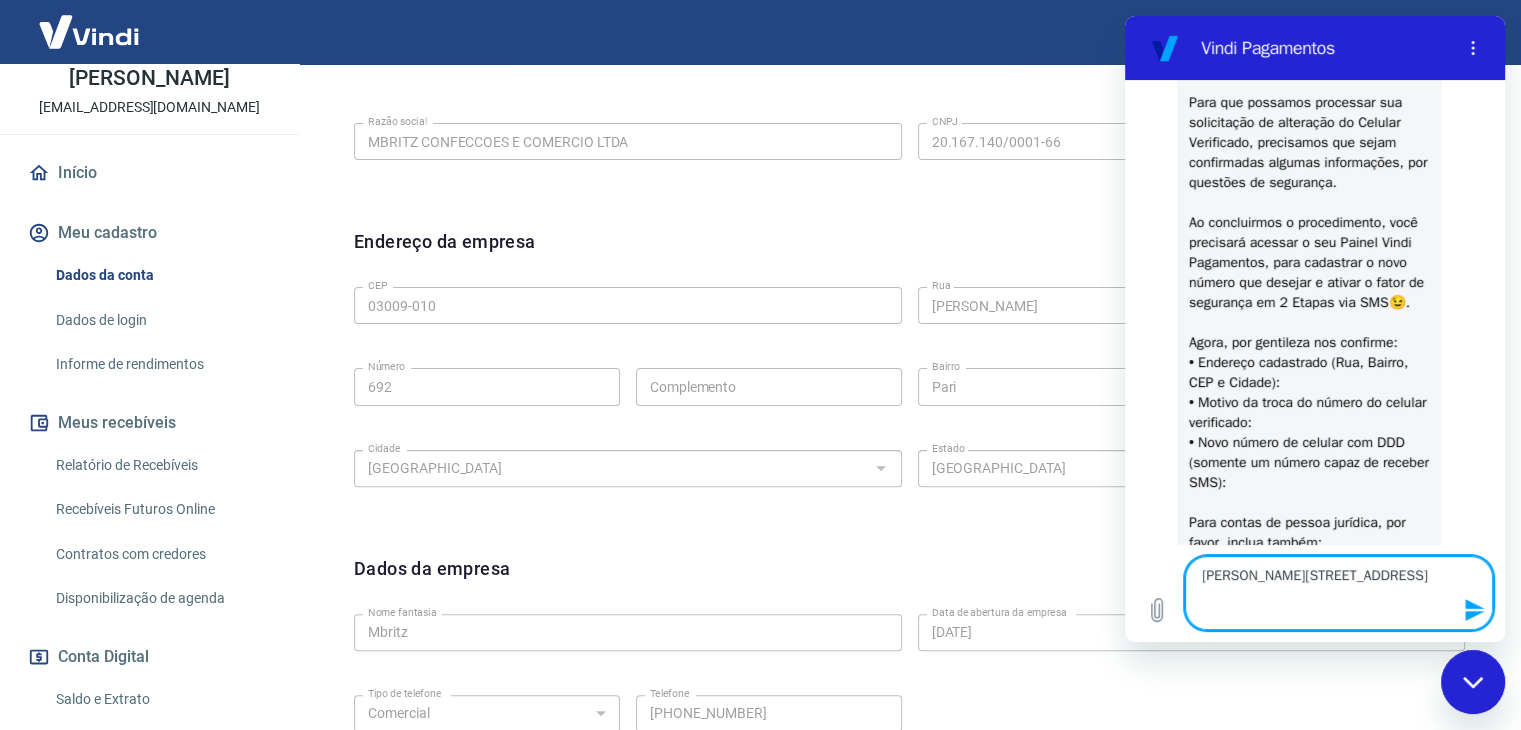 type on "[PERSON_NAME][STREET_ADDRESS]
030090" 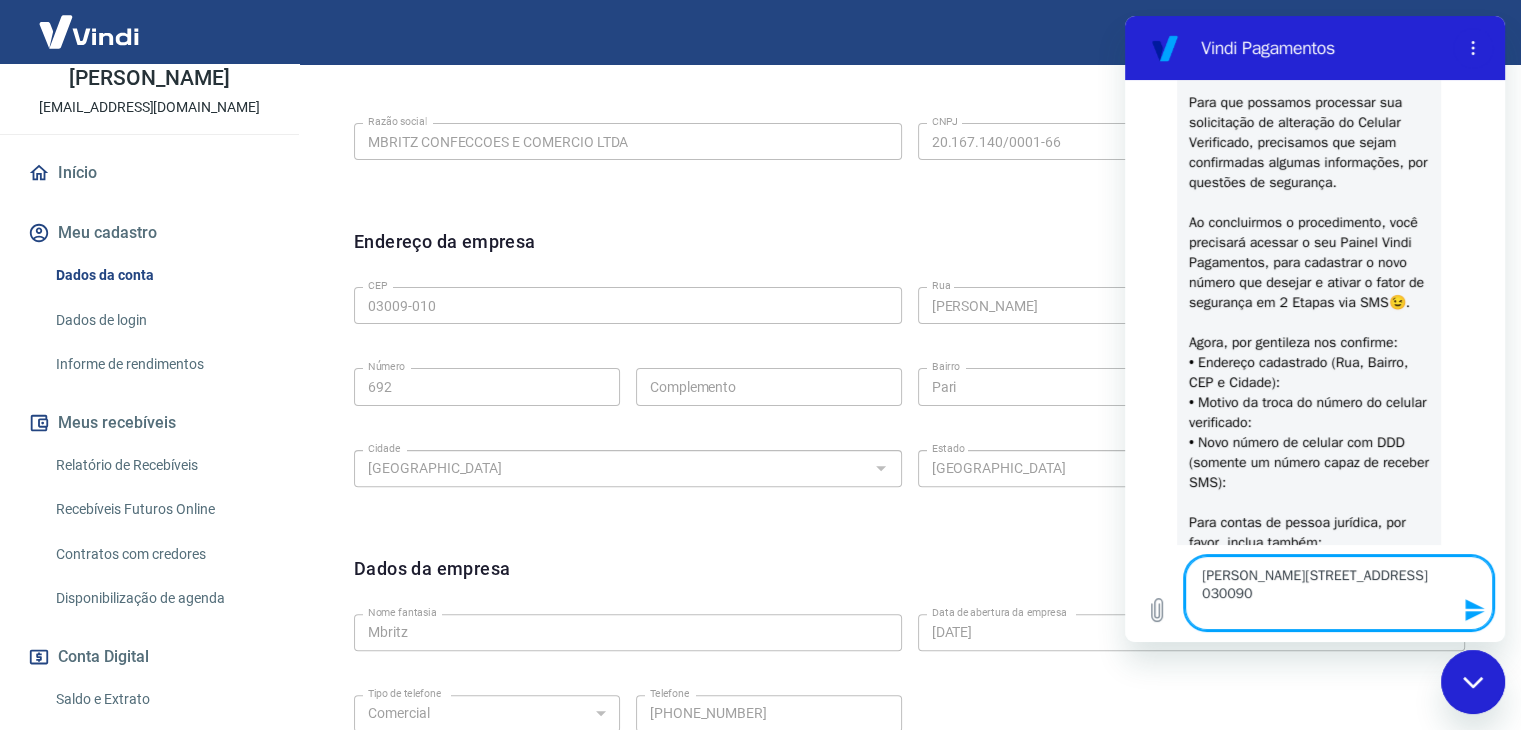 type on "[STREET_ADDRESS]
0300901" 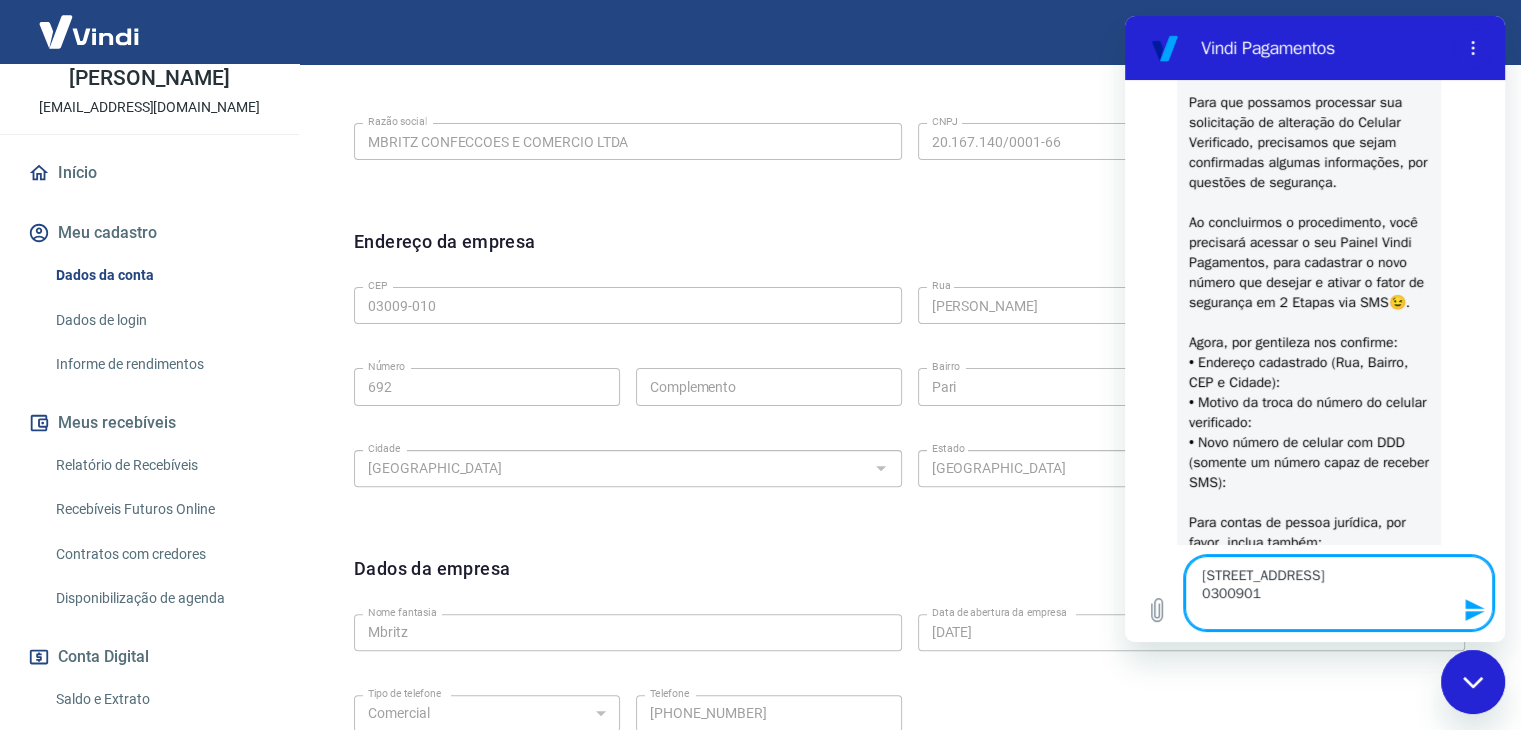 type on "[PERSON_NAME][STREET_ADDRESS]
03009010" 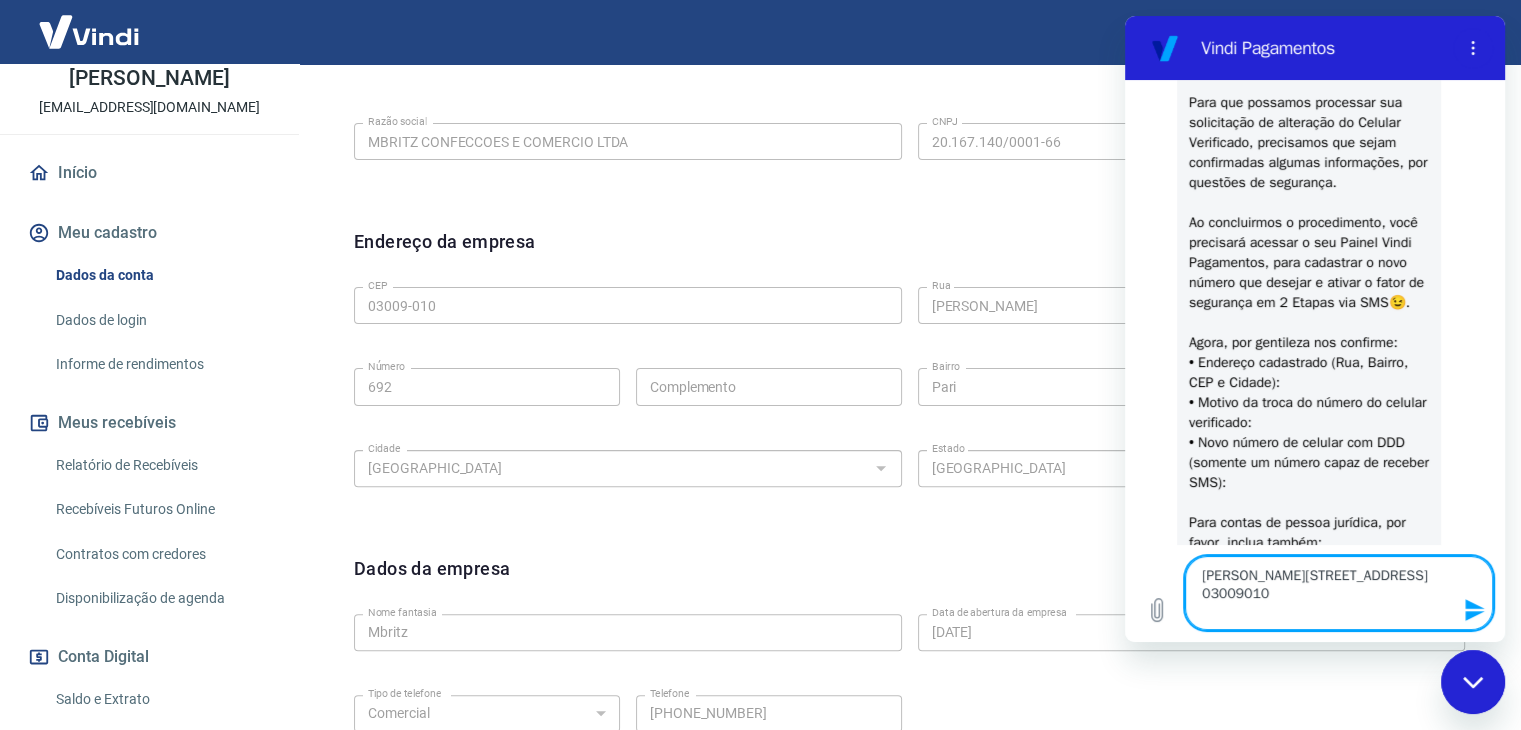 type on "[PERSON_NAME][STREET_ADDRESS]
03009010" 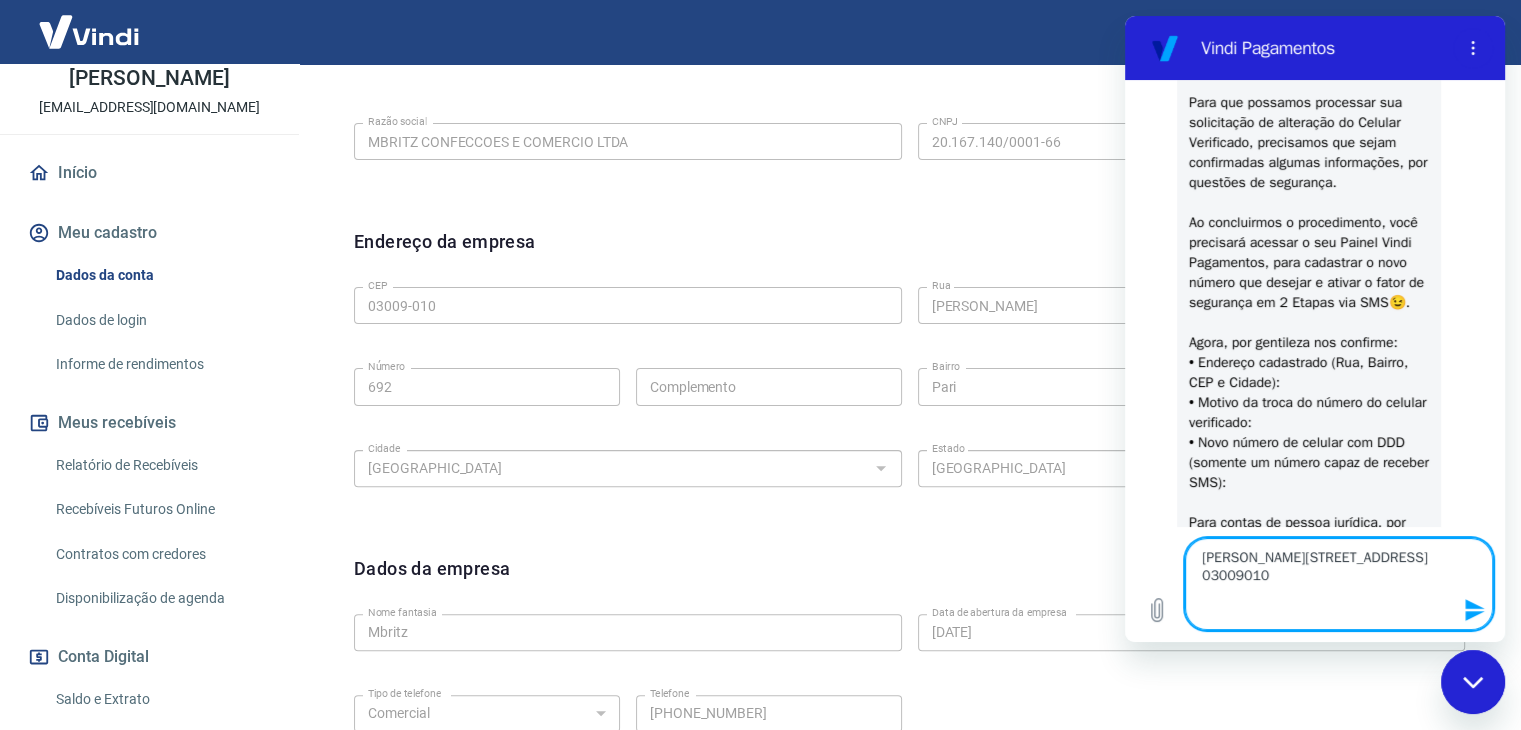 type on "[PERSON_NAME][STREET_ADDRESS]
03009010
1" 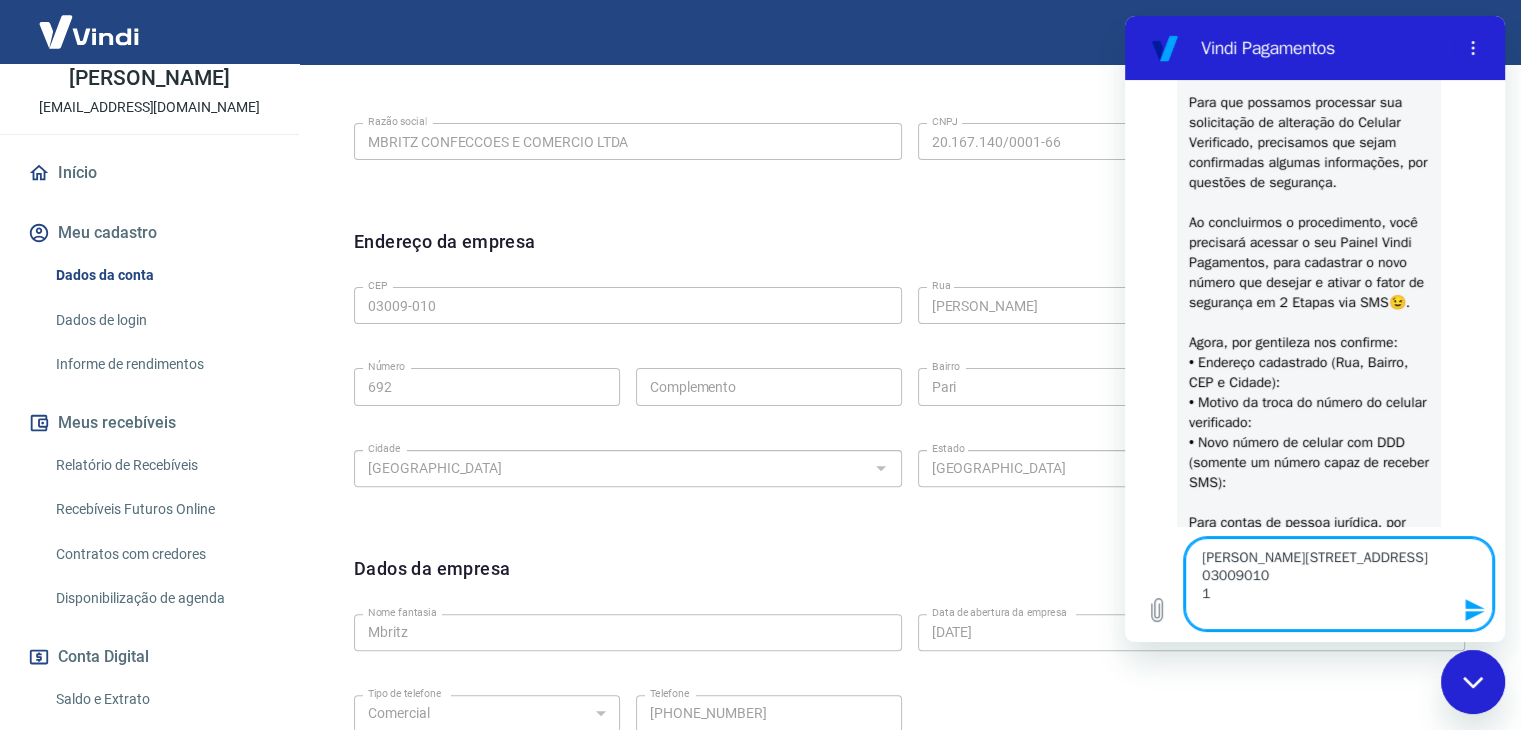 type on "[PERSON_NAME][STREET_ADDRESS]
03009010
11" 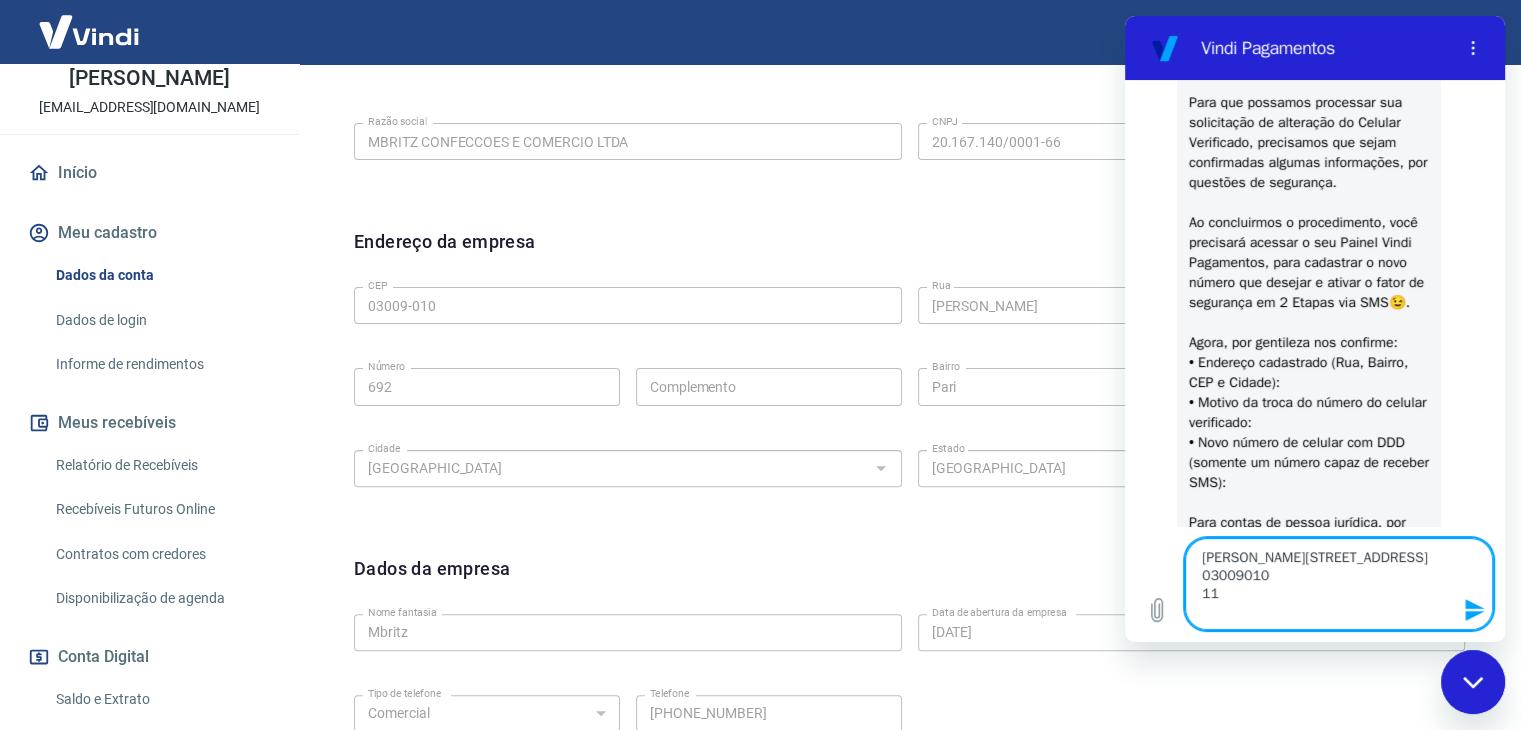 type on "[PERSON_NAME][STREET_ADDRESS]
03009010
119" 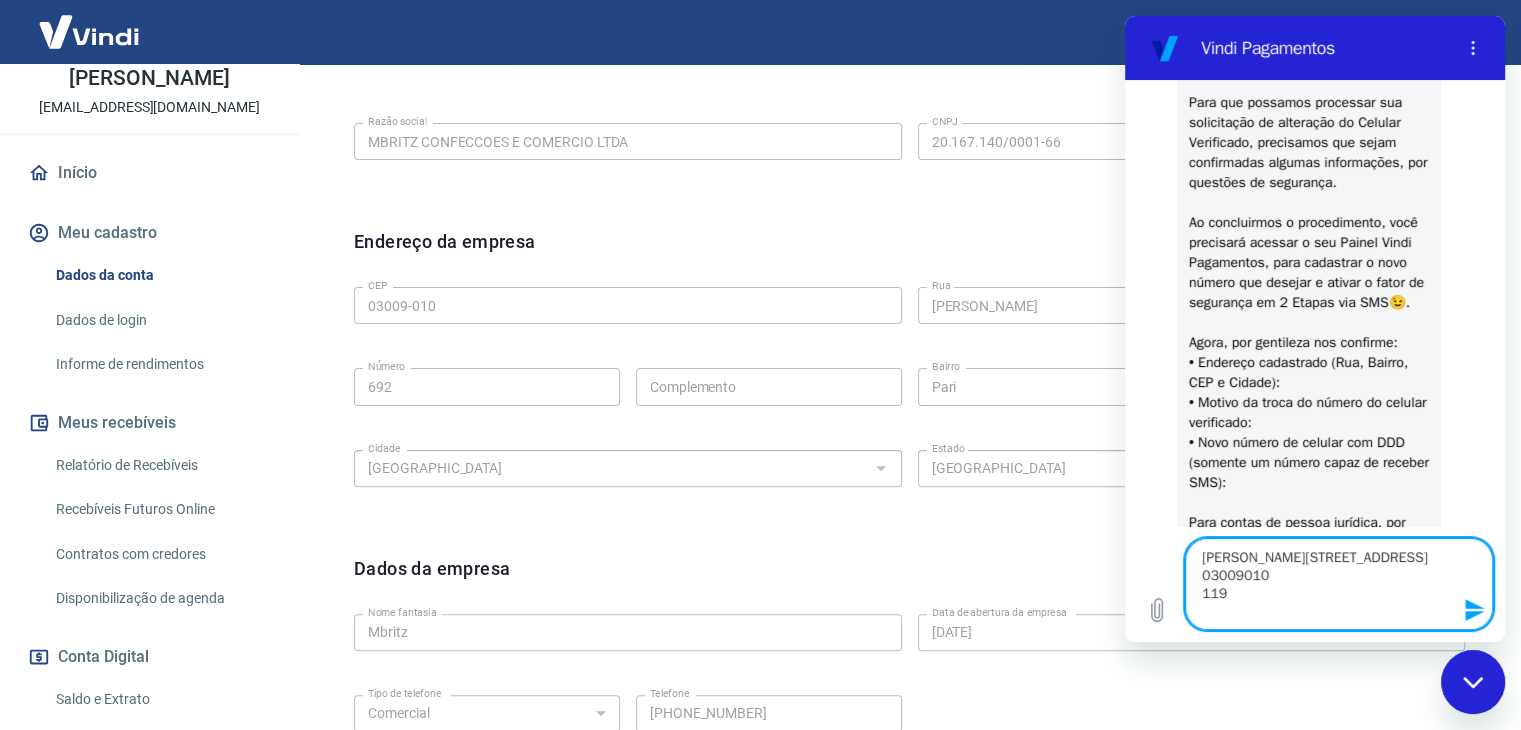 type on "[PERSON_NAME][STREET_ADDRESS]
03009010
119" 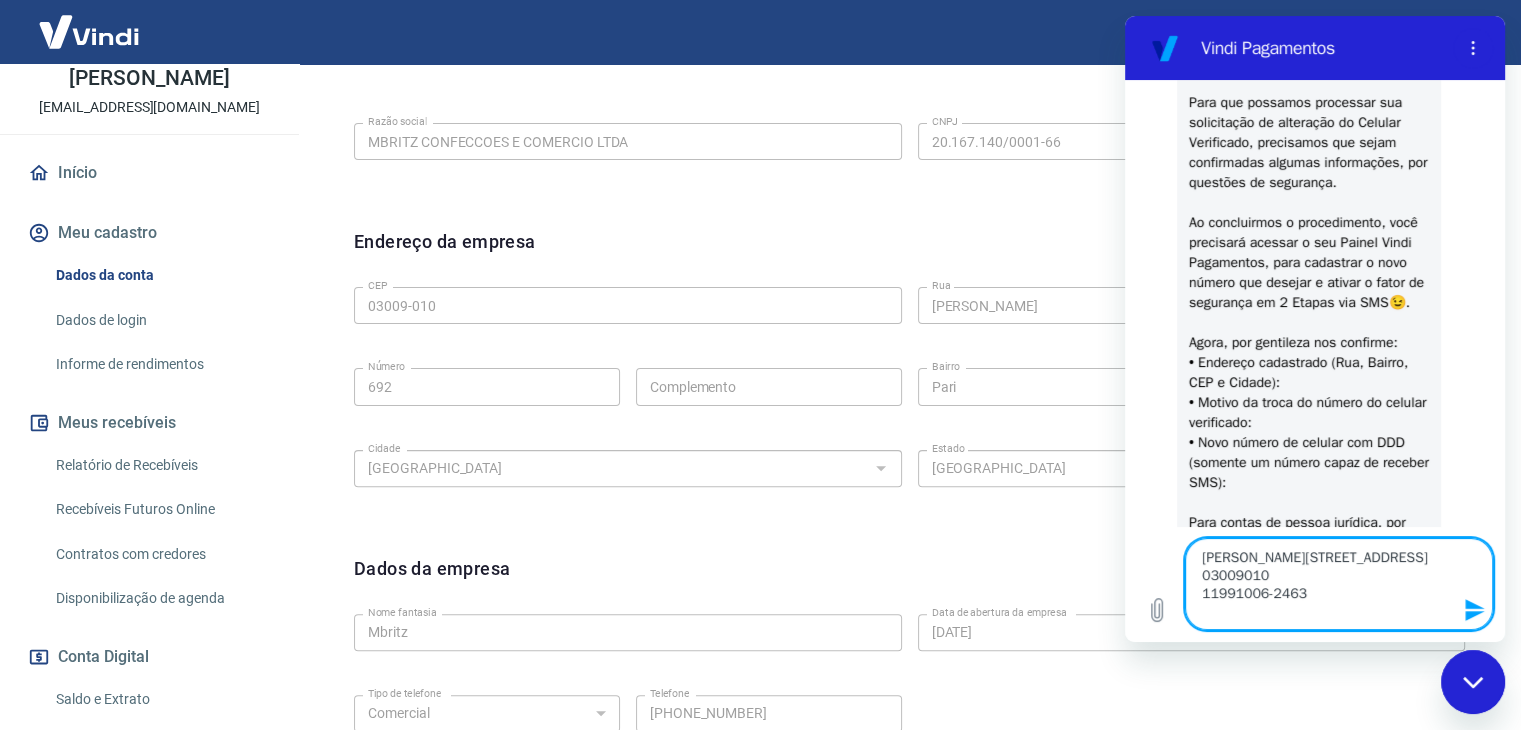 click on "[PERSON_NAME][STREET_ADDRESS]
03009010
11991006-2463" at bounding box center (1339, 584) 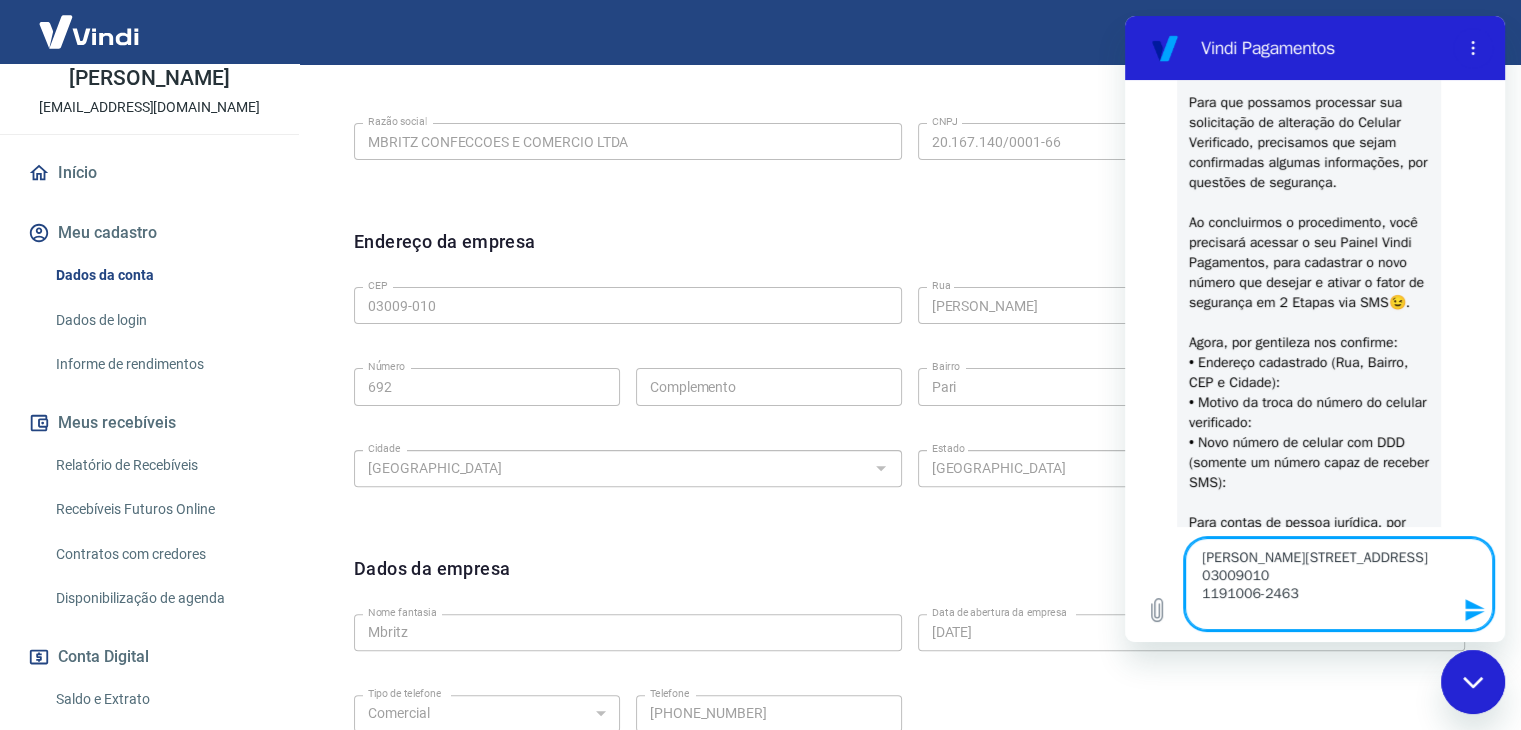 click on "[PERSON_NAME][STREET_ADDRESS]
03009010
1191006-2463" at bounding box center (1339, 584) 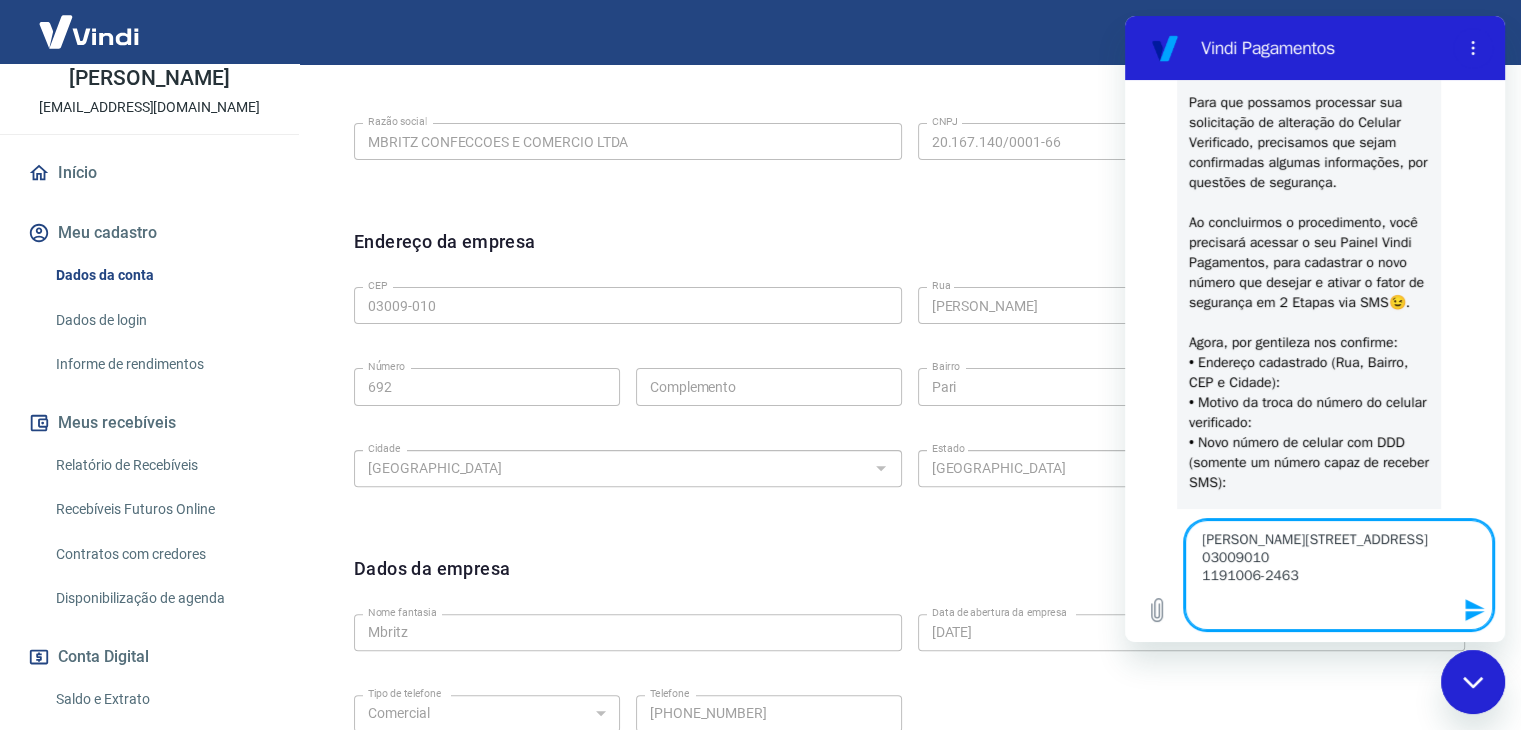 type on "[PERSON_NAME][STREET_ADDRESS]
03009010
1191006-2463" 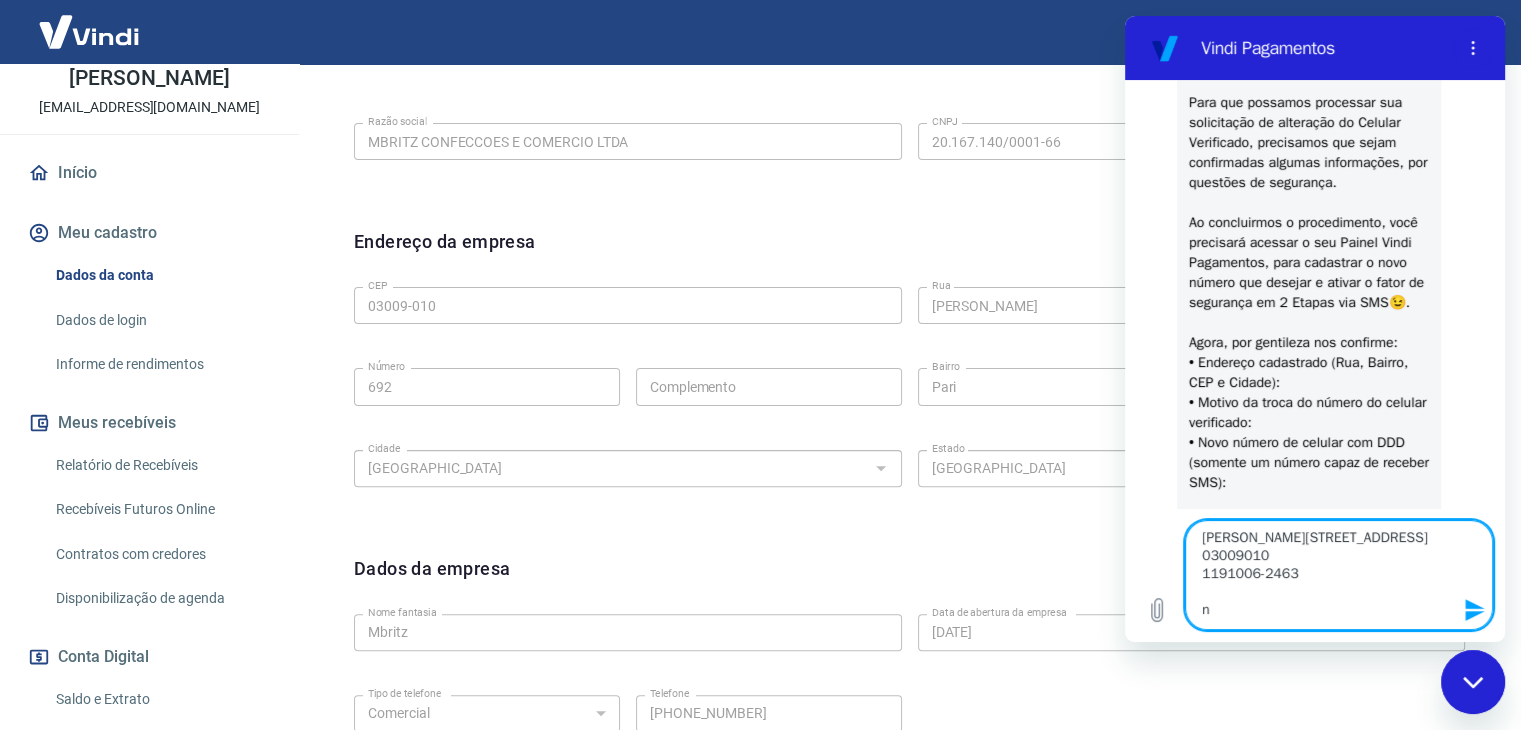 type on "[PERSON_NAME][STREET_ADDRESS]
03009010
1191006-2463
[GEOGRAPHIC_DATA]" 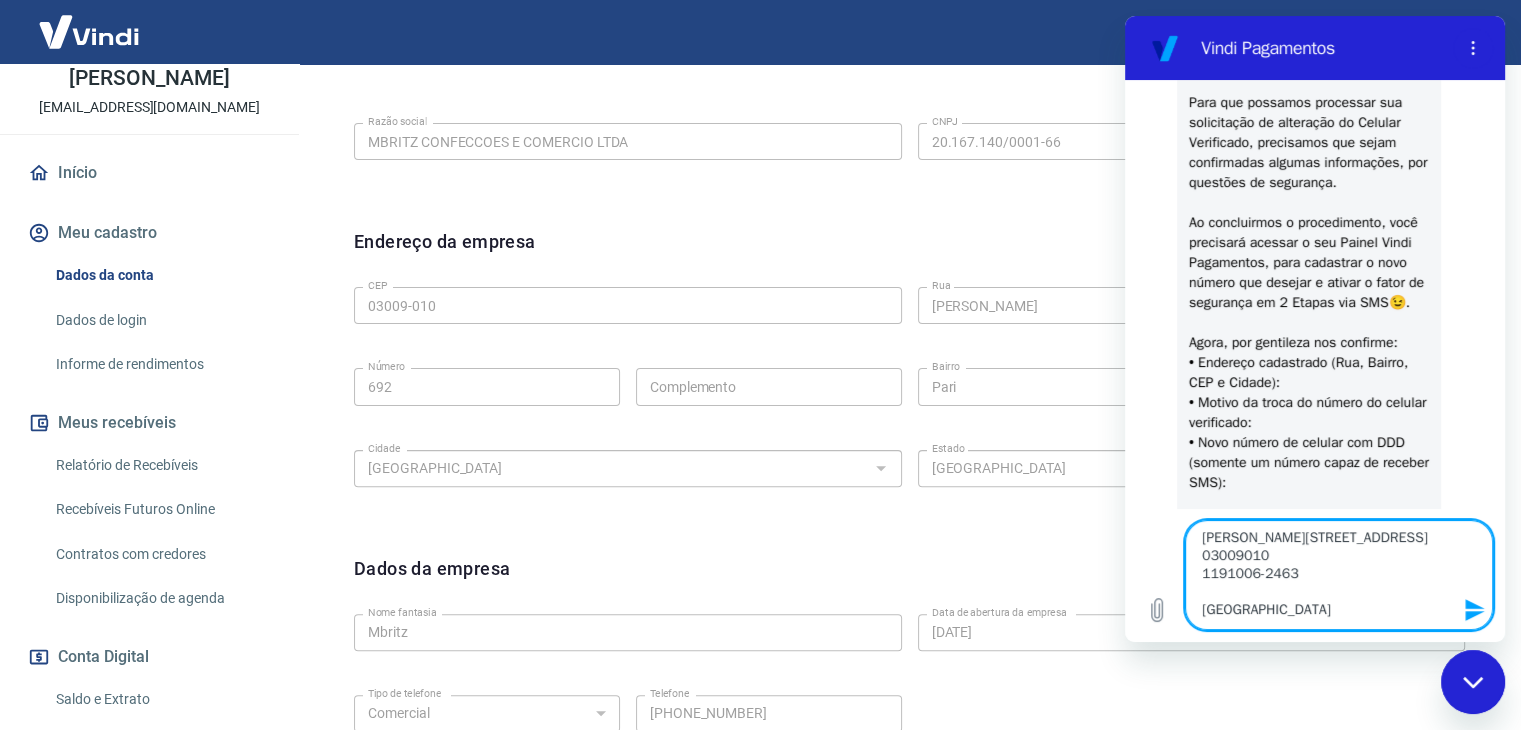 type on "[PERSON_NAME][STREET_ADDRESS]
03009010
1191006-2463
não" 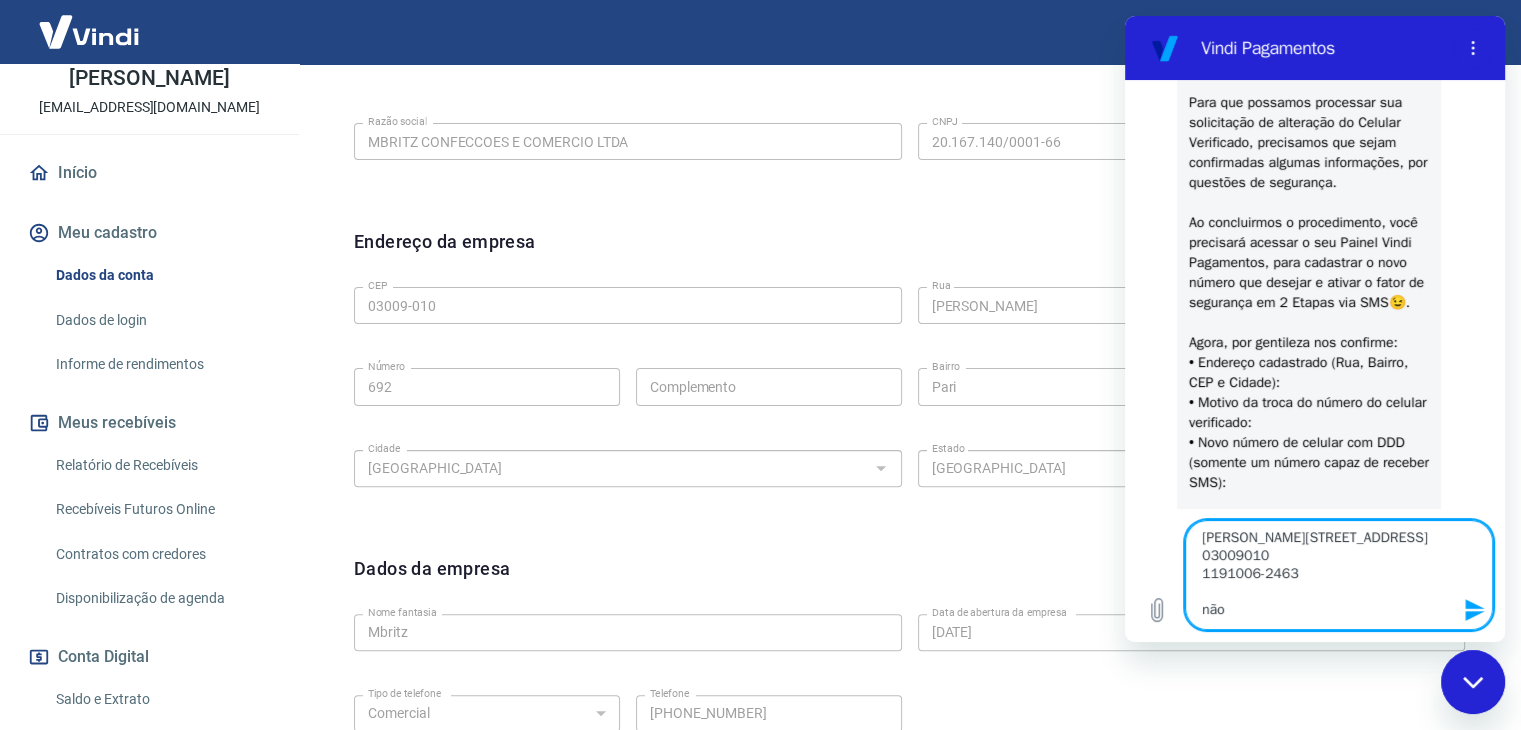 type on "[PERSON_NAME][STREET_ADDRESS]
03009010
1191006-2463
não" 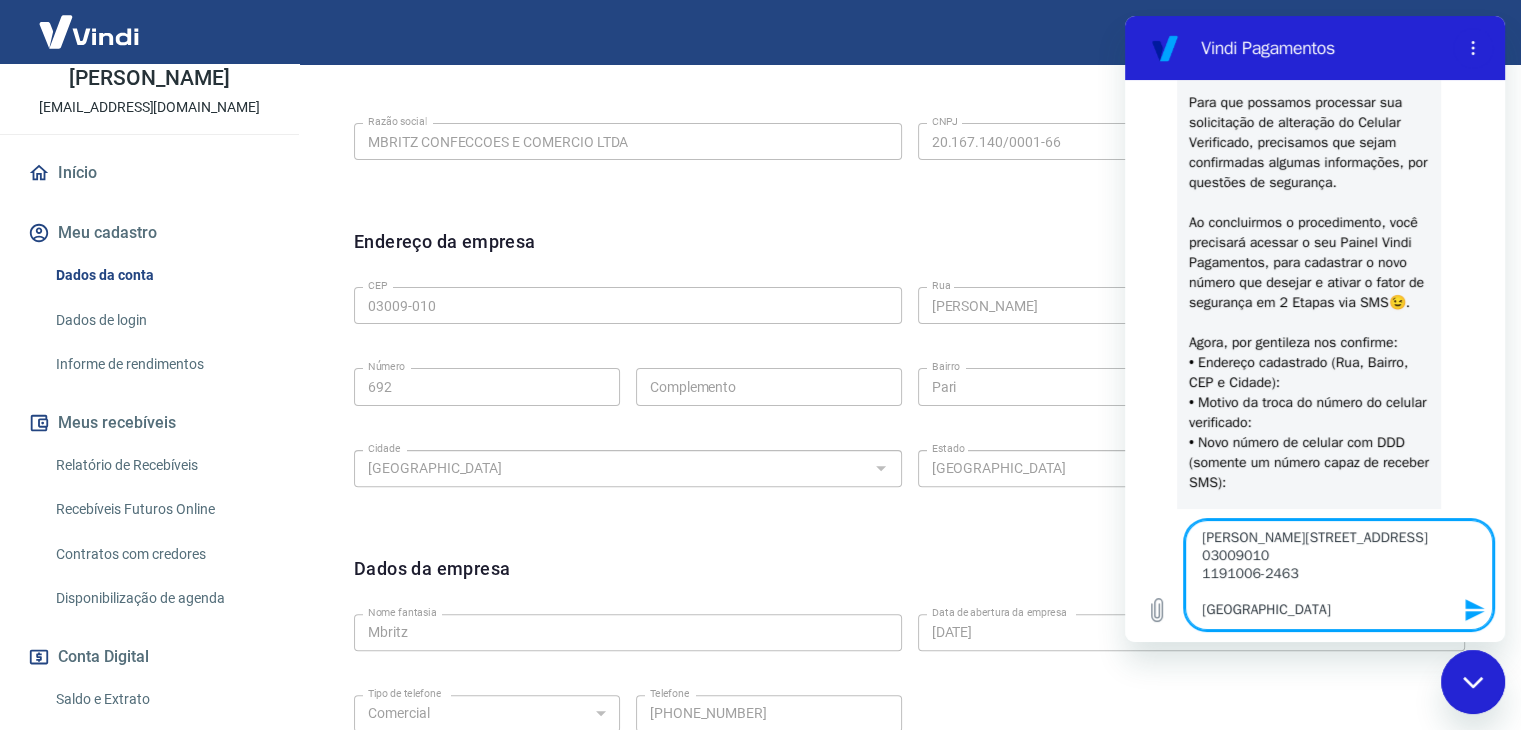 type on "[PERSON_NAME][STREET_ADDRESS]
03009010
1191006-2463
n" 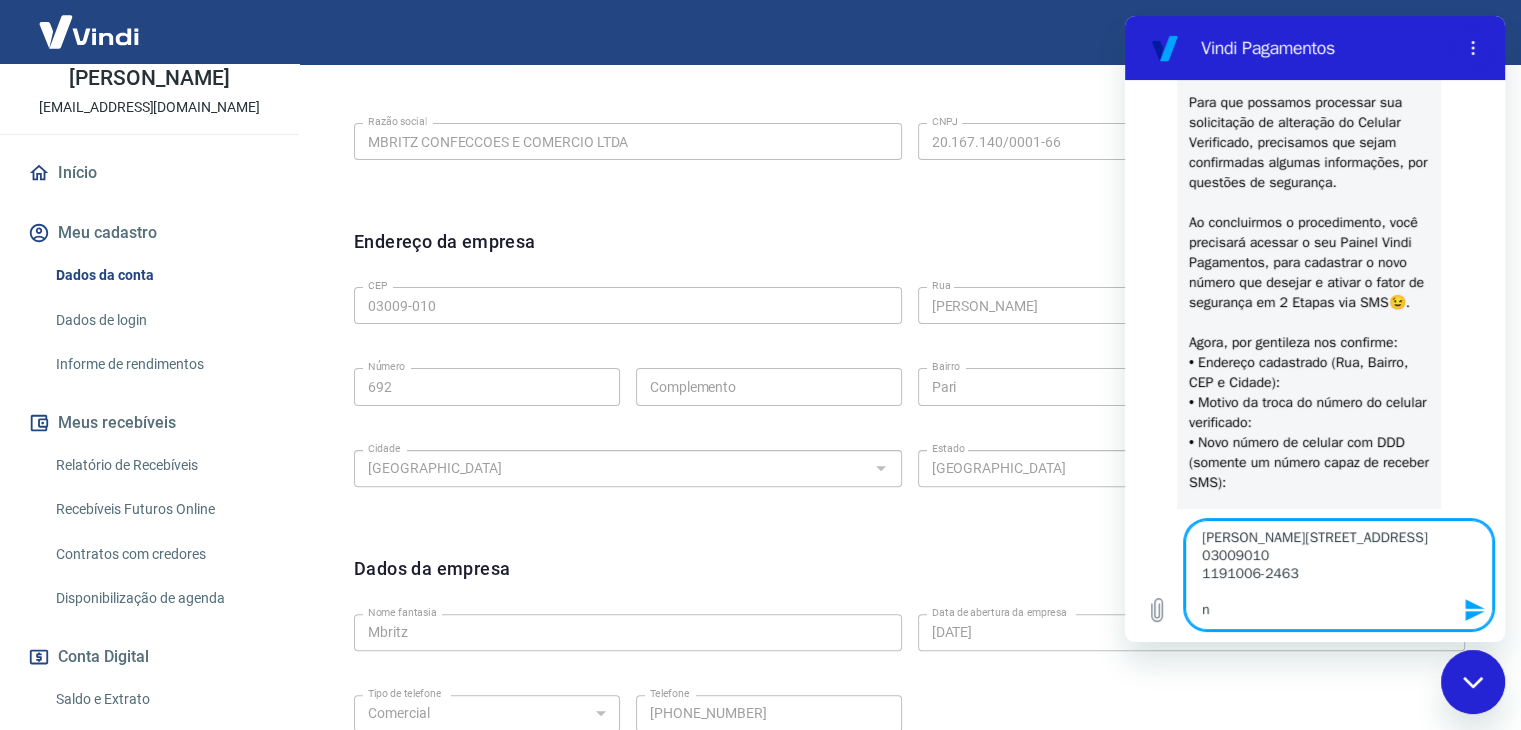 type on "[PERSON_NAME][STREET_ADDRESS]
03009010
1191006-2463" 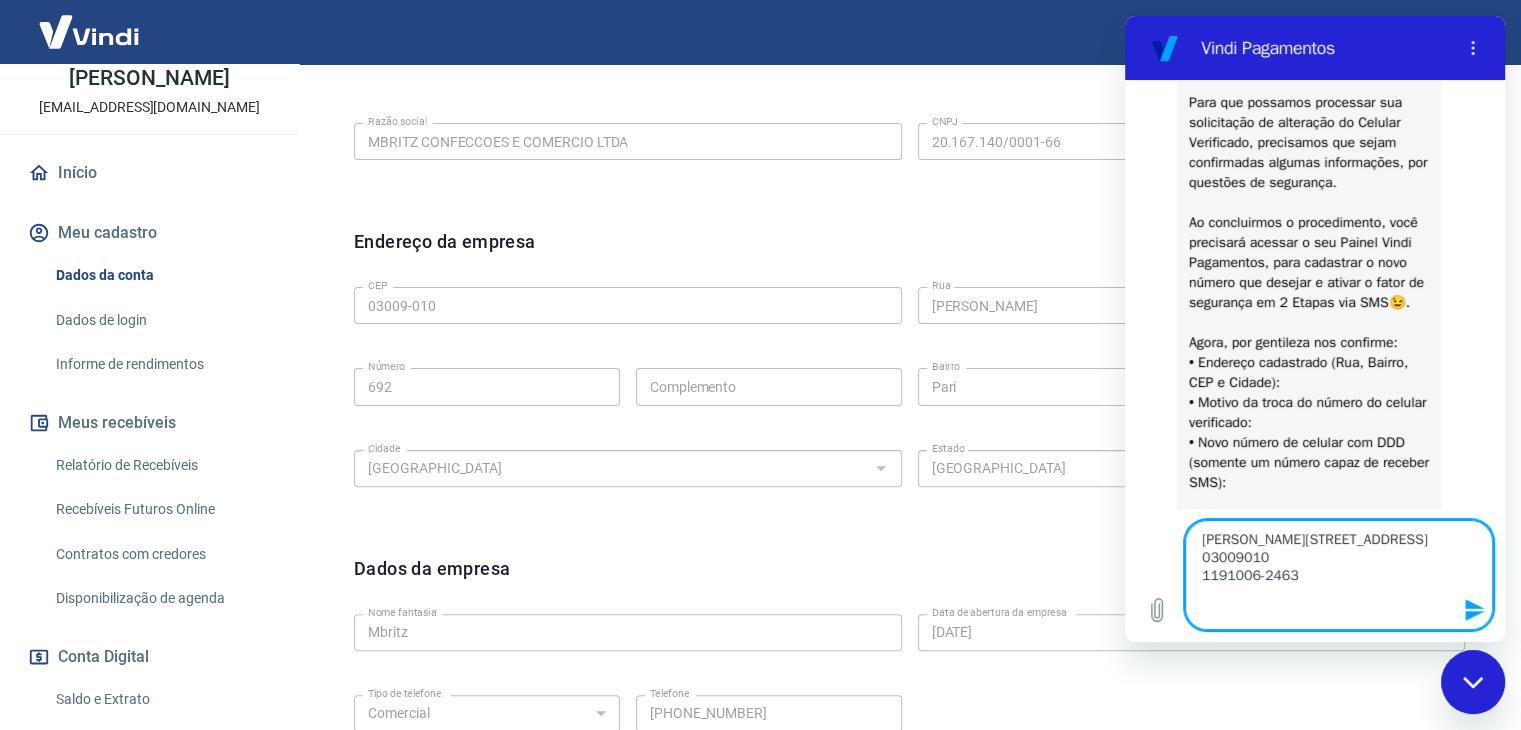 type on "[PERSON_NAME][STREET_ADDRESS]
03009010
1191006-2463
n" 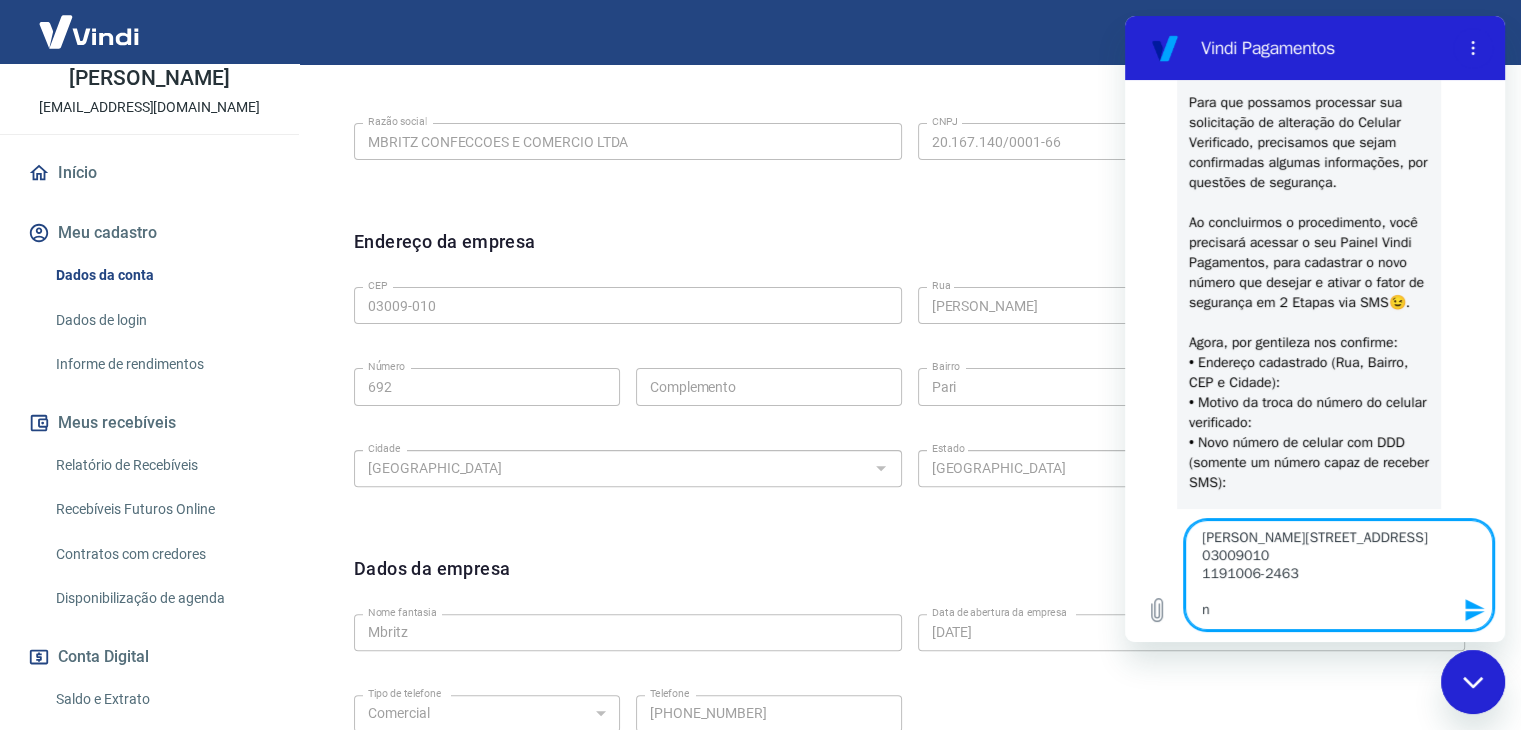 type on "[PERSON_NAME][STREET_ADDRESS]
03009010
1191006-2463" 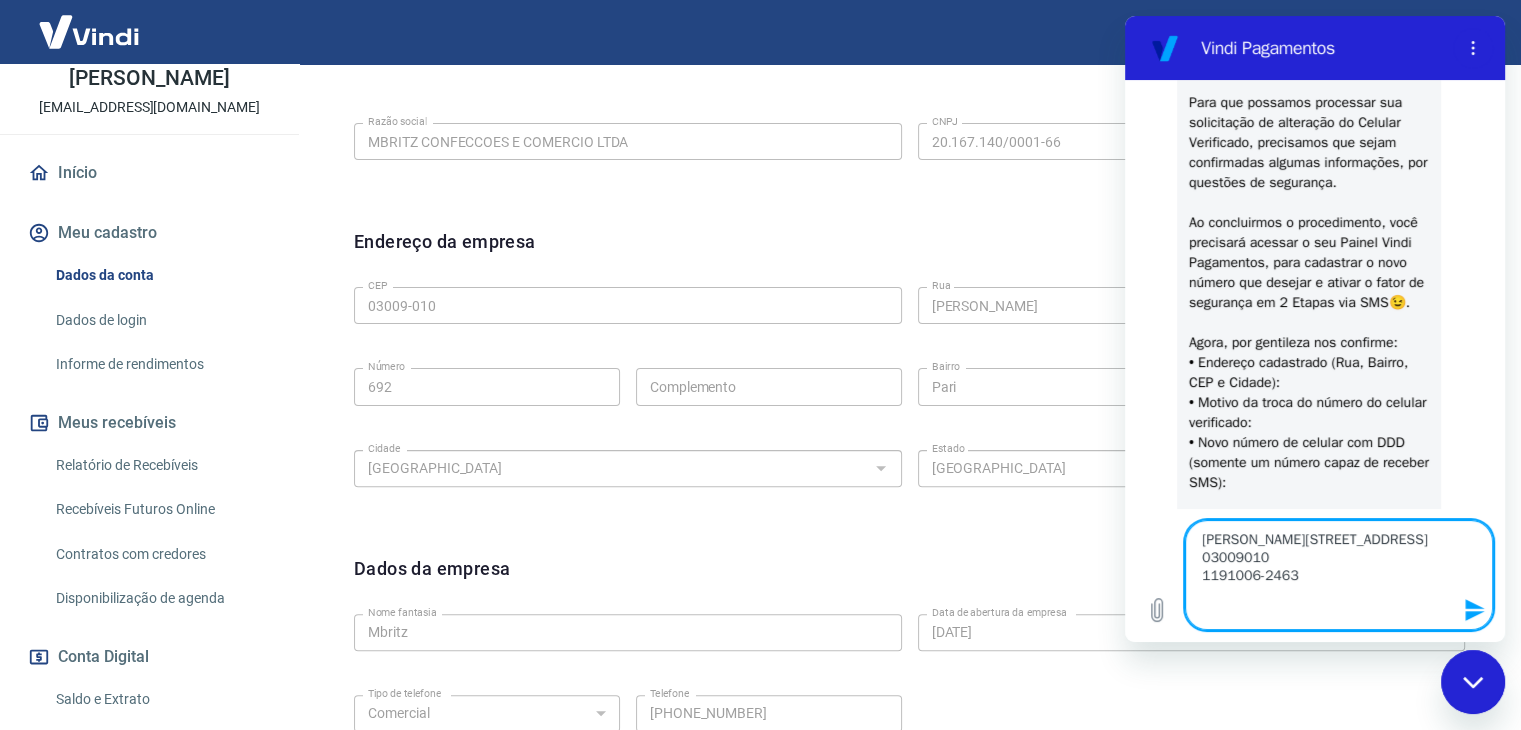 type on "[PERSON_NAME][STREET_ADDRESS]
03009010
1191006-2463
e" 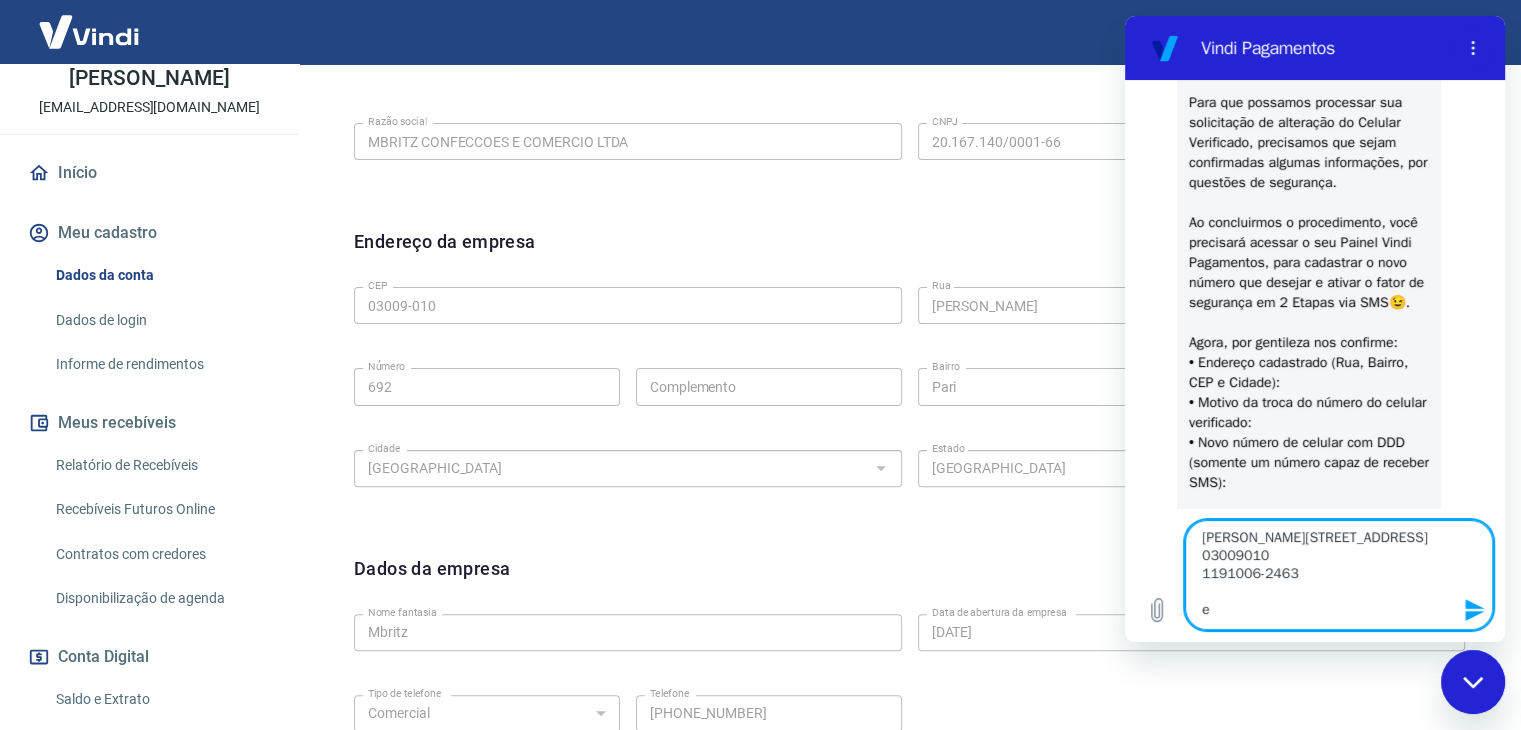 type on "[PERSON_NAME][STREET_ADDRESS]
03009010
1191006-2463
es" 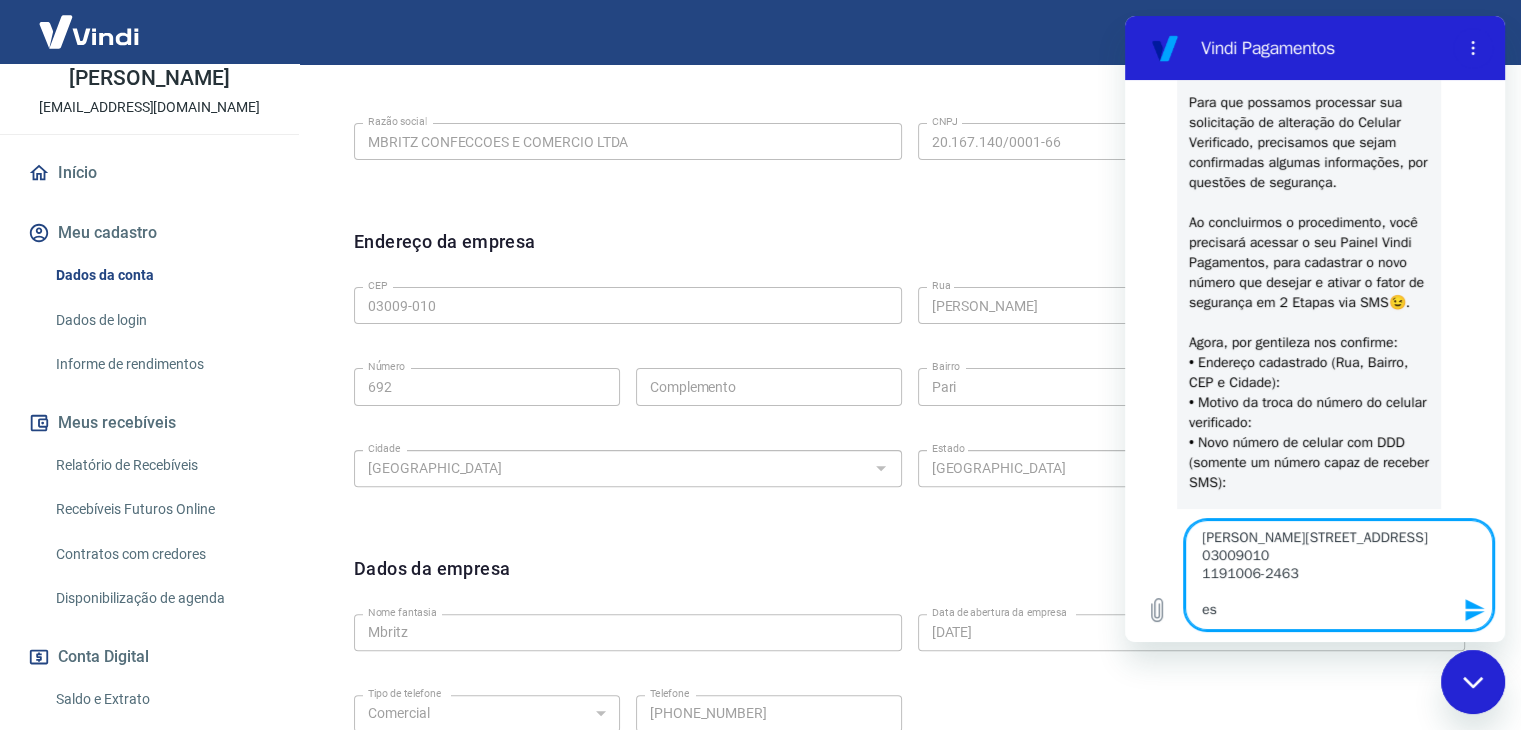 type on "[PERSON_NAME][STREET_ADDRESS]
03009010
1191006-2463
ess" 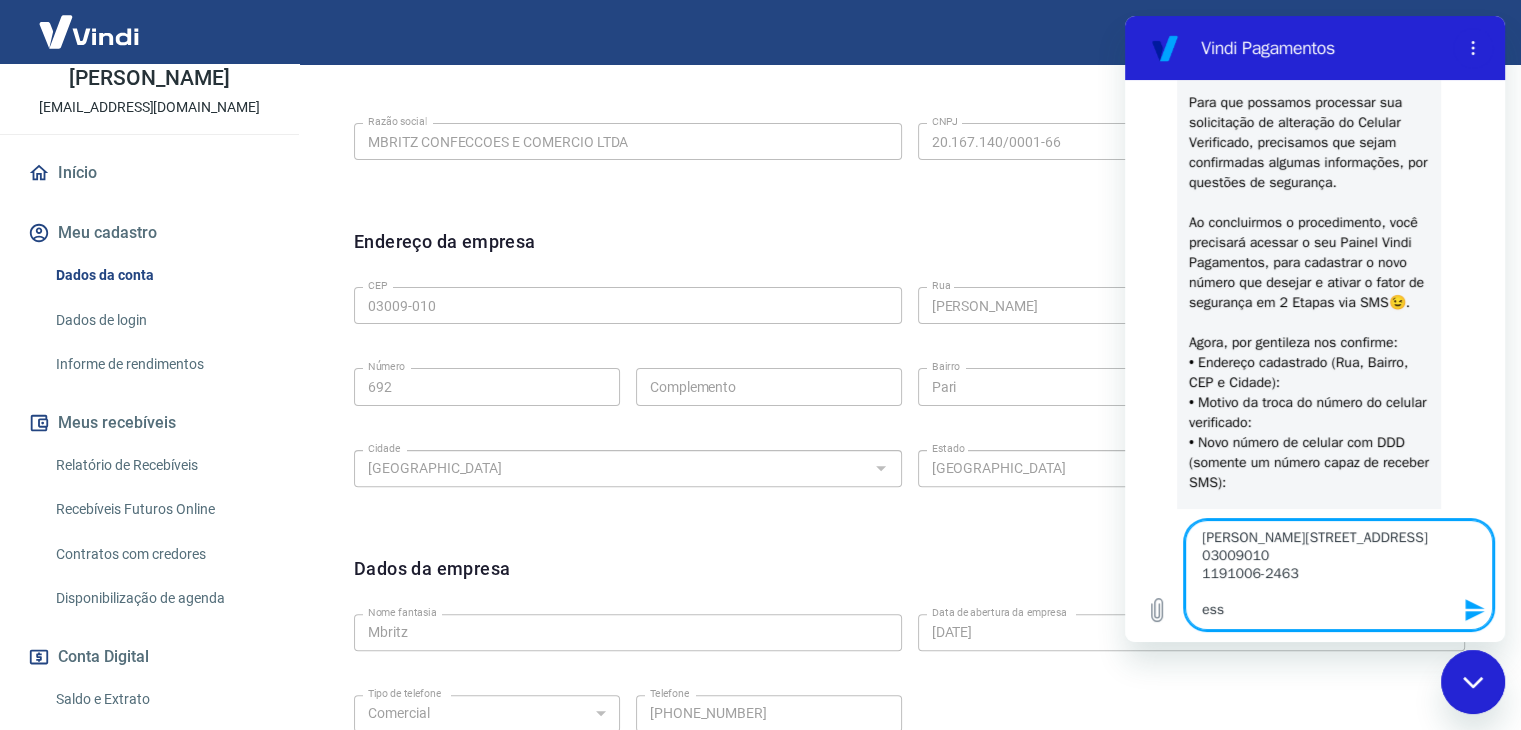 type on "[PERSON_NAME][STREET_ADDRESS]
03009010
1191006-2463
esse" 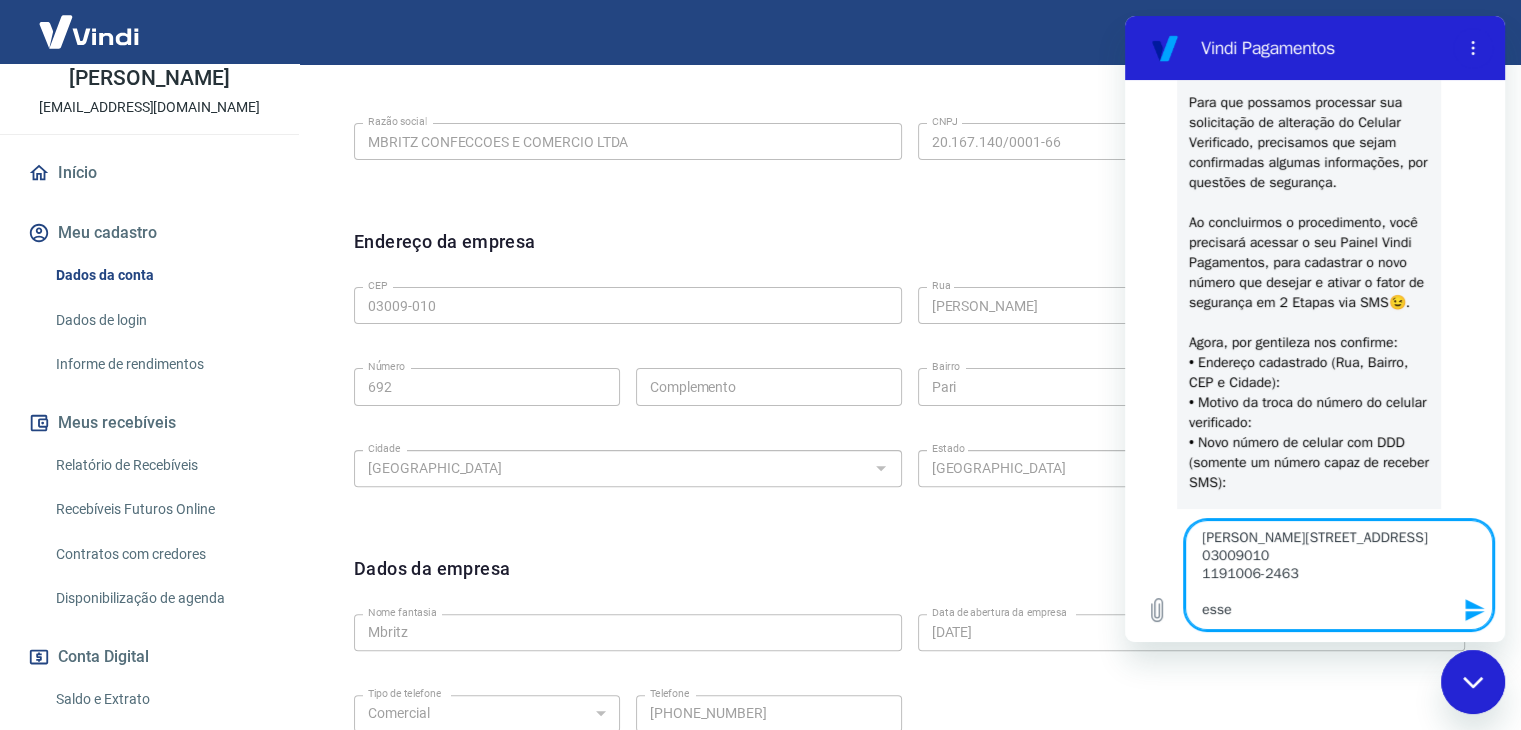 type on "[PERSON_NAME][STREET_ADDRESS]
03009010
1191006-2463
esse" 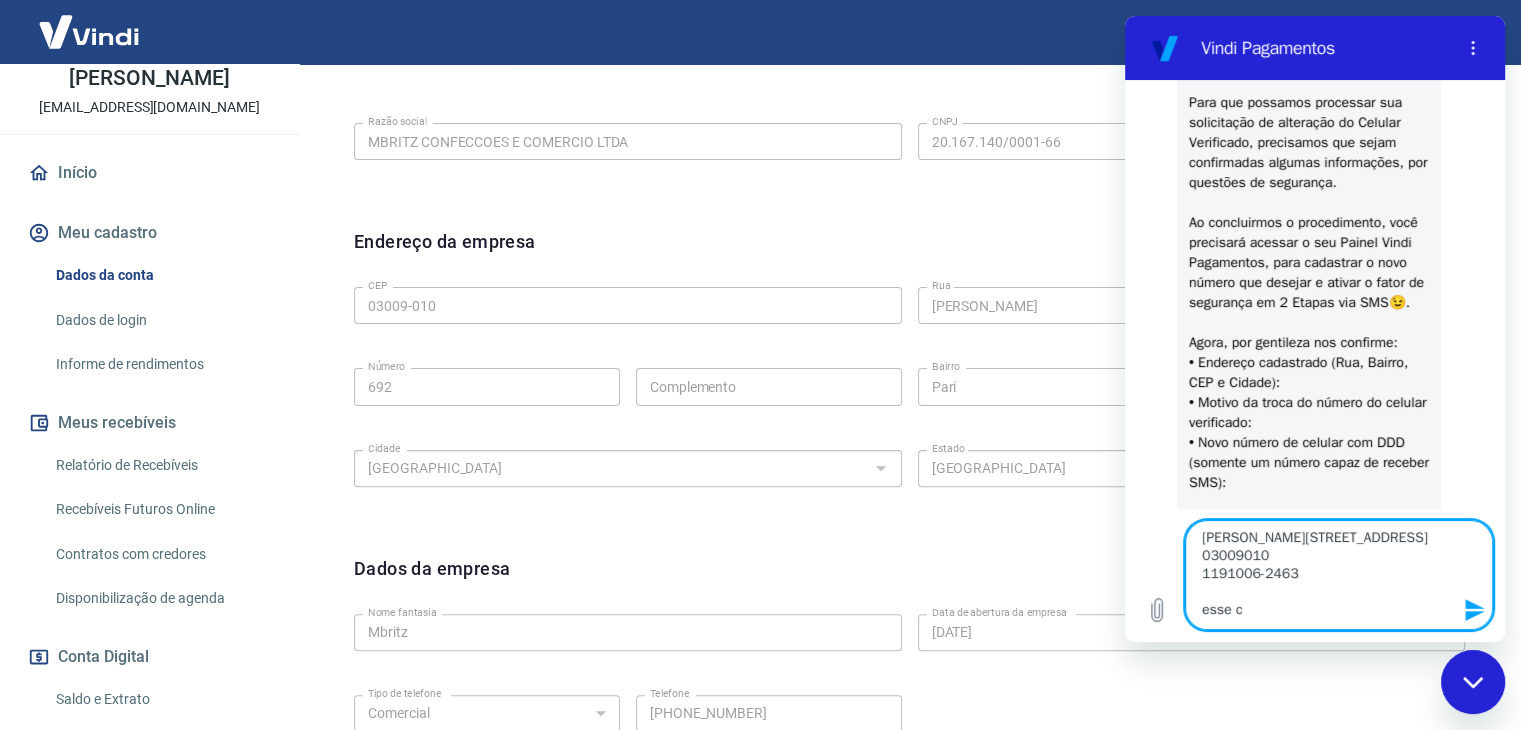 type on "[PERSON_NAME][STREET_ADDRESS]
03009010
1191006-2463
esse co" 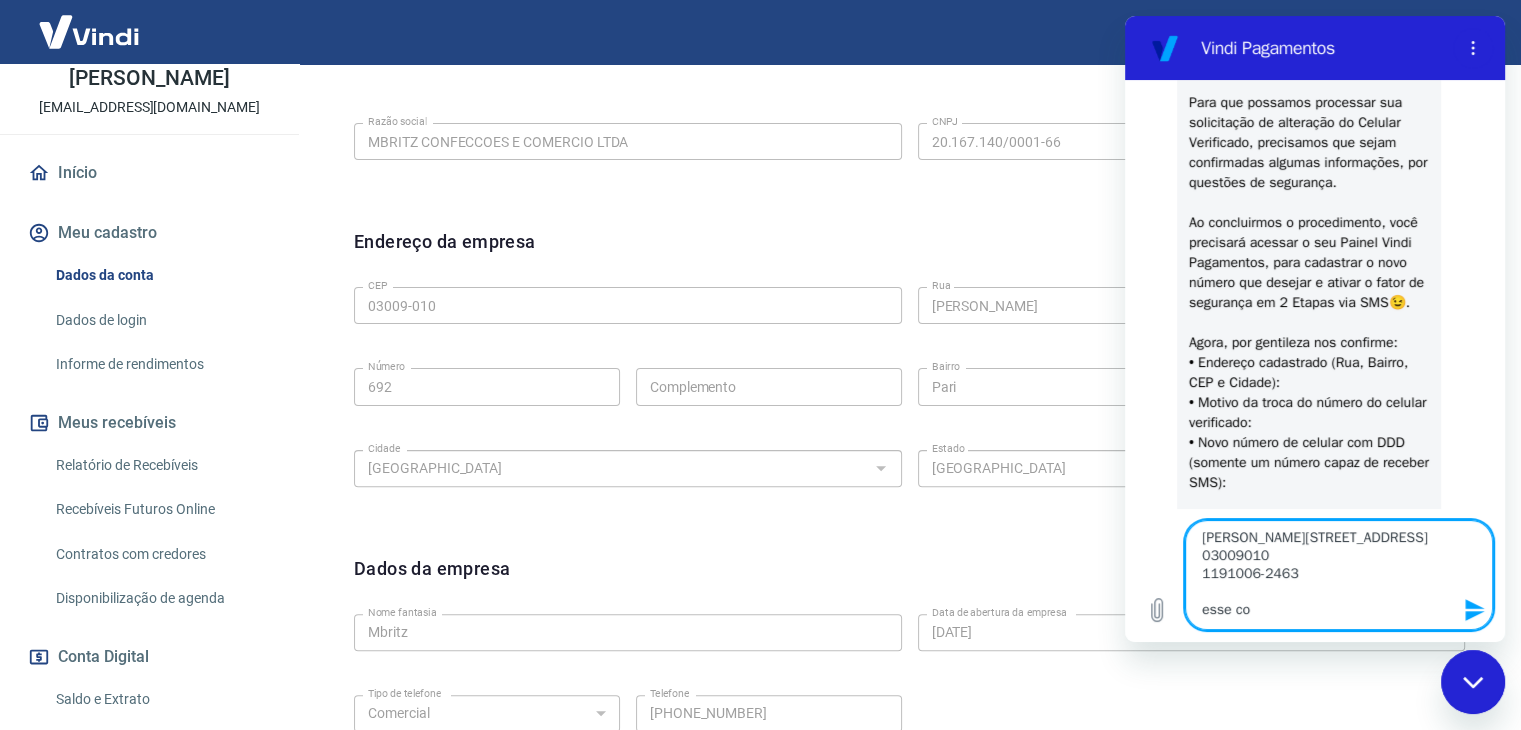 type on "x" 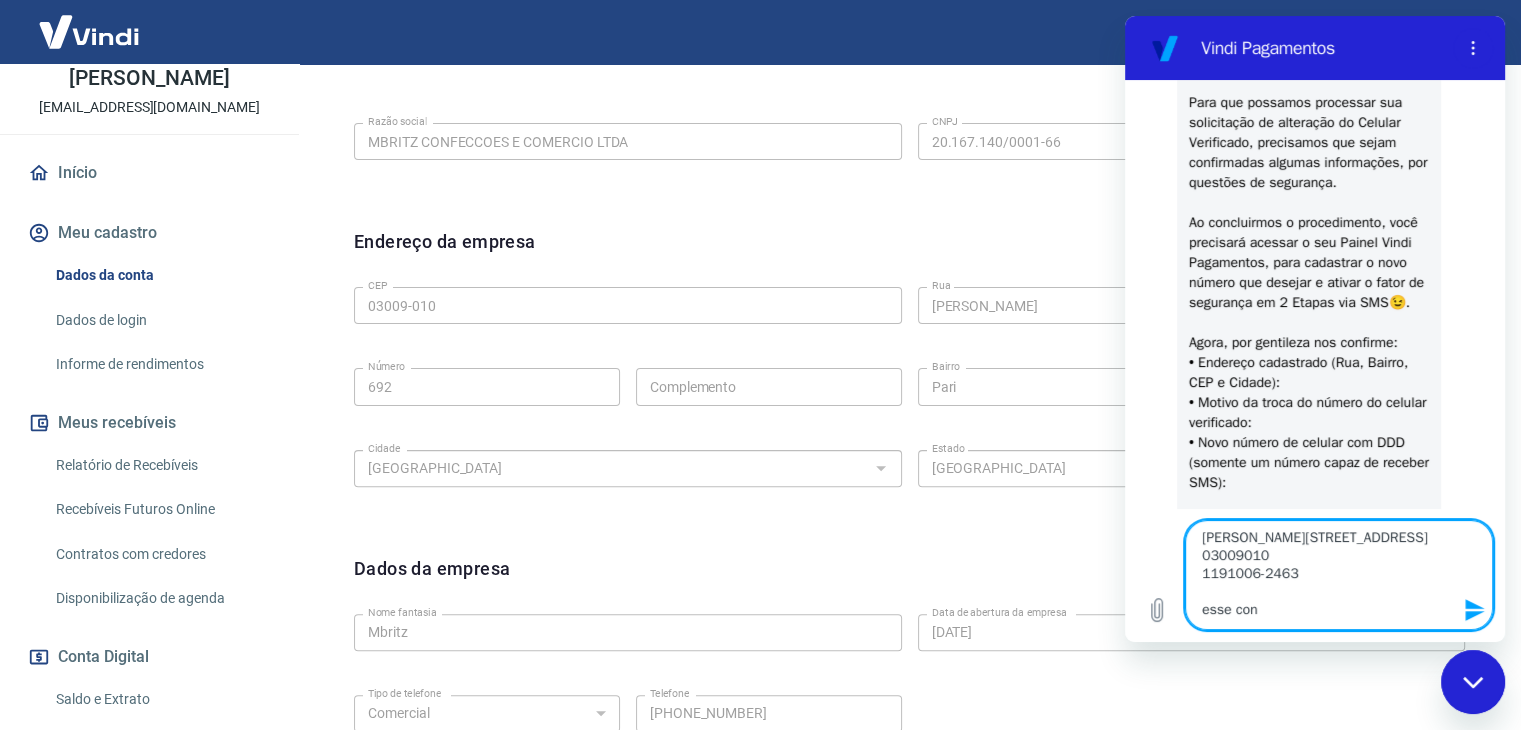 type on "[PERSON_NAME][STREET_ADDRESS]
03009010
1191006-2463
esse cont" 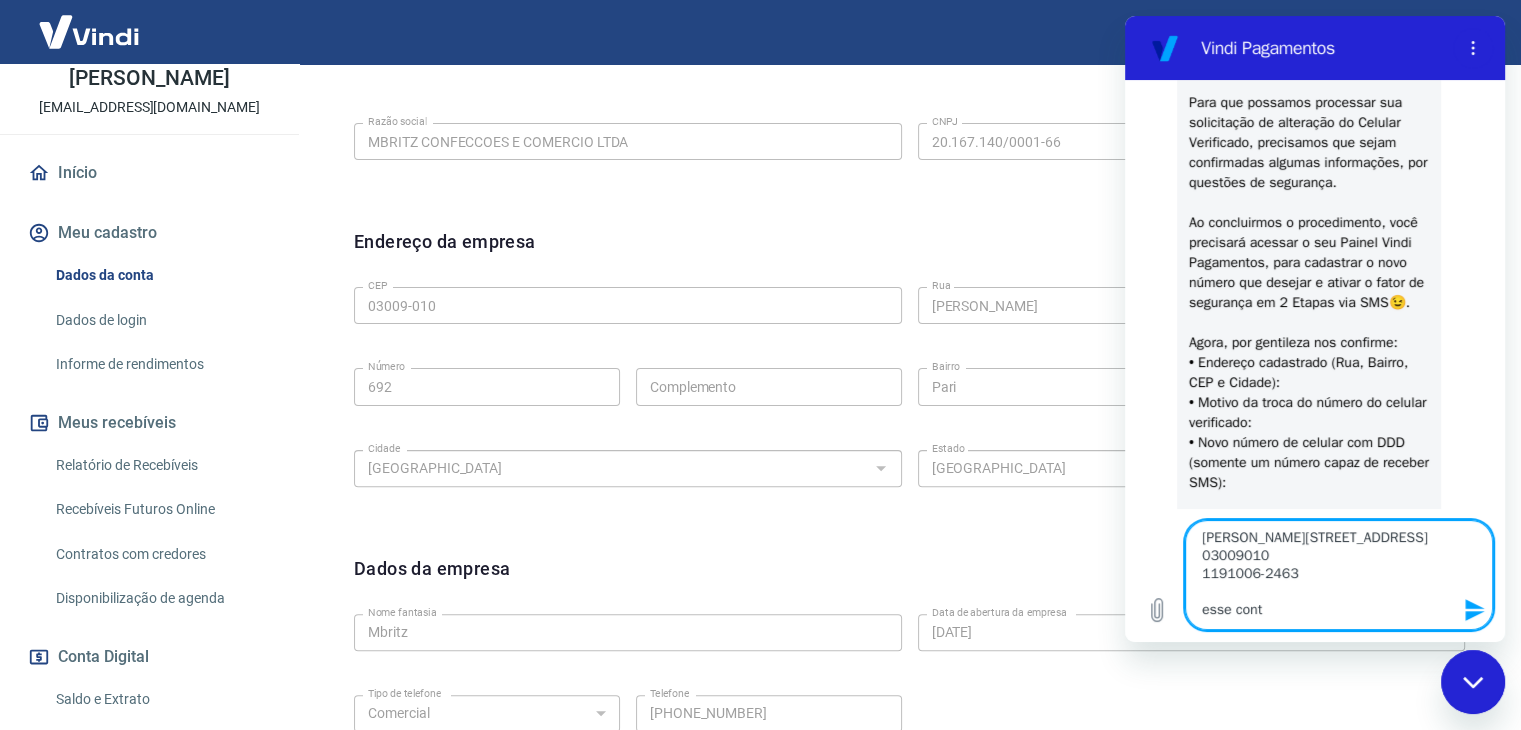 type on "[PERSON_NAME][STREET_ADDRESS]
03009010
1191006-2463
esse conta" 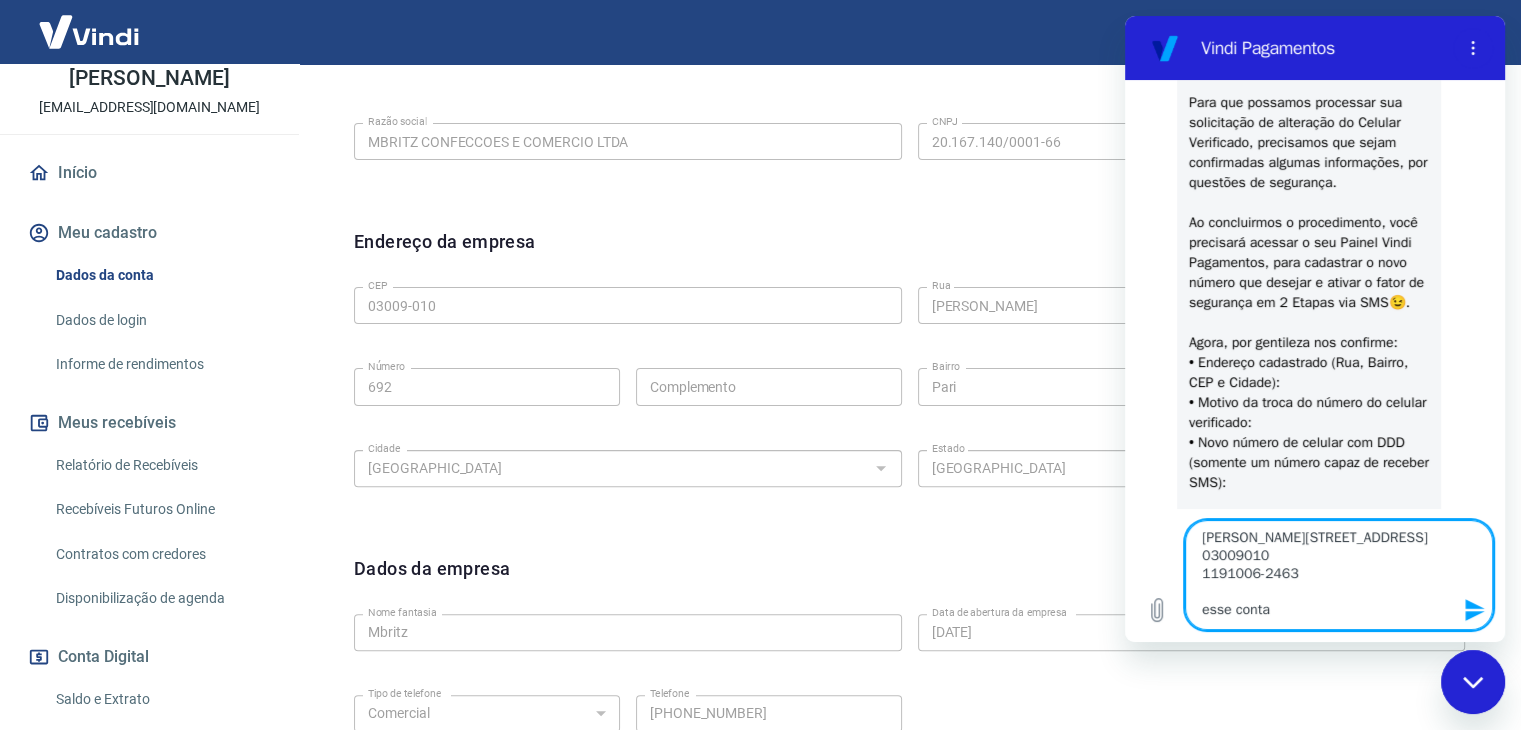 type on "[PERSON_NAME][STREET_ADDRESS]
03009010
1191006-2463
esse contat" 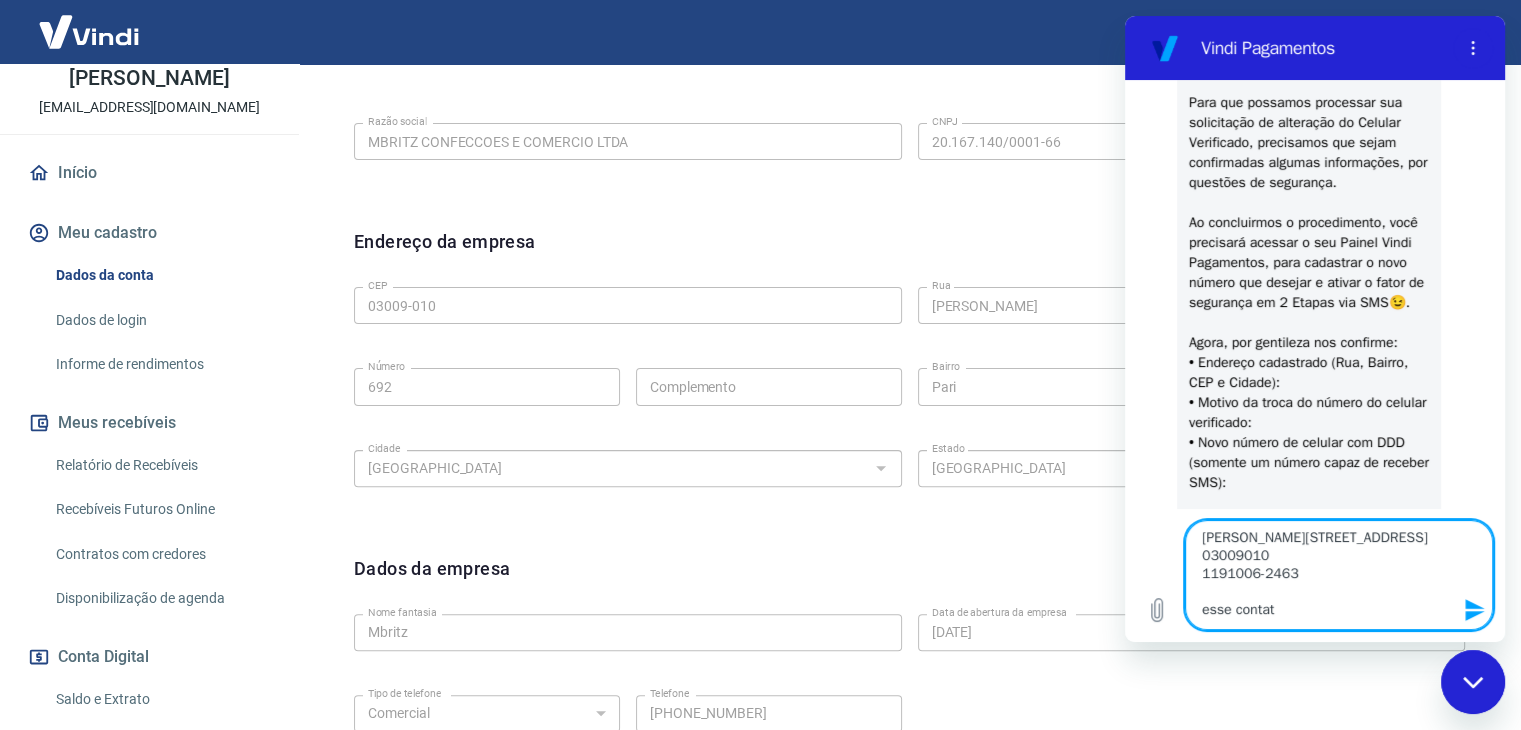 type on "[PERSON_NAME][STREET_ADDRESS]
03009010
1191006-2463
esse contato" 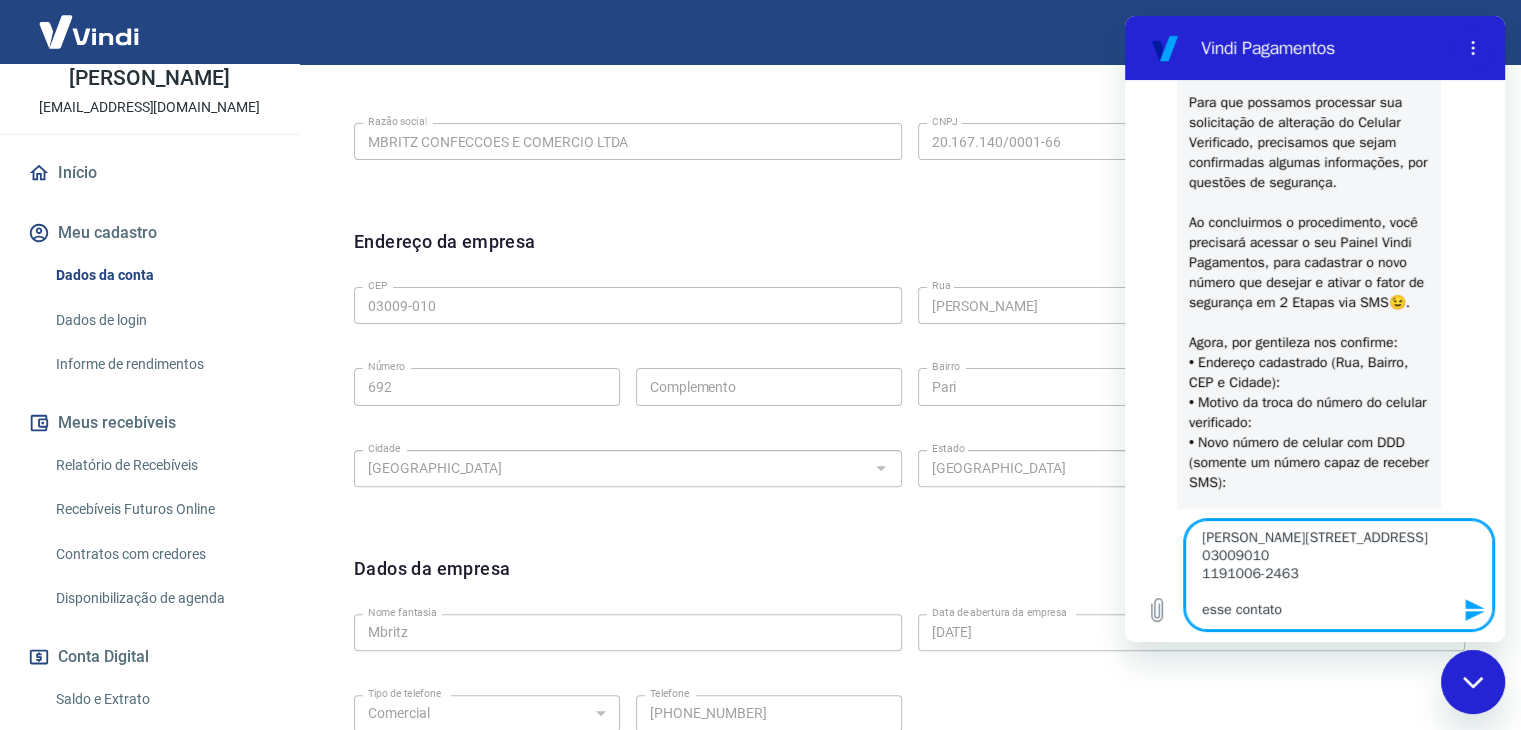 type on "[PERSON_NAME][STREET_ADDRESS]
03009010
1191006-2463
esse contato" 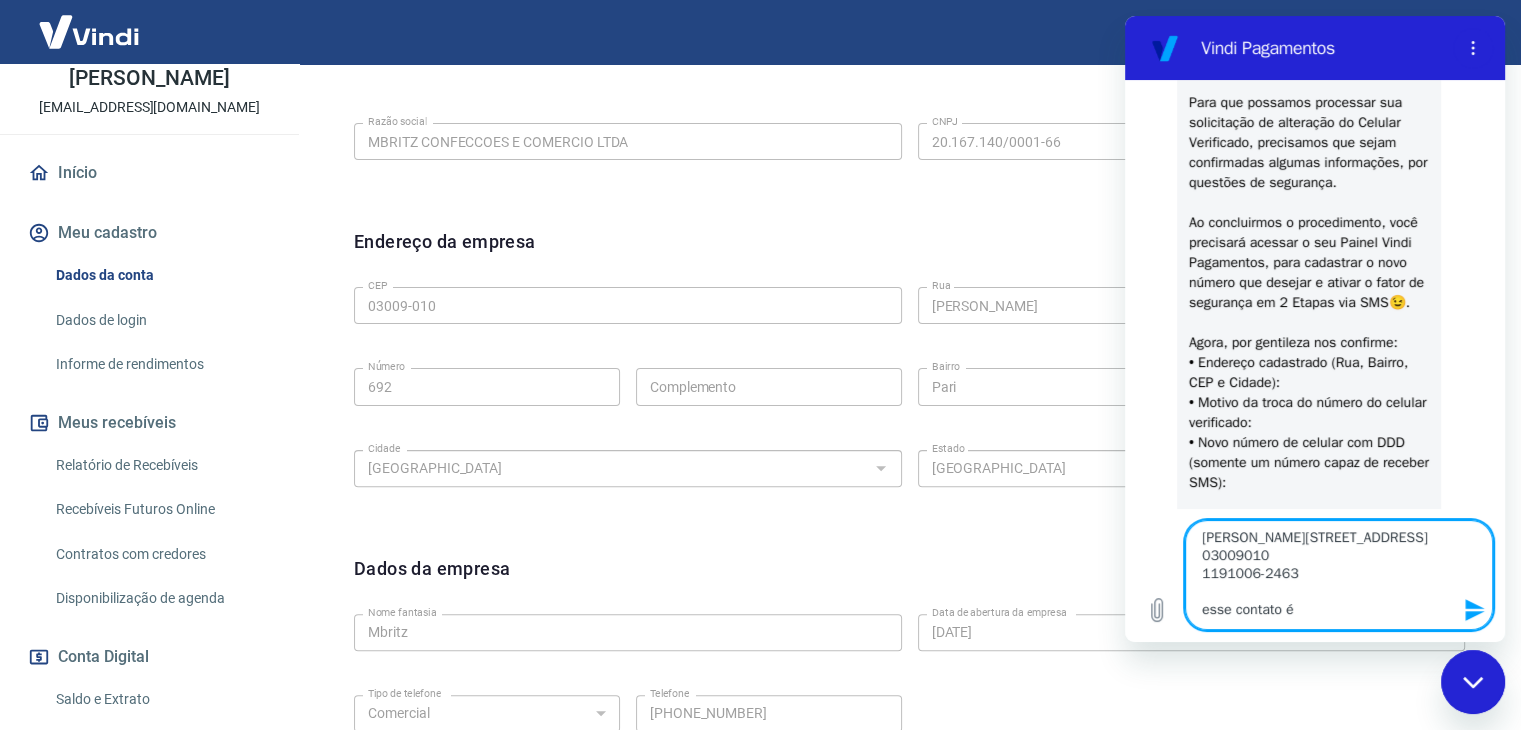 type 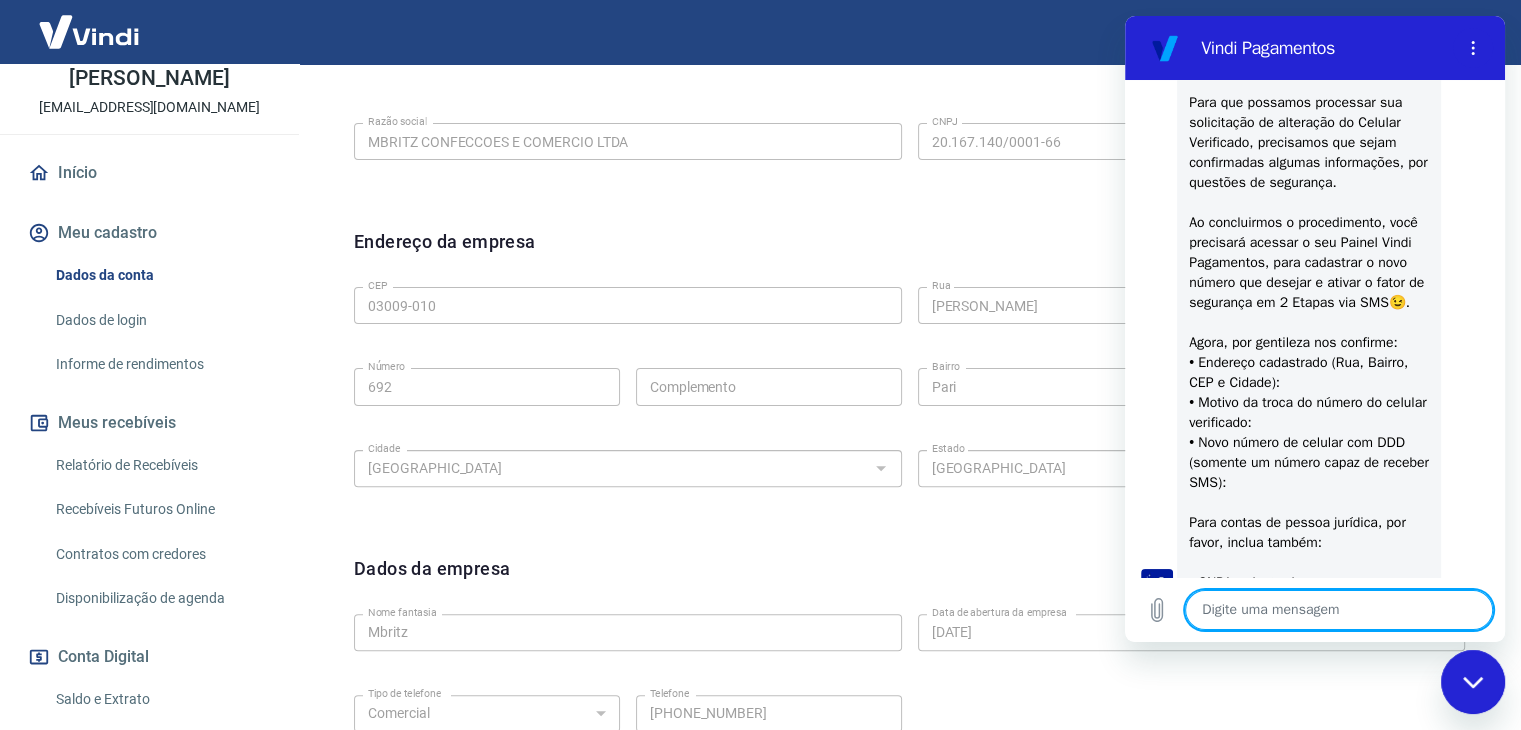 scroll, scrollTop: 0, scrollLeft: 0, axis: both 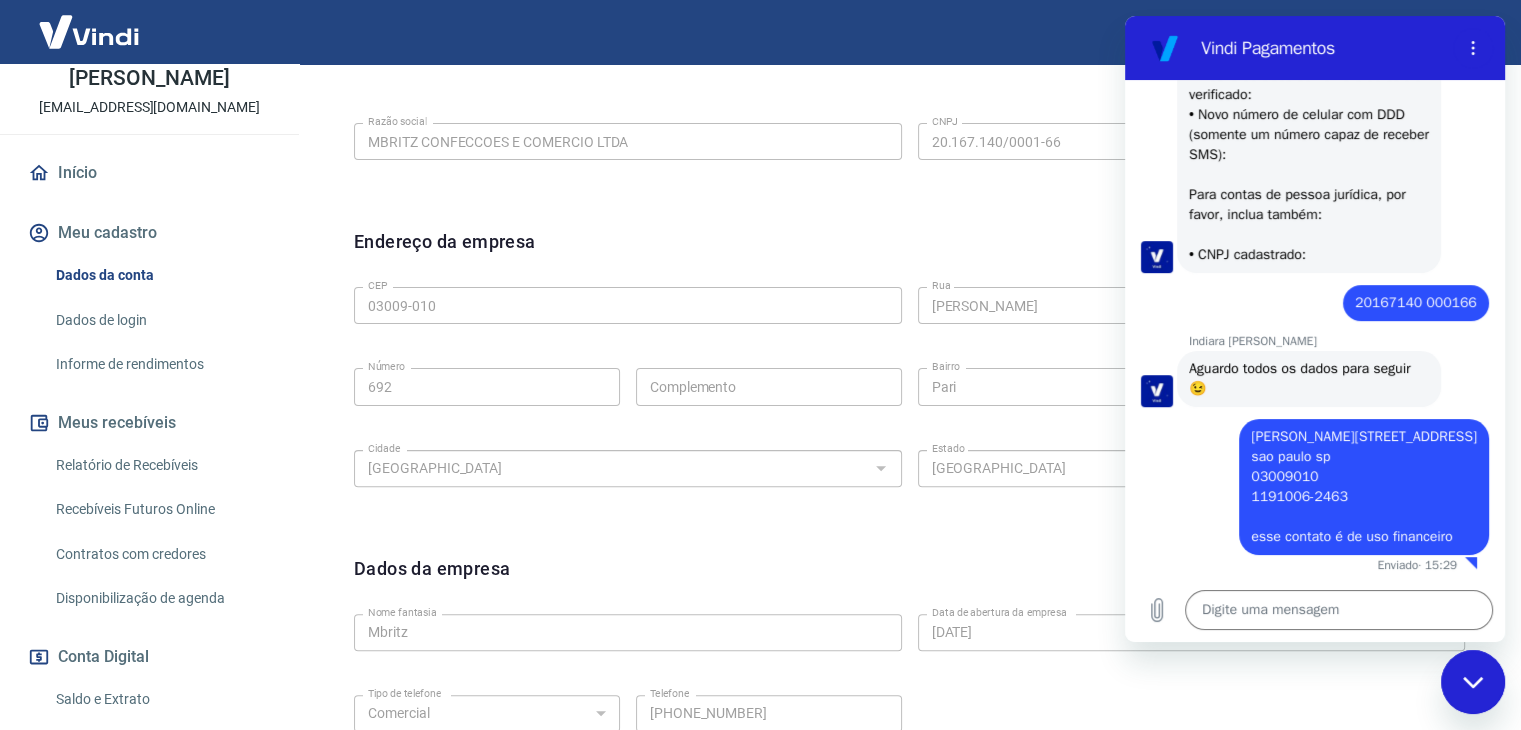 click on "Endereço da empresa Editar endereço" at bounding box center [909, 253] 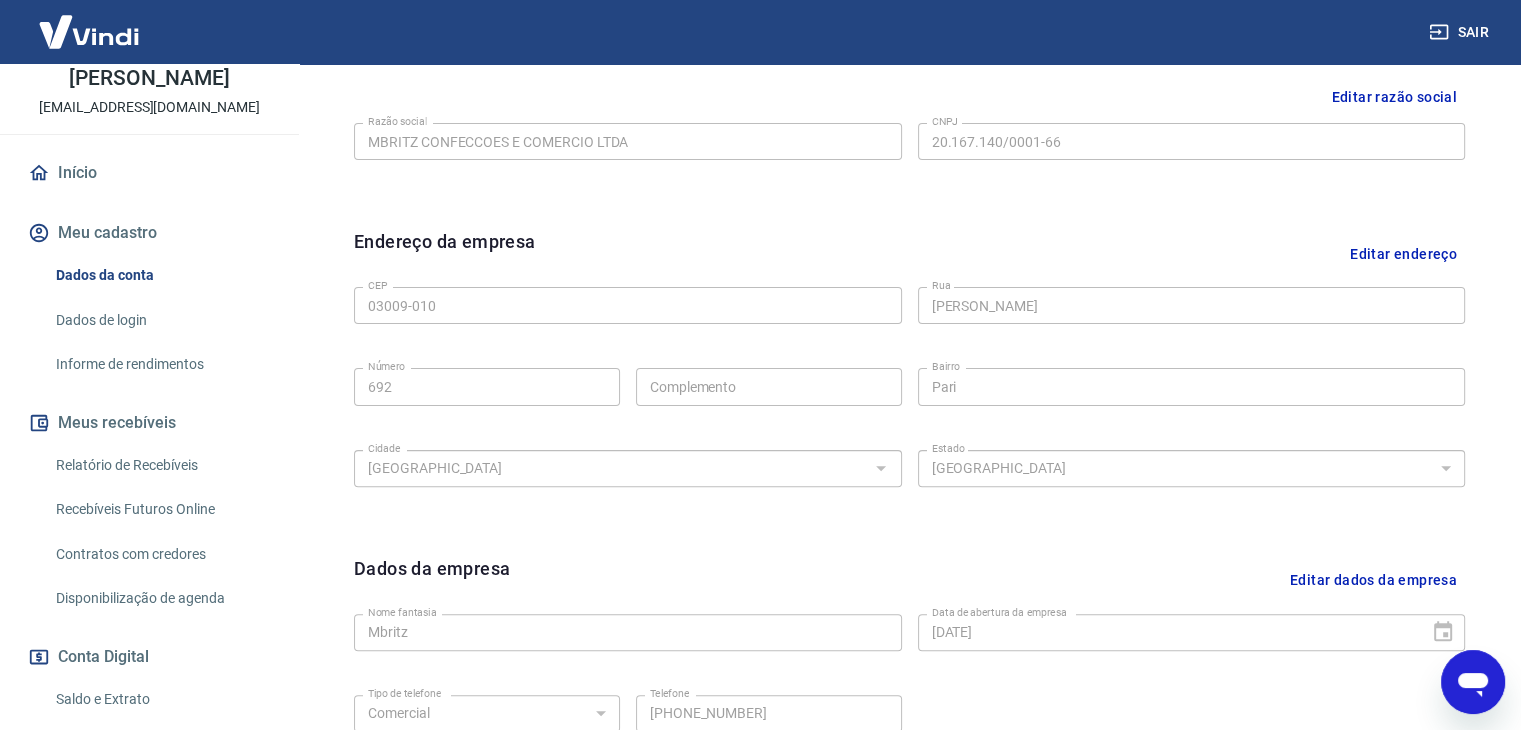 click on "Editar razão social Razão social MBRITZ CONFECCOES E COMERCIO LTDA Razão social CNPJ 20.167.140/0001-66 CNPJ" at bounding box center [909, 138] 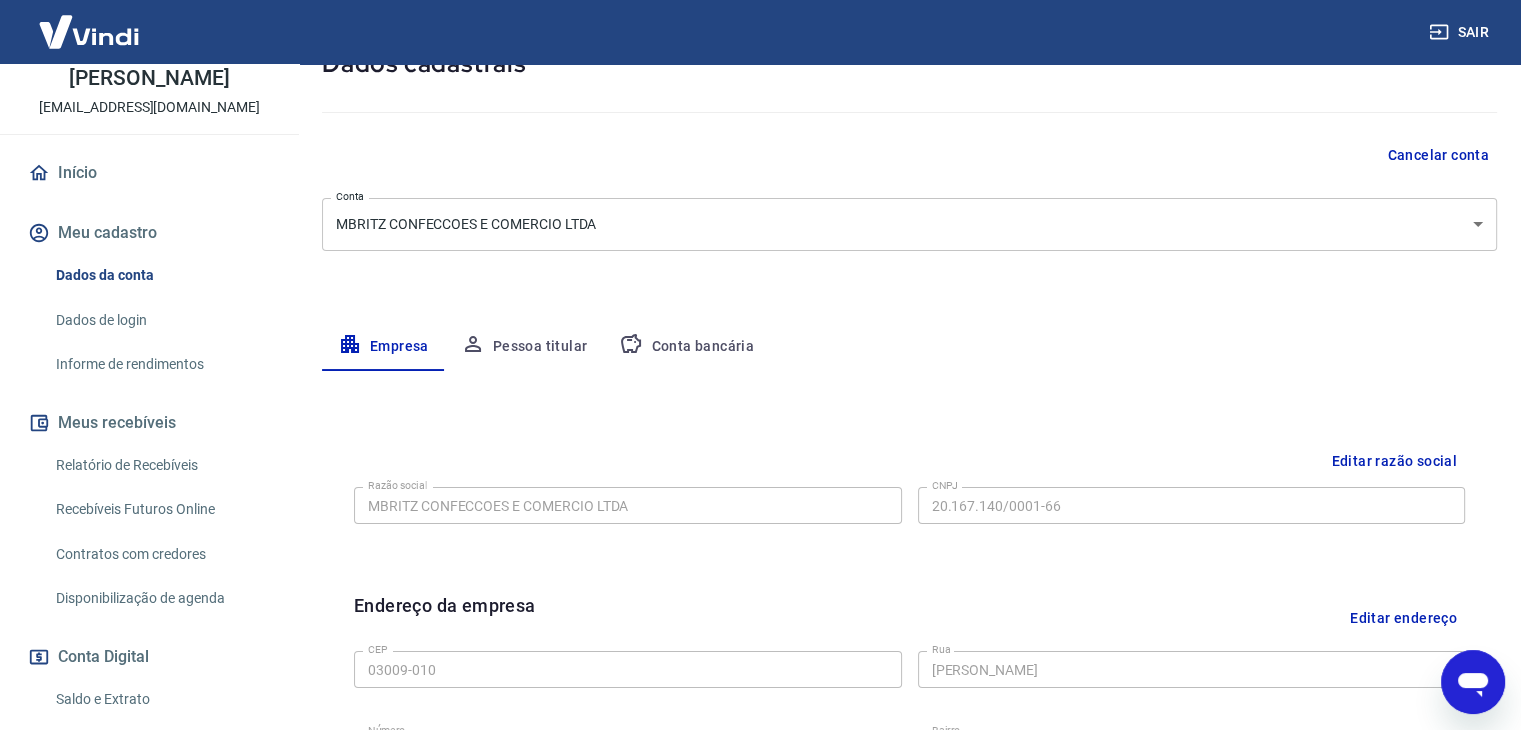 scroll, scrollTop: 0, scrollLeft: 0, axis: both 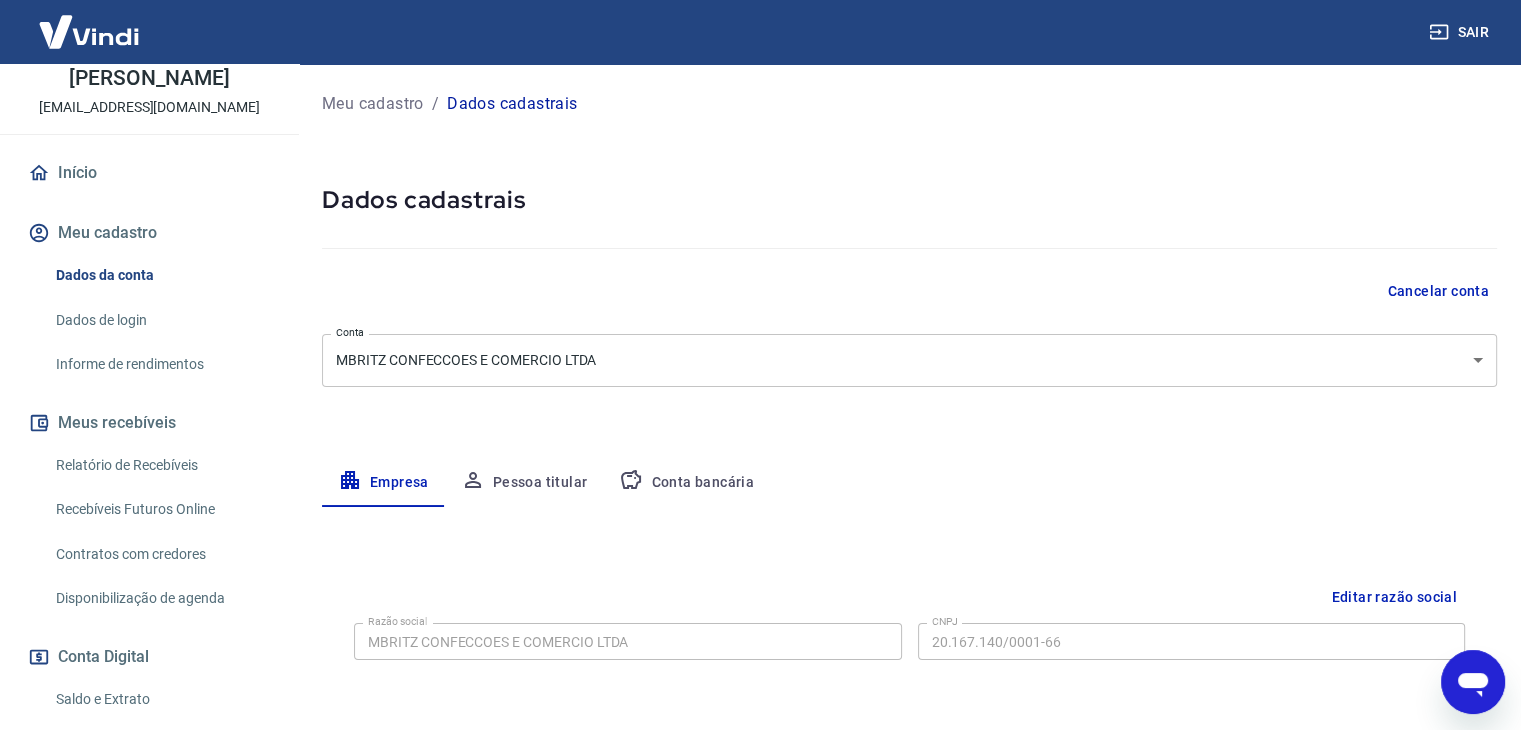 click on "Início" at bounding box center (149, 173) 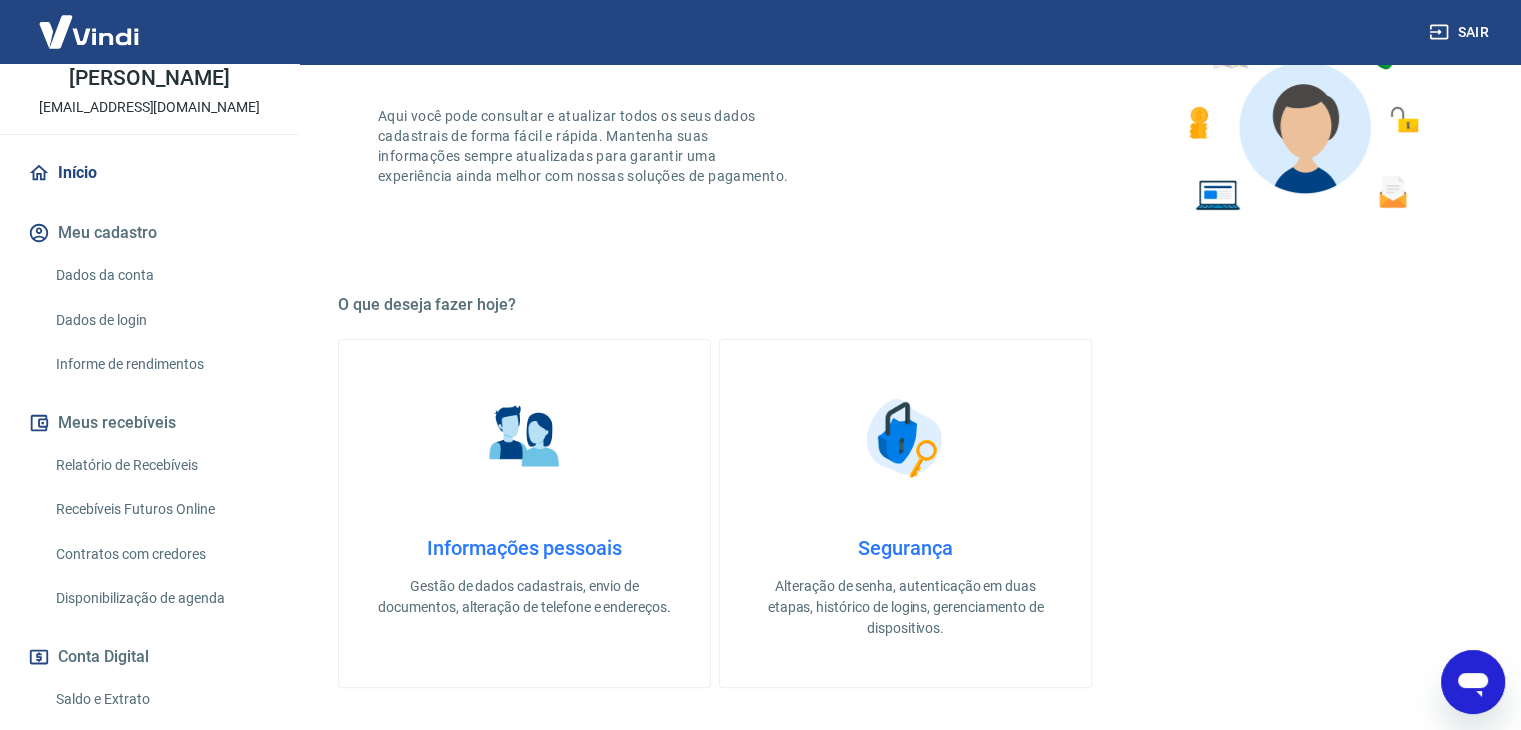 scroll, scrollTop: 300, scrollLeft: 0, axis: vertical 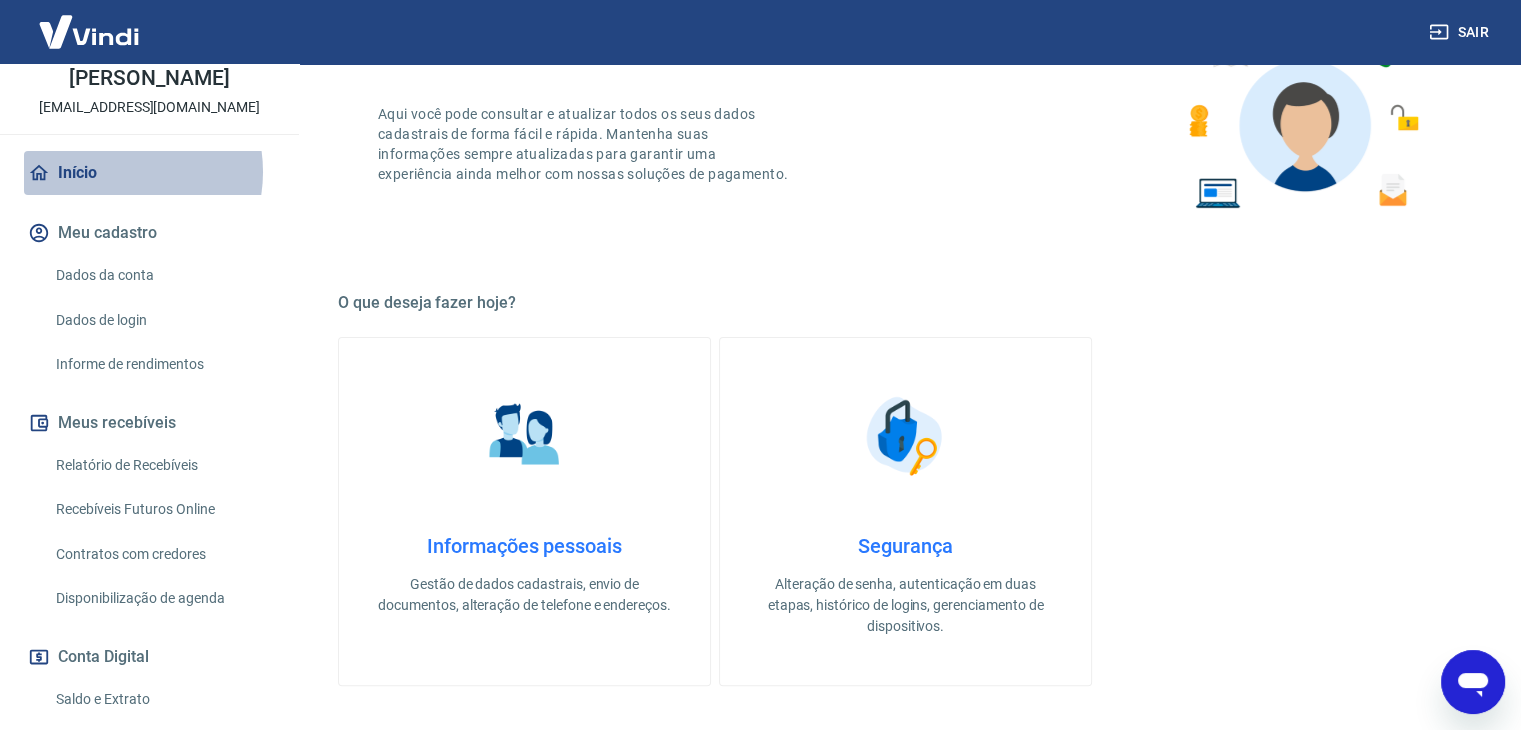 click on "Início" at bounding box center (149, 173) 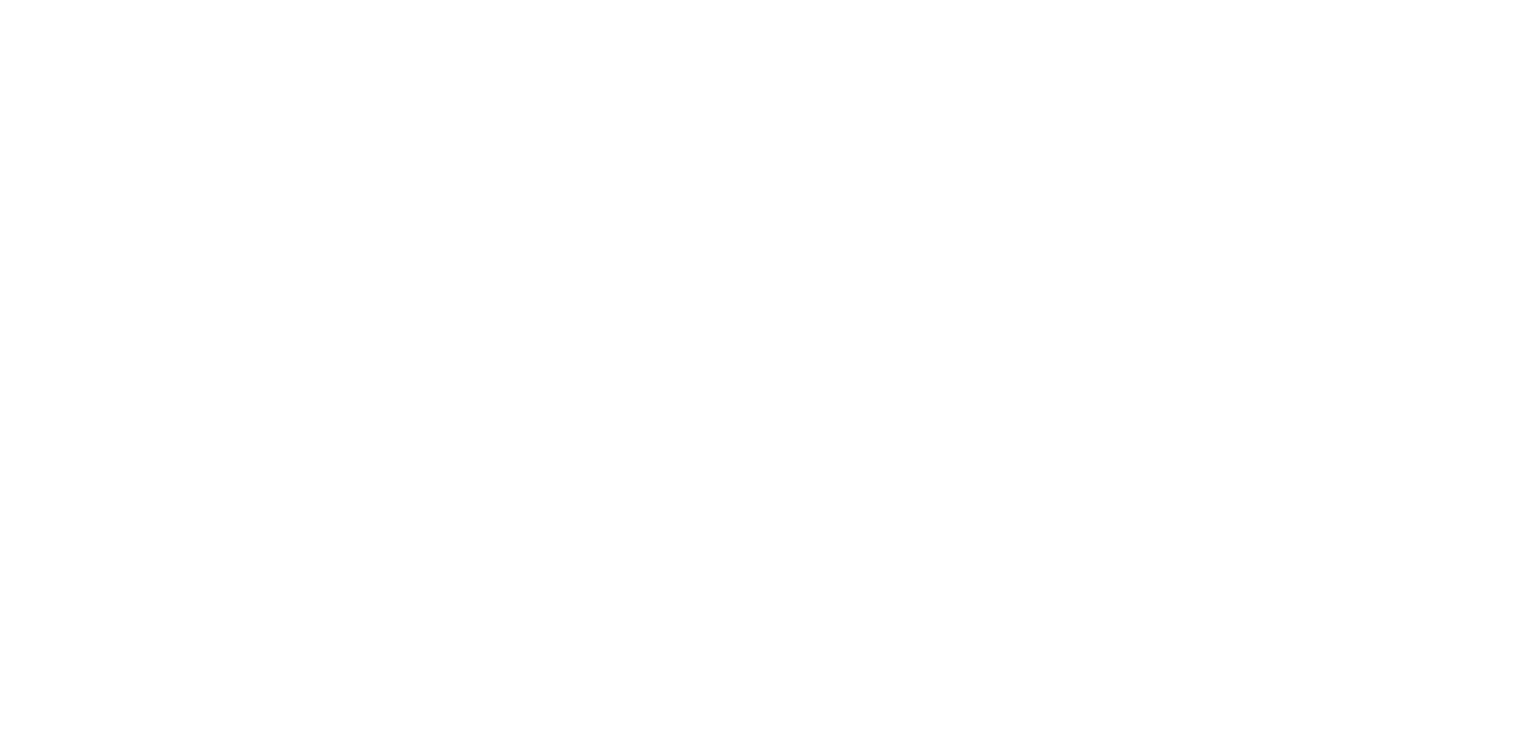 scroll, scrollTop: 0, scrollLeft: 0, axis: both 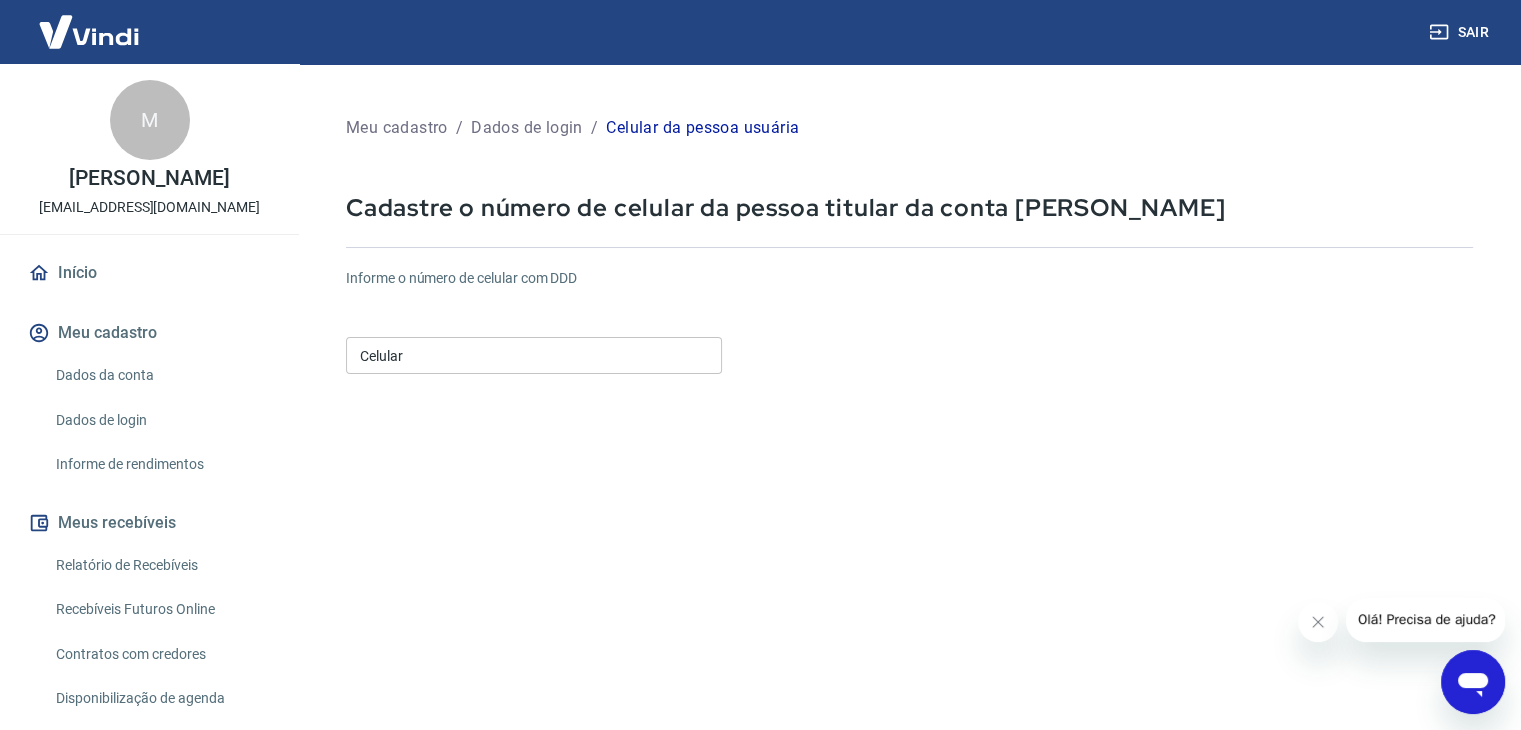 click on "Celular" at bounding box center [534, 355] 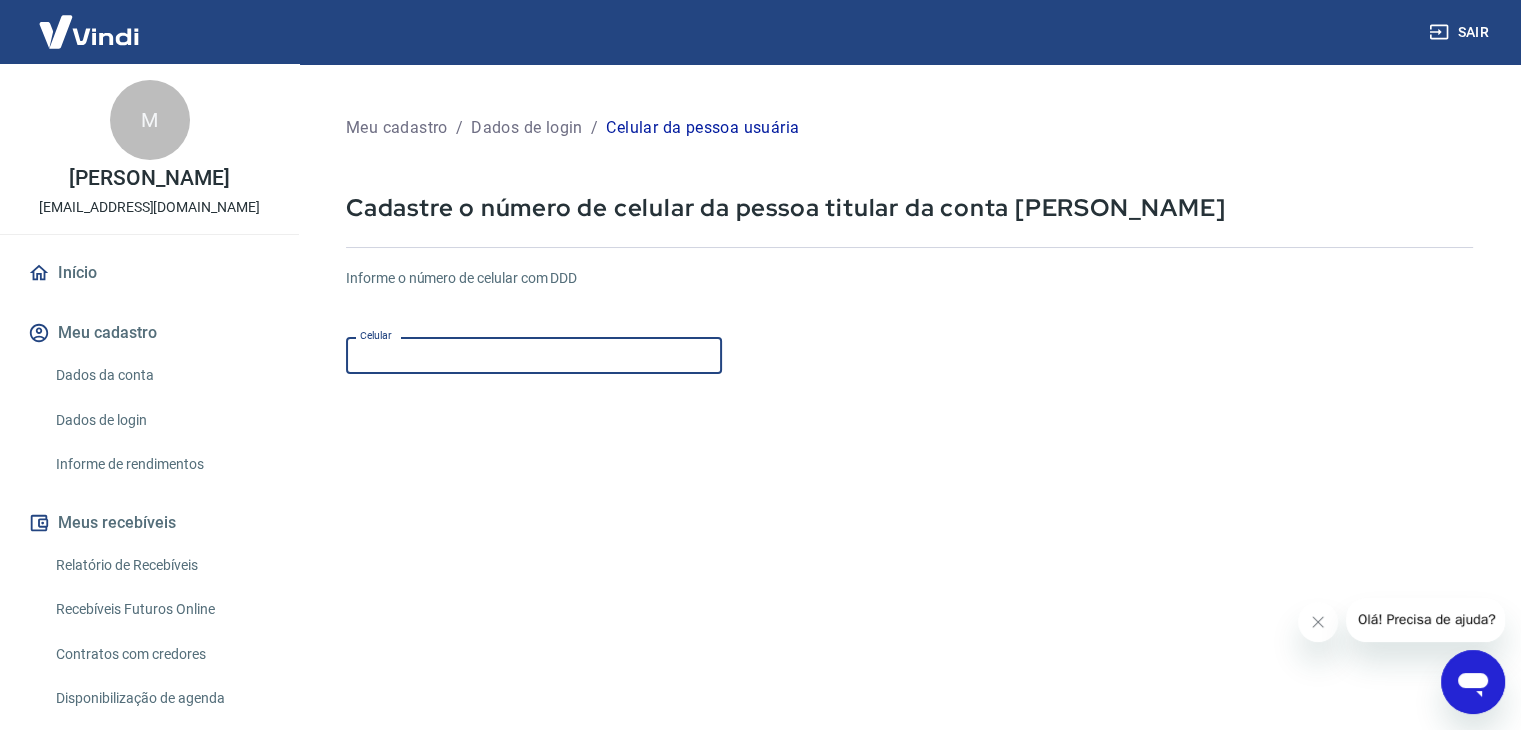 scroll, scrollTop: 0, scrollLeft: 0, axis: both 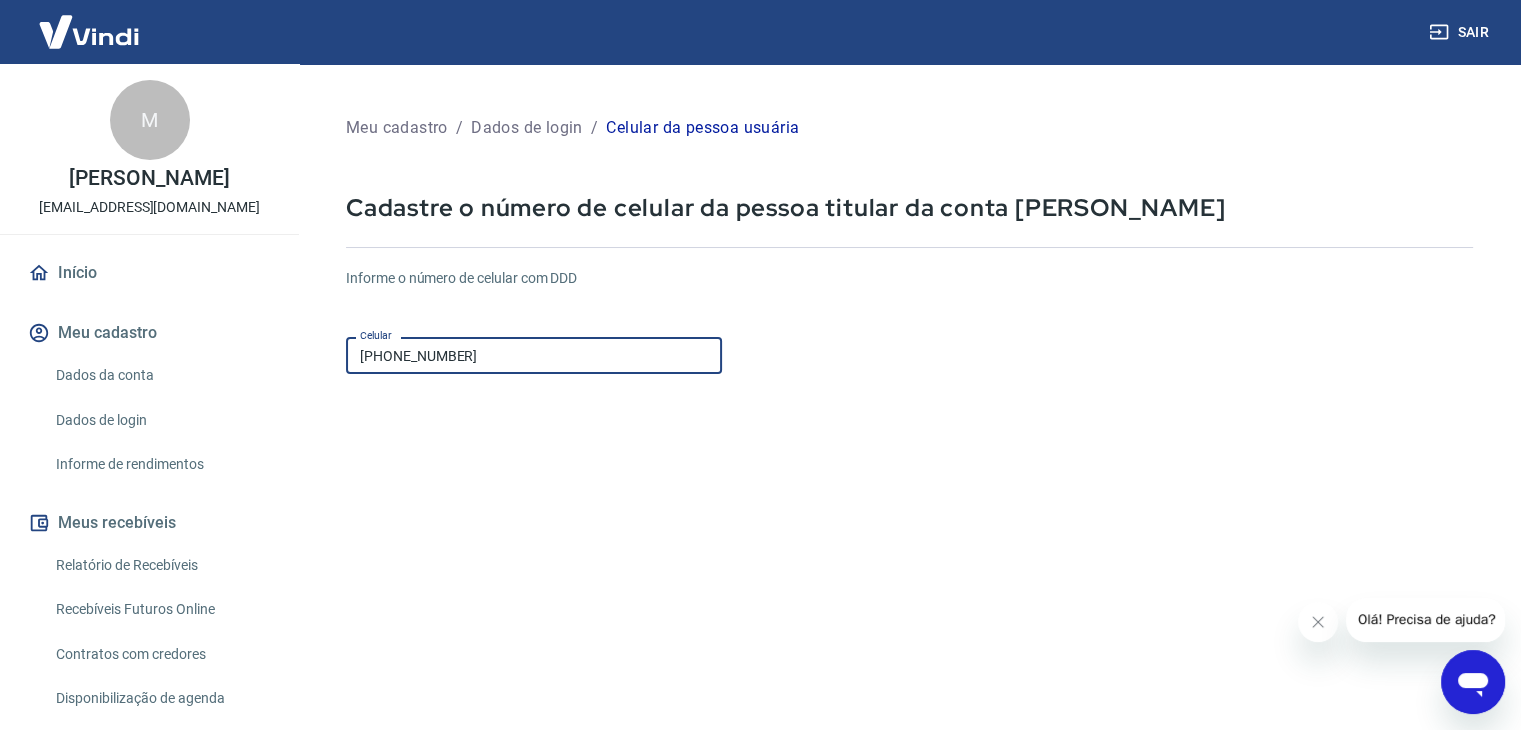 click on "(91) 0062-463" at bounding box center (534, 355) 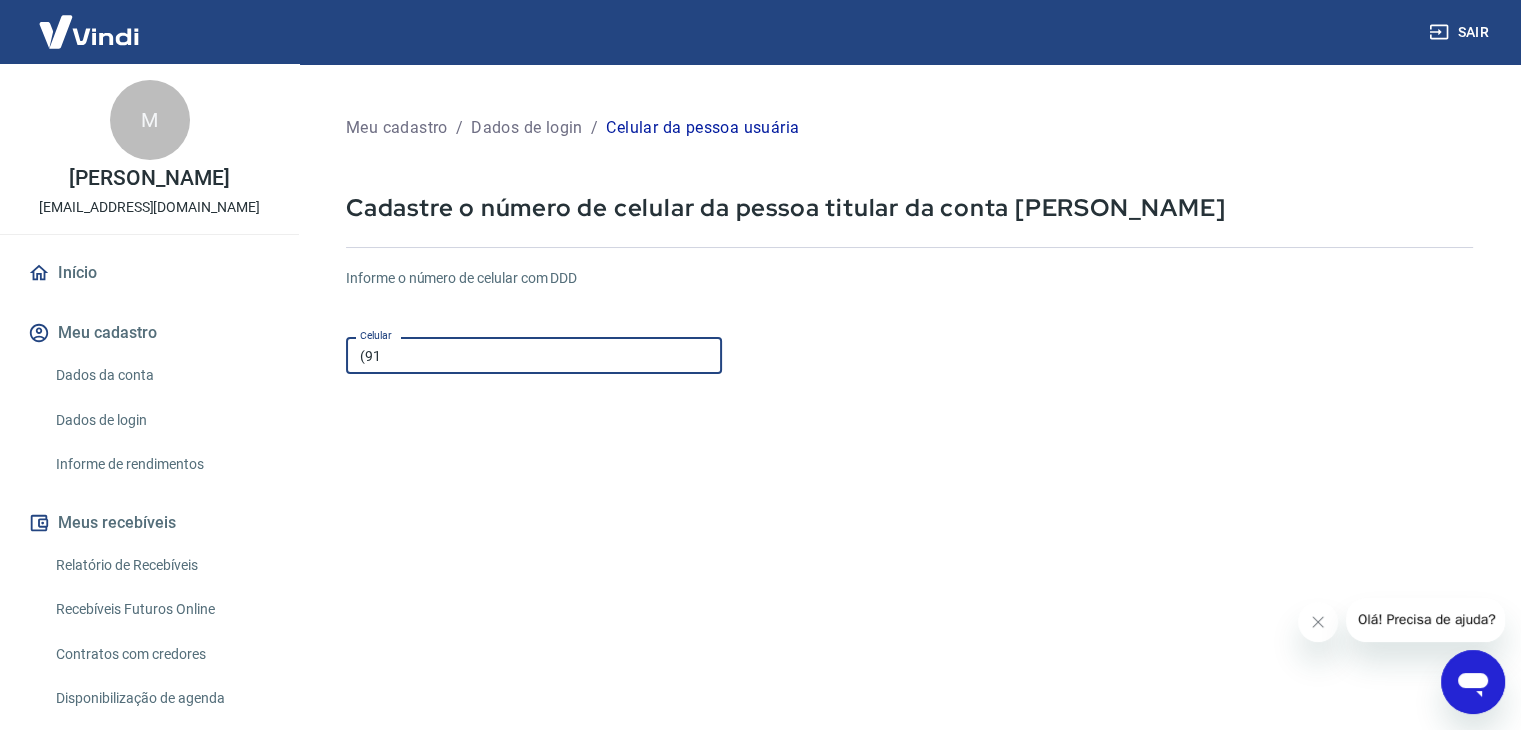type on "(9" 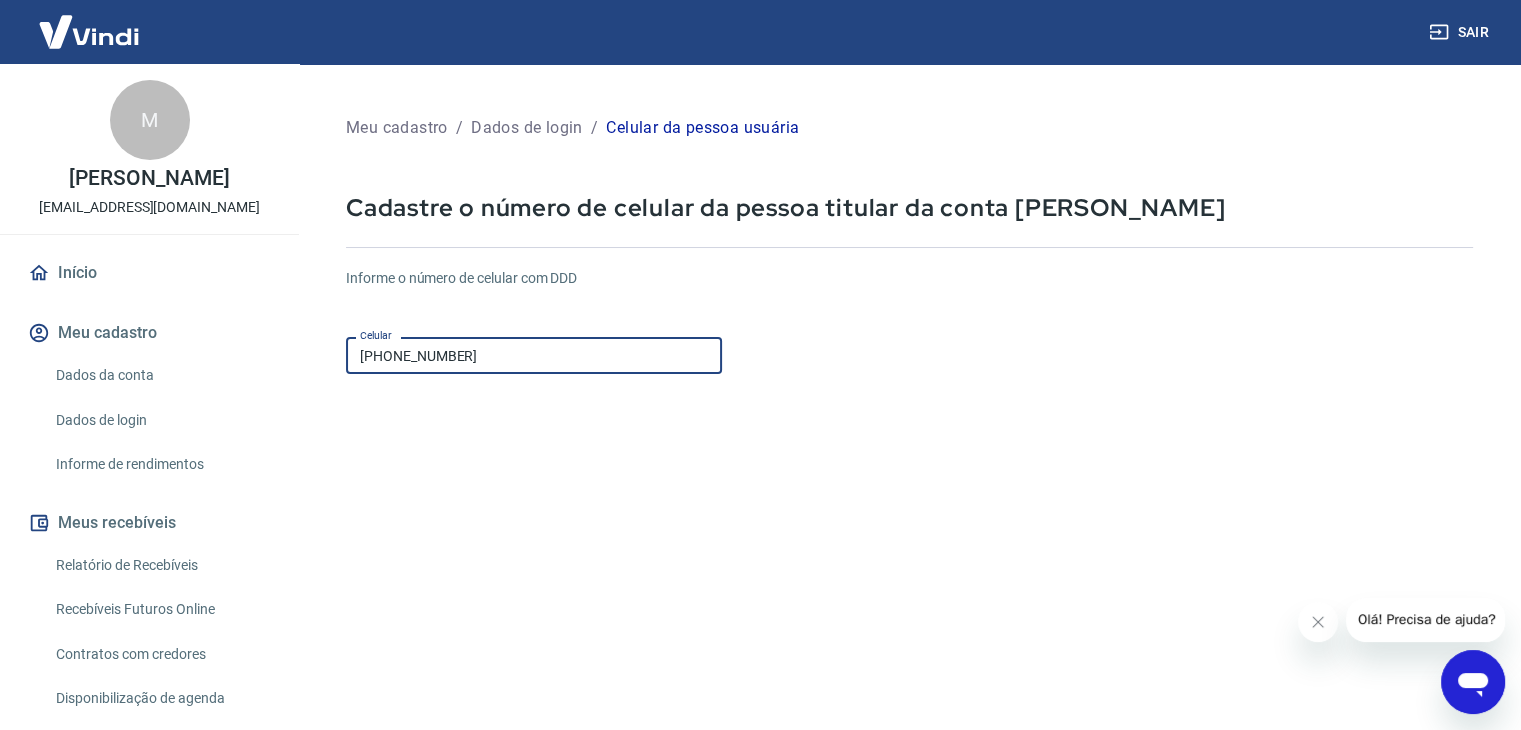 type on "[PHONE_NUMBER]" 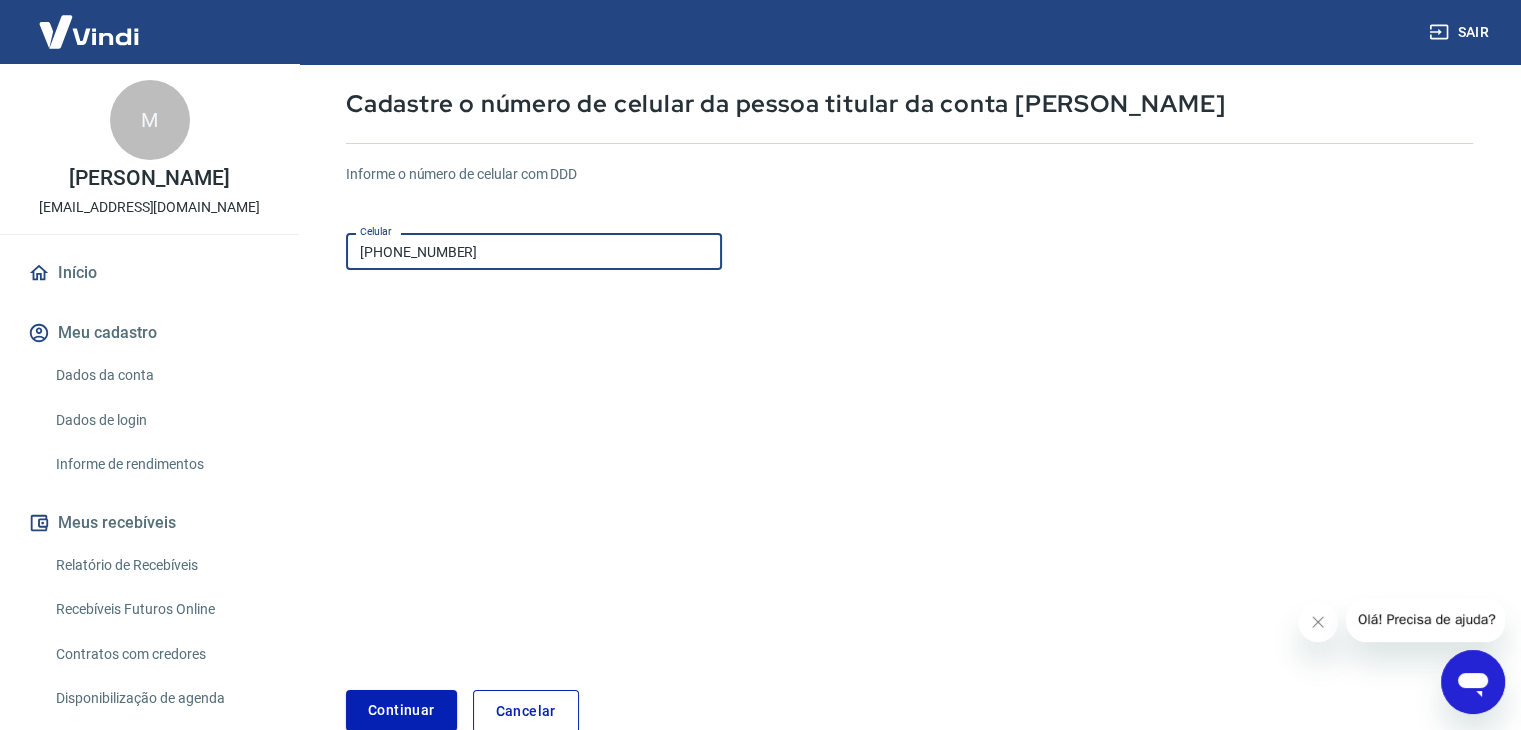 scroll, scrollTop: 216, scrollLeft: 0, axis: vertical 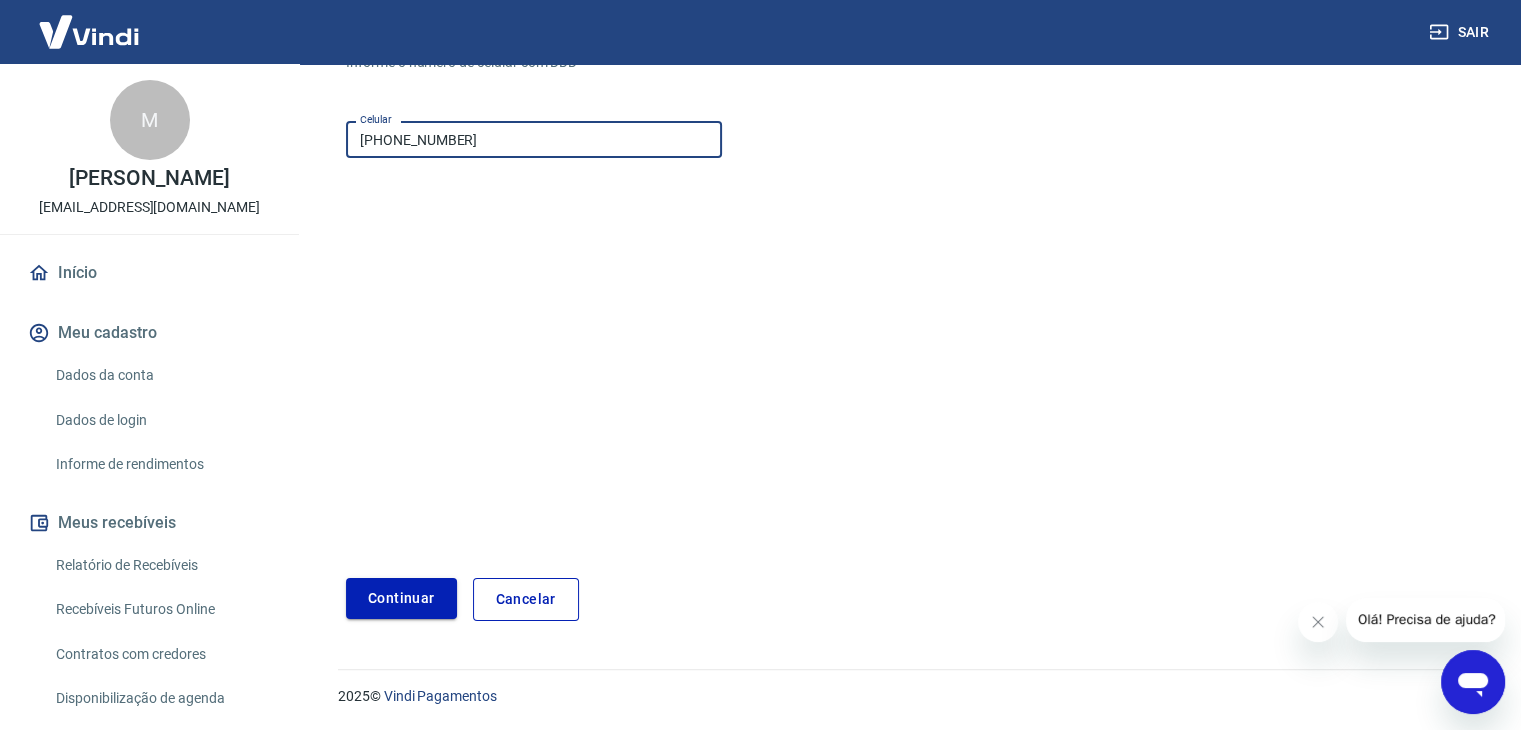 click on "Continuar" at bounding box center [401, 598] 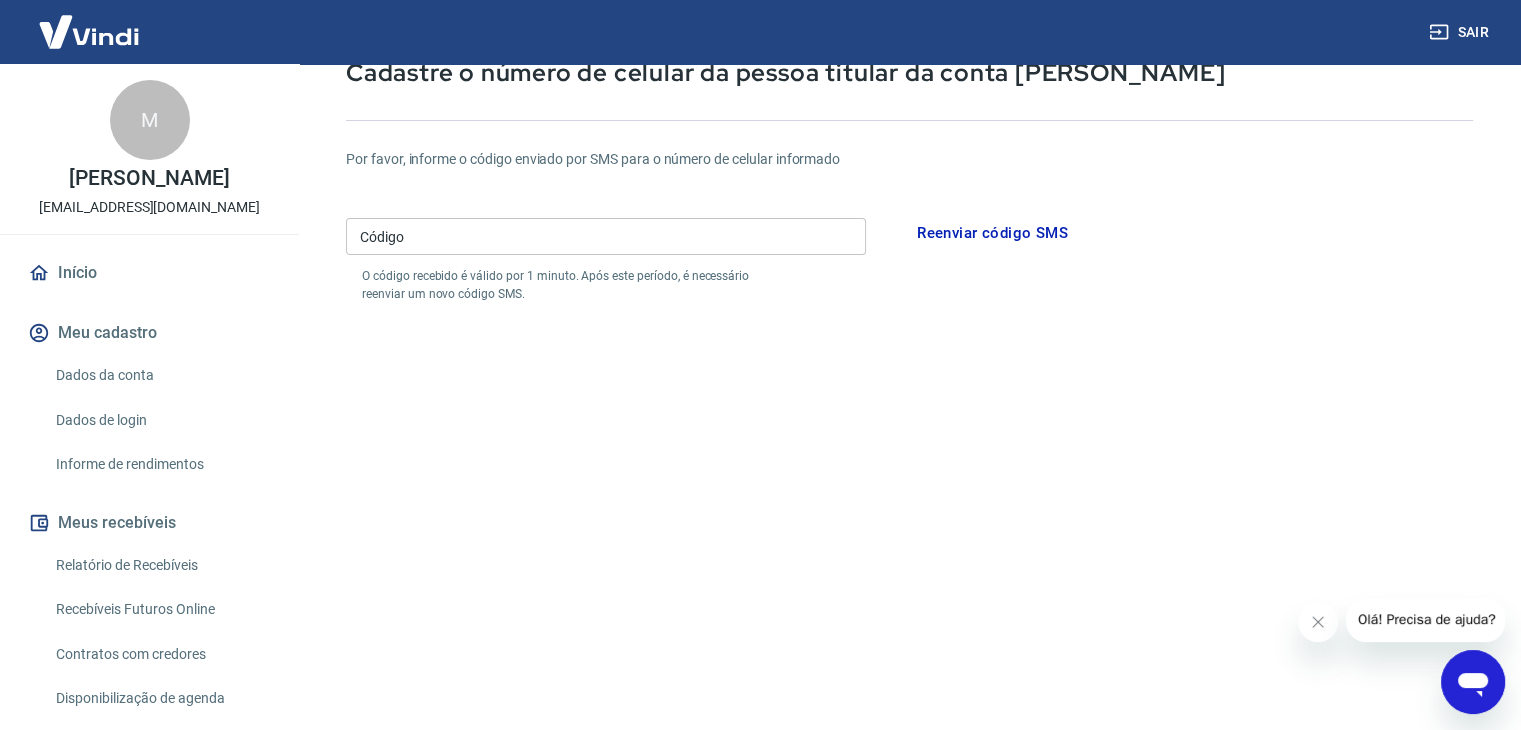 scroll, scrollTop: 16, scrollLeft: 0, axis: vertical 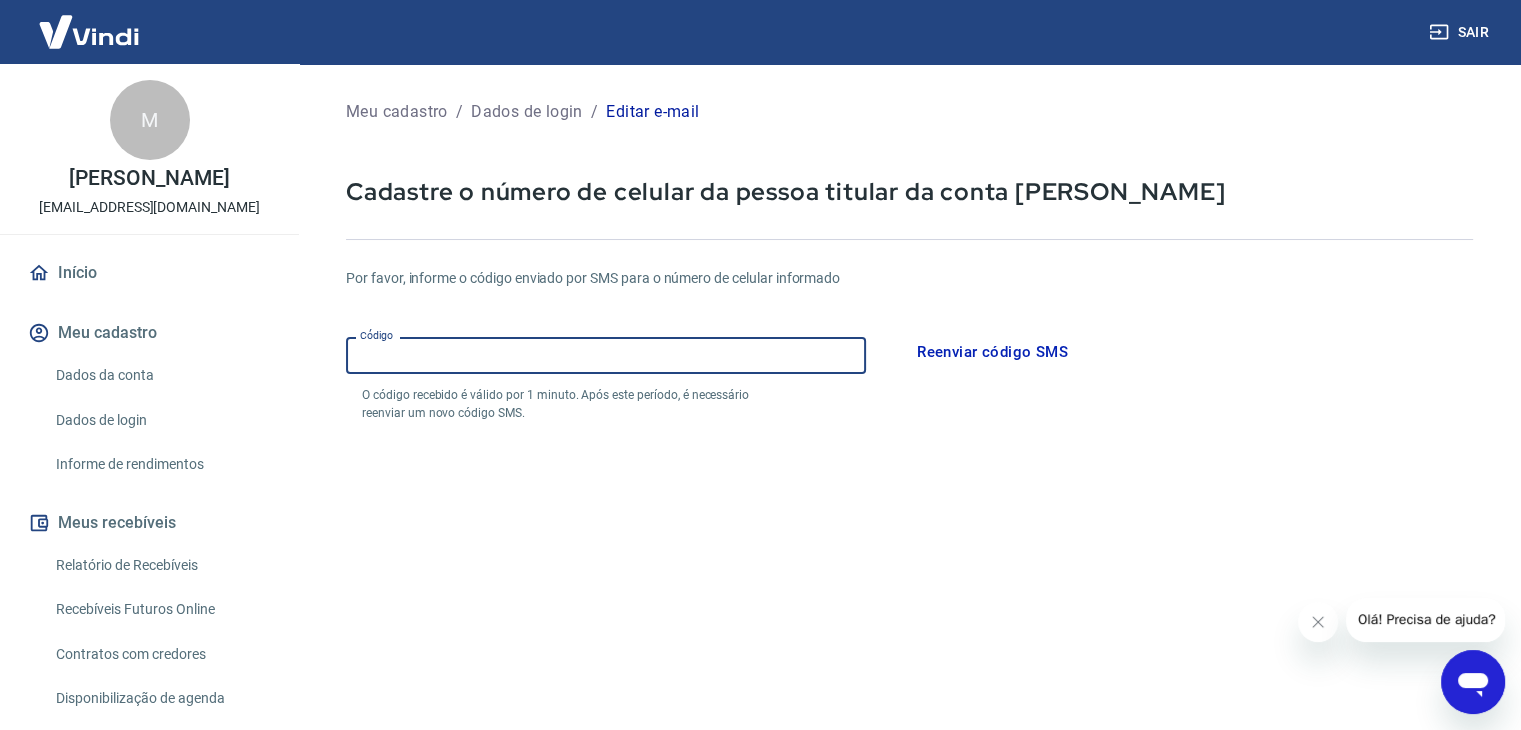 click on "Código" at bounding box center (606, 355) 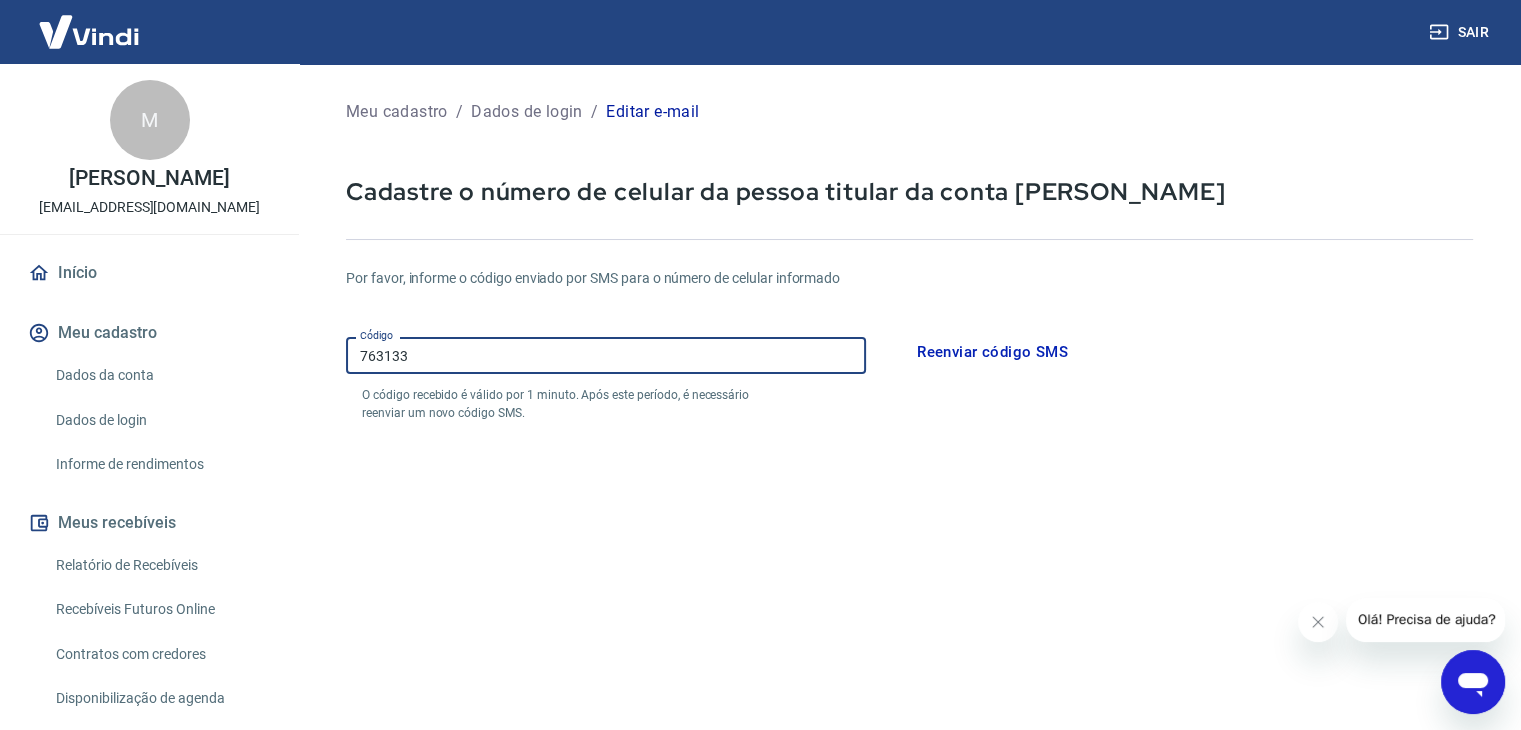 type on "763133" 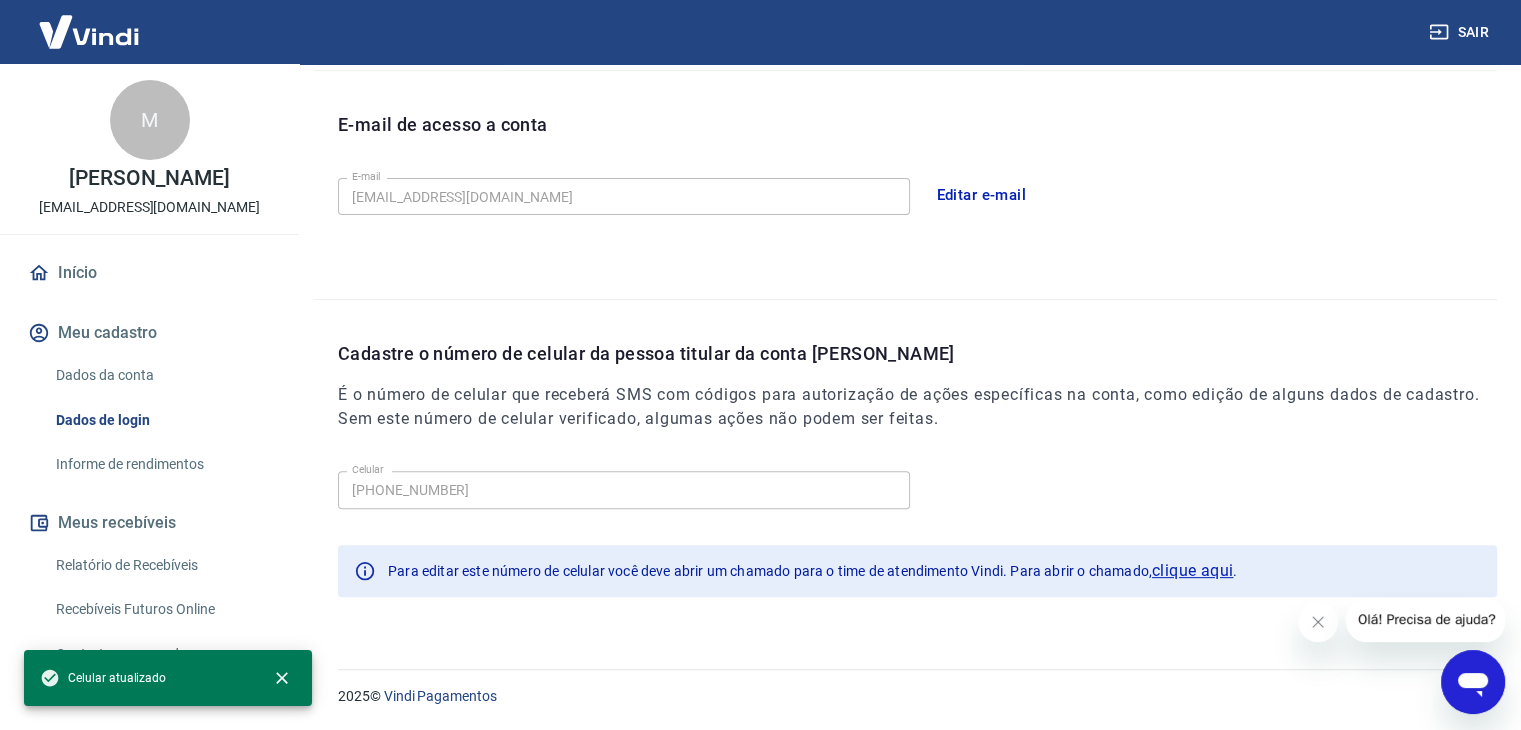 scroll, scrollTop: 0, scrollLeft: 0, axis: both 